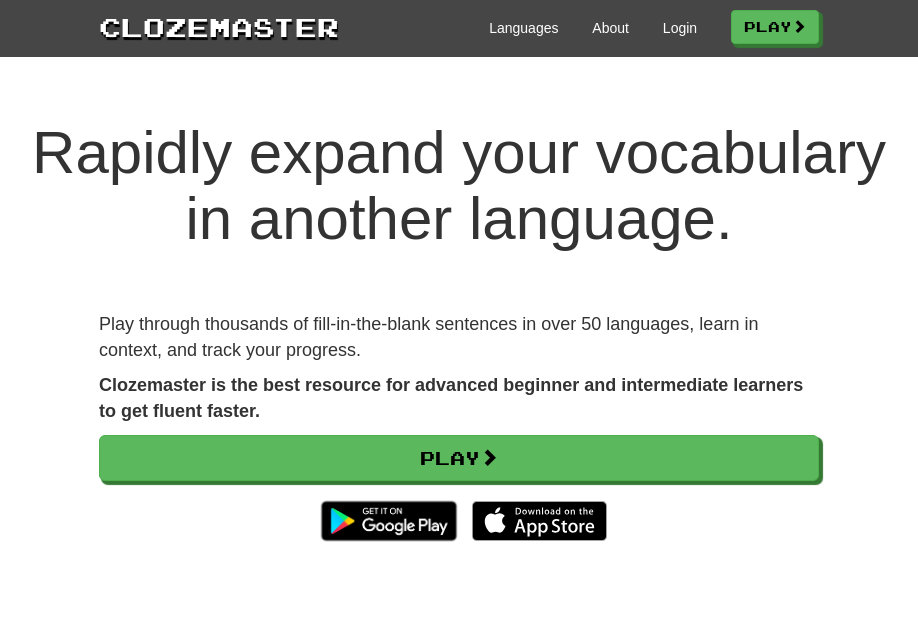 scroll, scrollTop: 0, scrollLeft: 0, axis: both 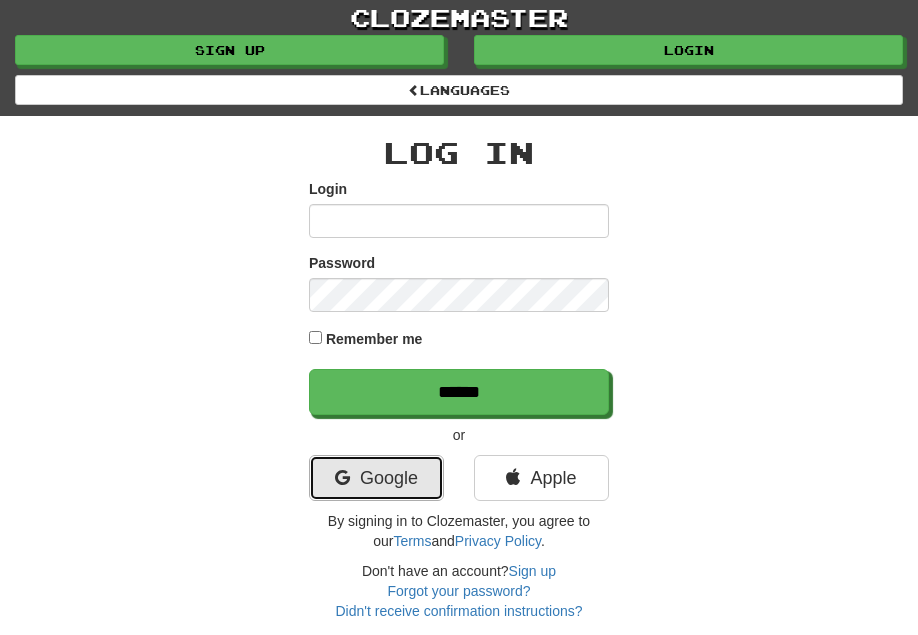 click on "Google" at bounding box center (376, 478) 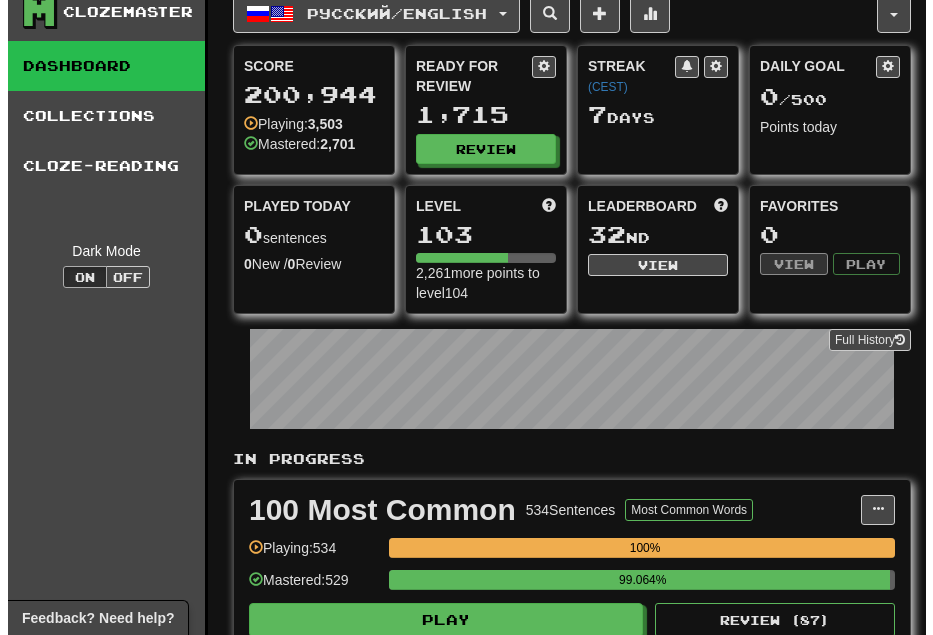 scroll, scrollTop: 0, scrollLeft: 0, axis: both 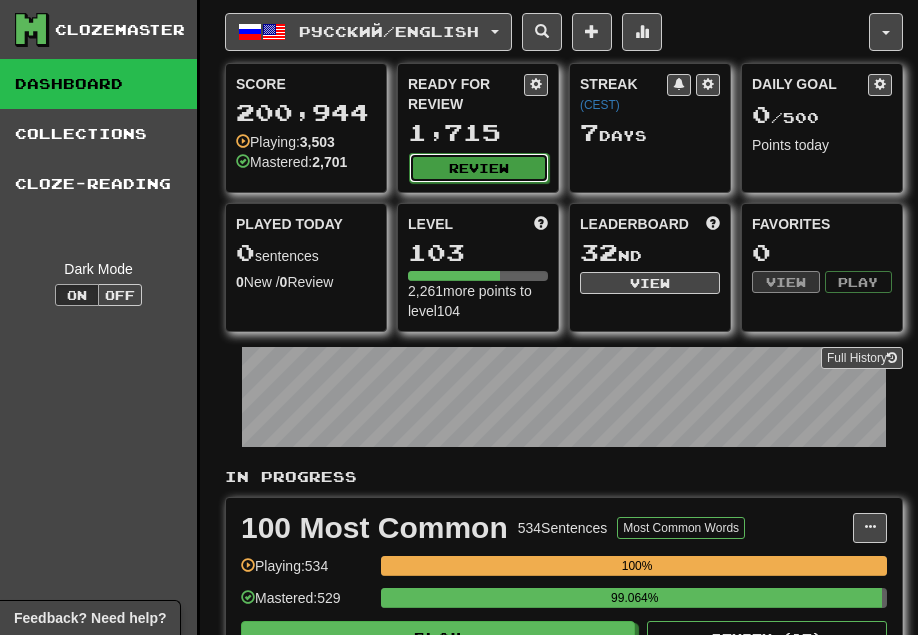 click on "Review" at bounding box center (479, 168) 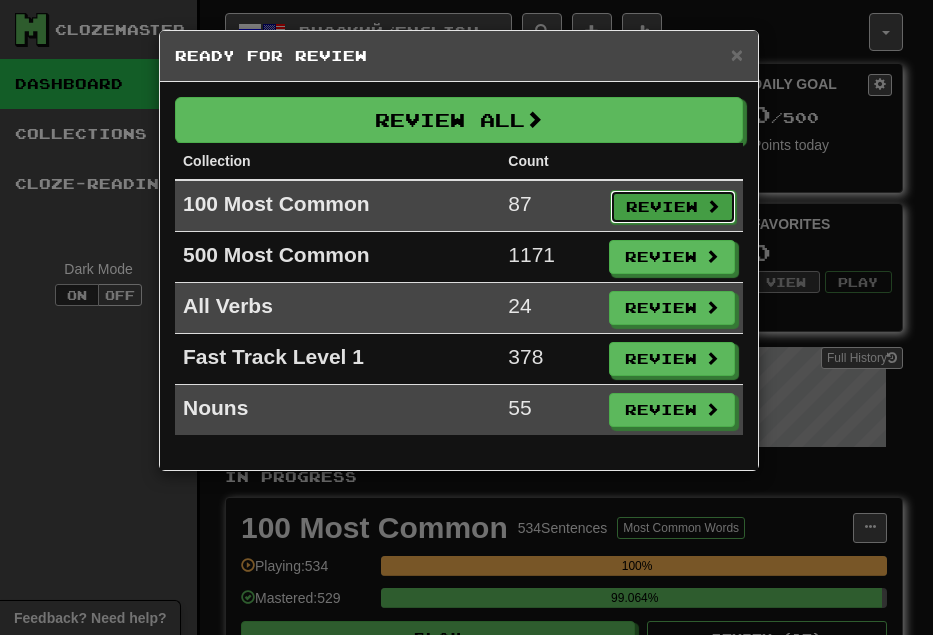 click on "Review" at bounding box center [673, 207] 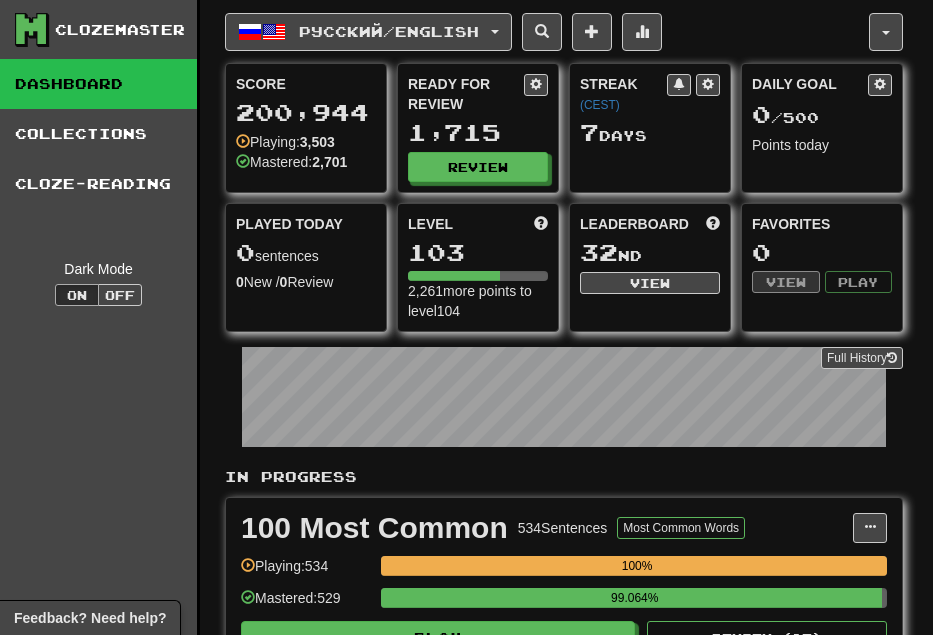 select on "**" 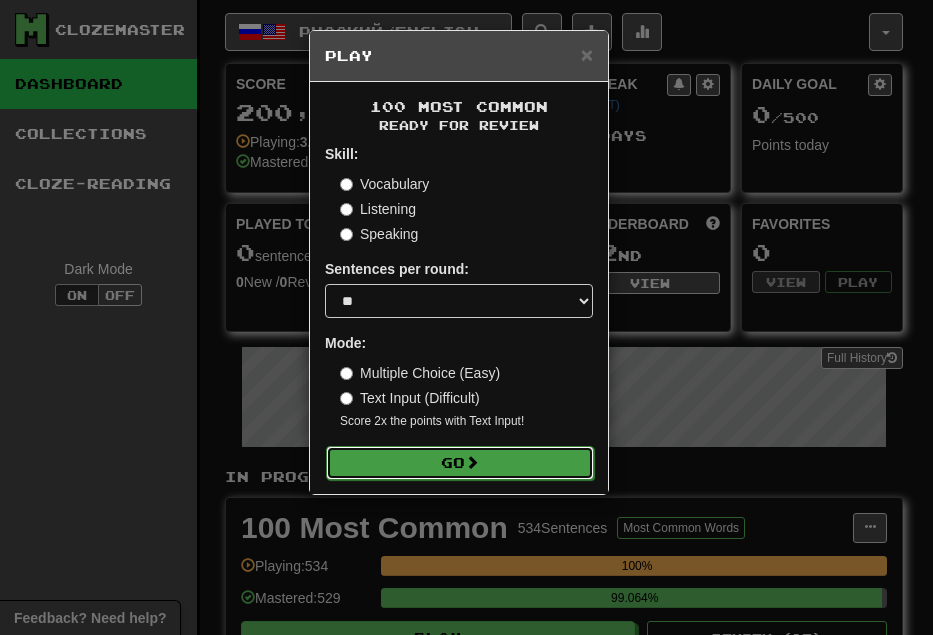 click on "Go" at bounding box center (460, 463) 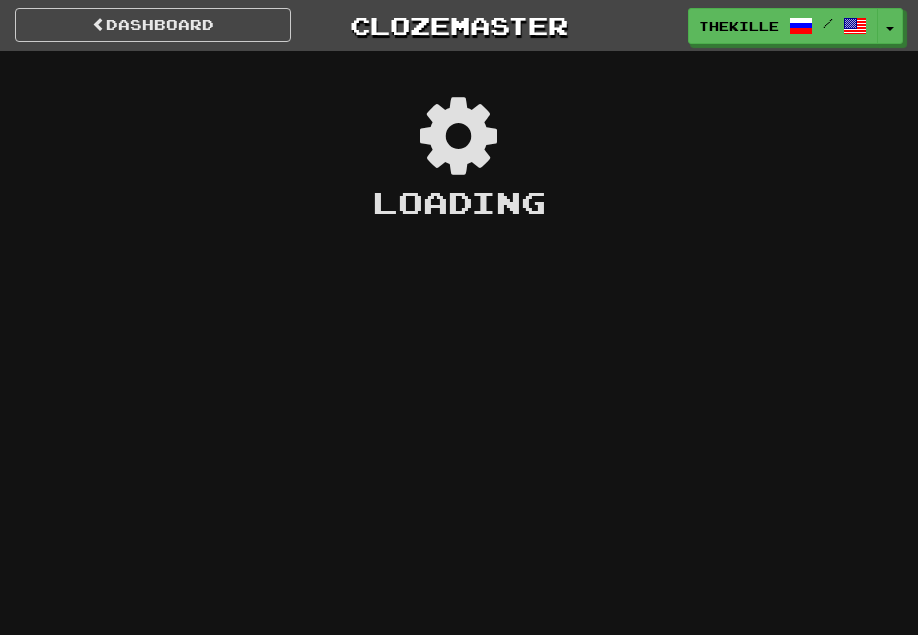 scroll, scrollTop: 0, scrollLeft: 0, axis: both 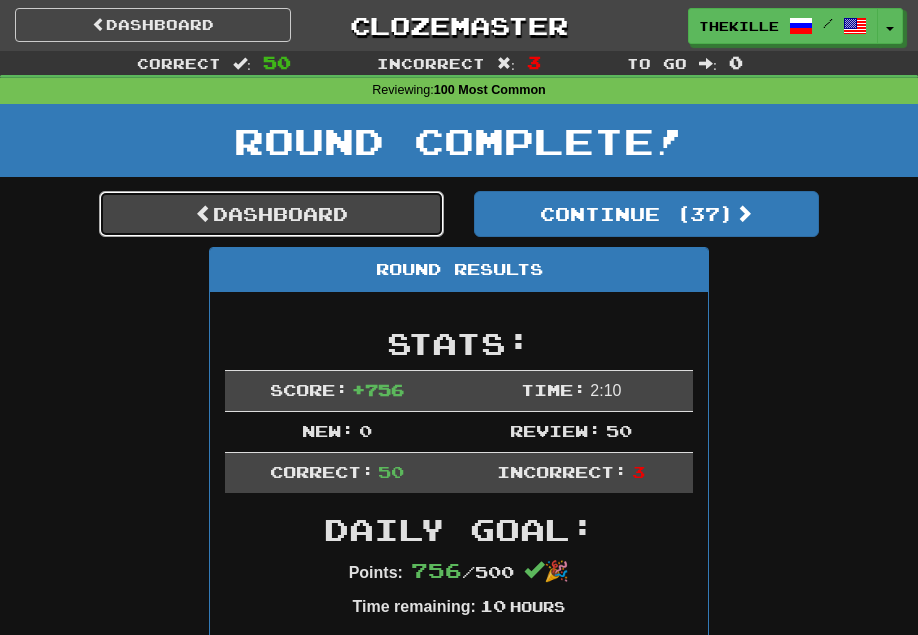 click on "Dashboard" at bounding box center (271, 214) 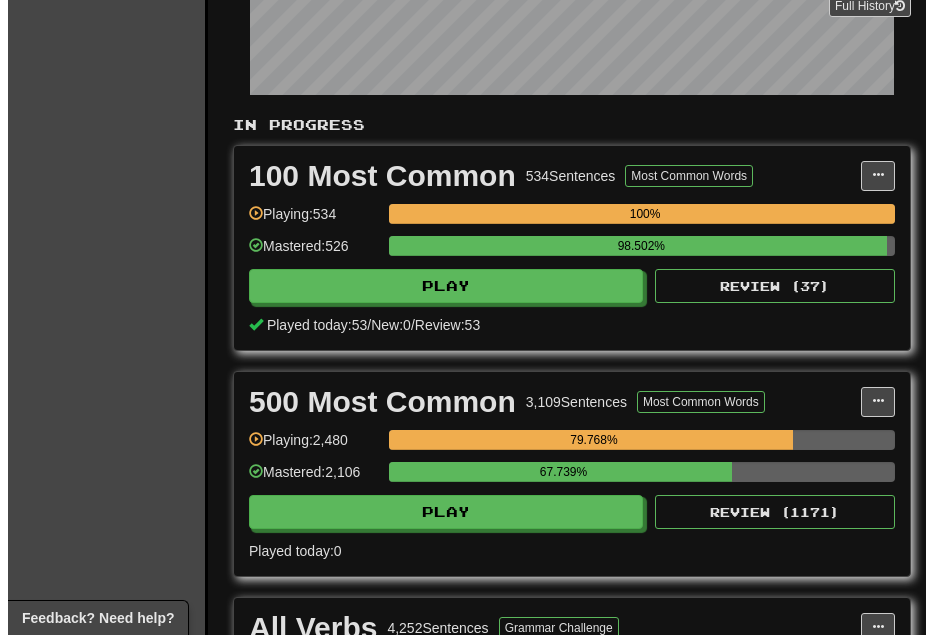 scroll, scrollTop: 333, scrollLeft: 0, axis: vertical 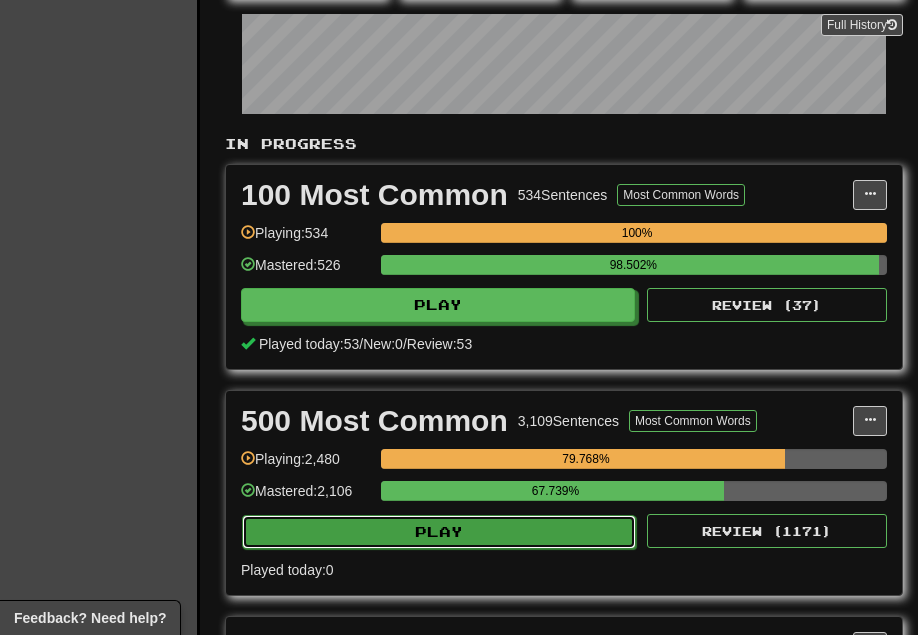 click on "Play" at bounding box center (439, 532) 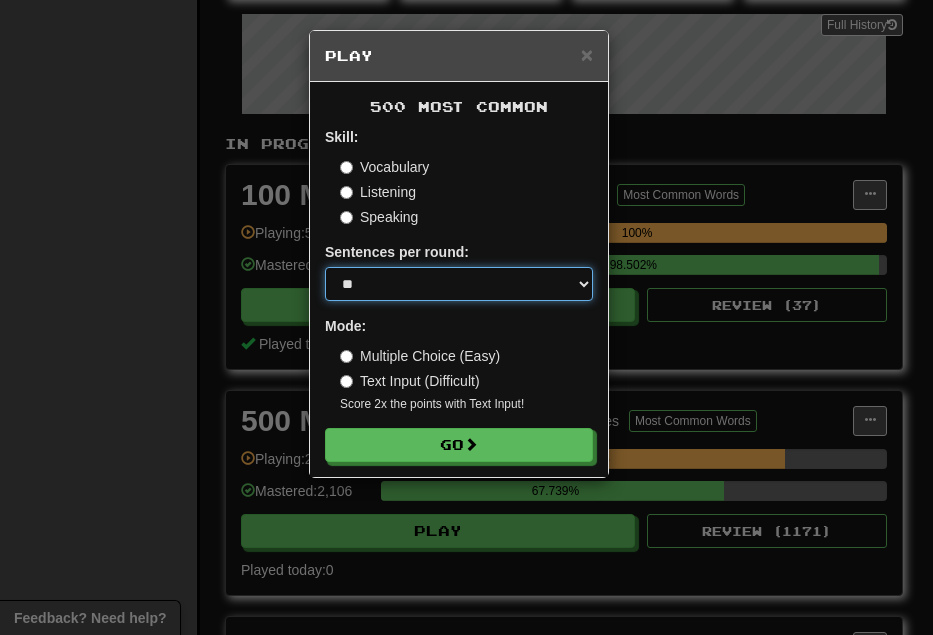 click on "* ** ** ** ** ** *** ********" at bounding box center [459, 284] 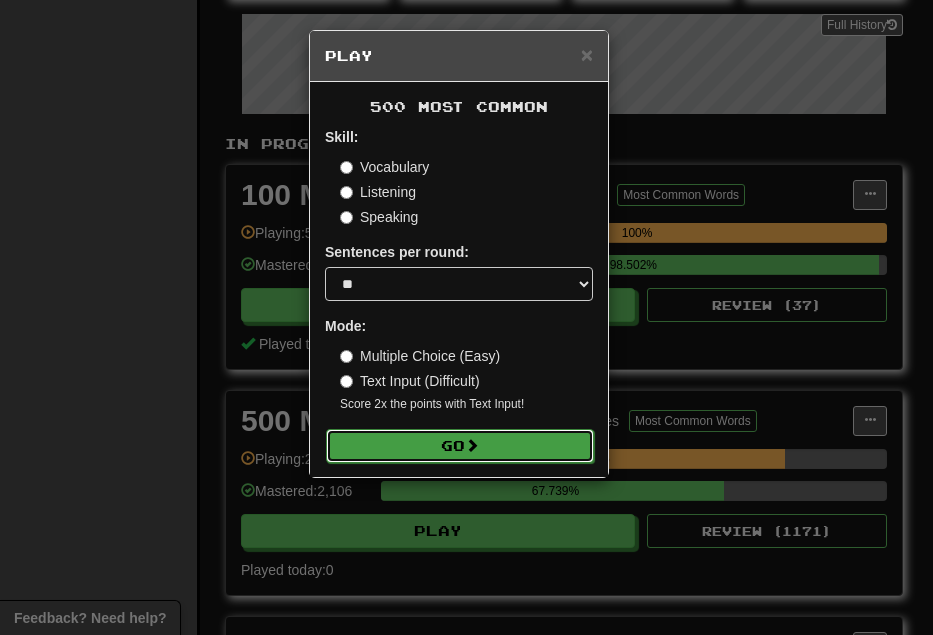 click at bounding box center (472, 445) 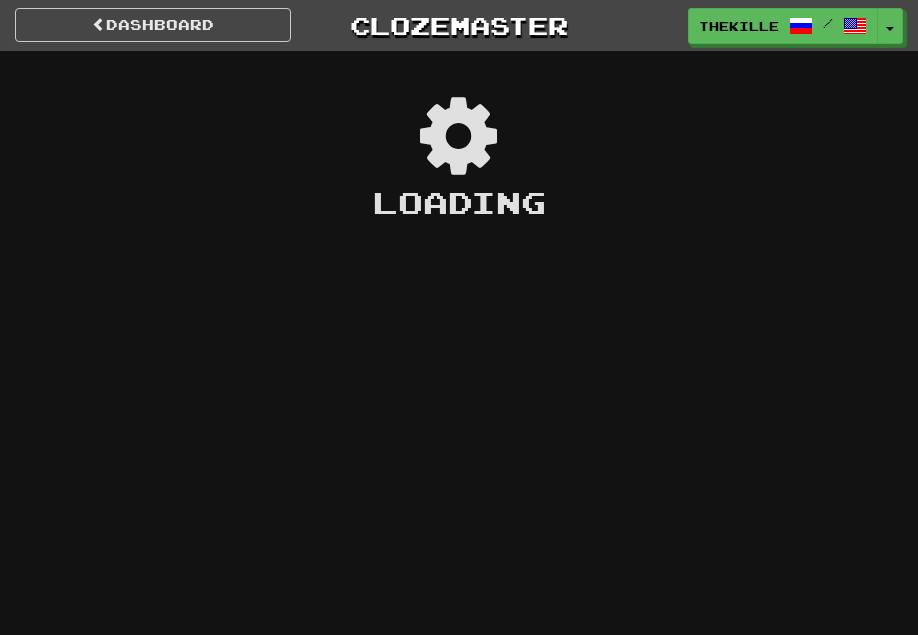 scroll, scrollTop: 0, scrollLeft: 0, axis: both 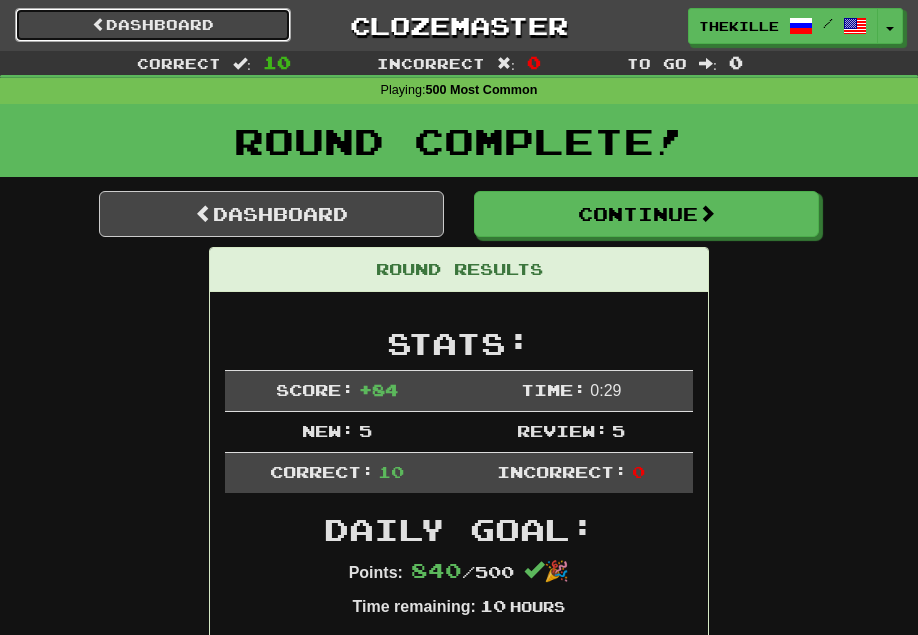 click on "Dashboard" at bounding box center (153, 25) 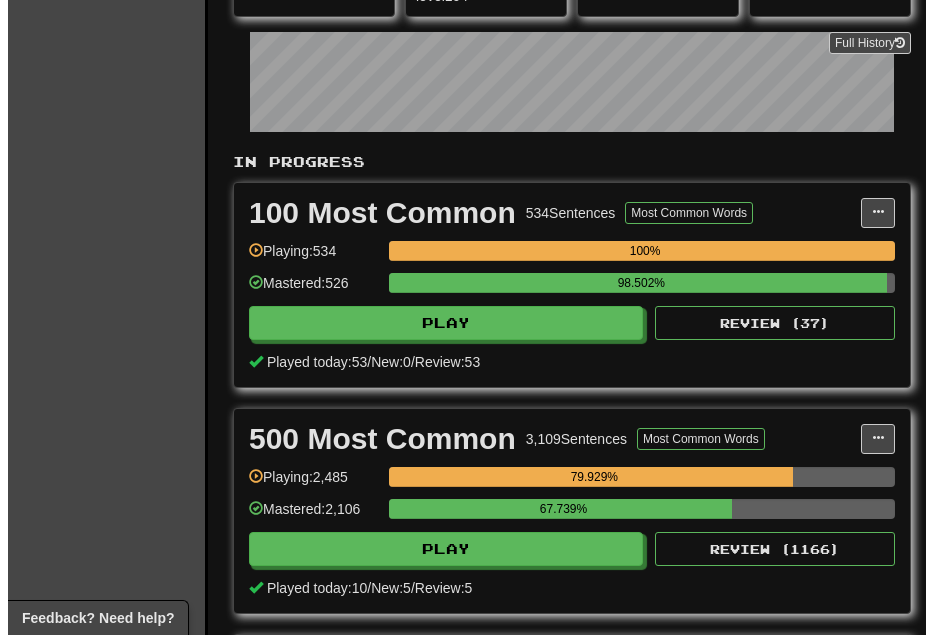 scroll, scrollTop: 333, scrollLeft: 0, axis: vertical 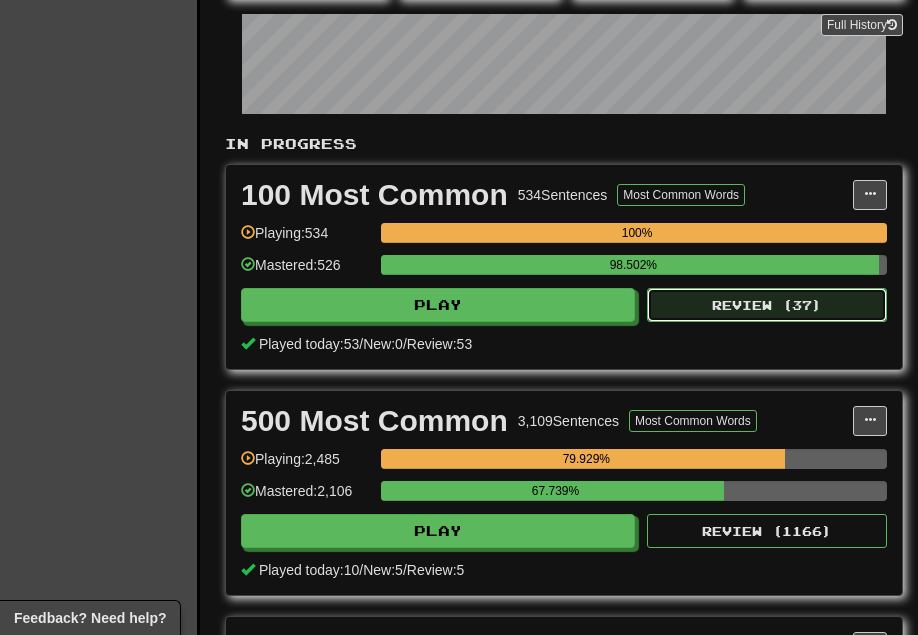 click on "Review ( 37 )" at bounding box center [767, 305] 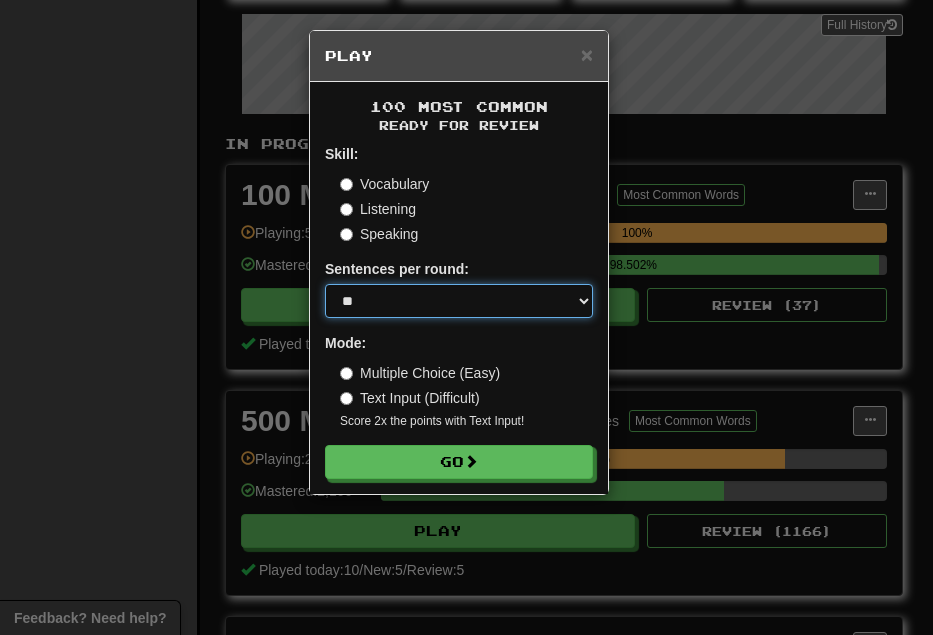 click on "* ** ** ** ** ** *** ********" at bounding box center [459, 301] 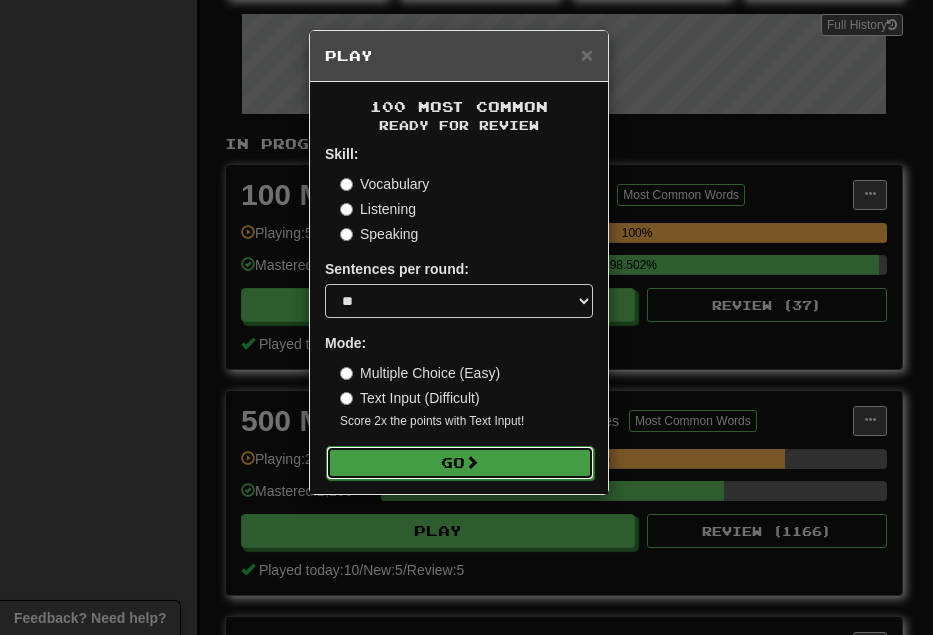 click on "Go" at bounding box center [460, 463] 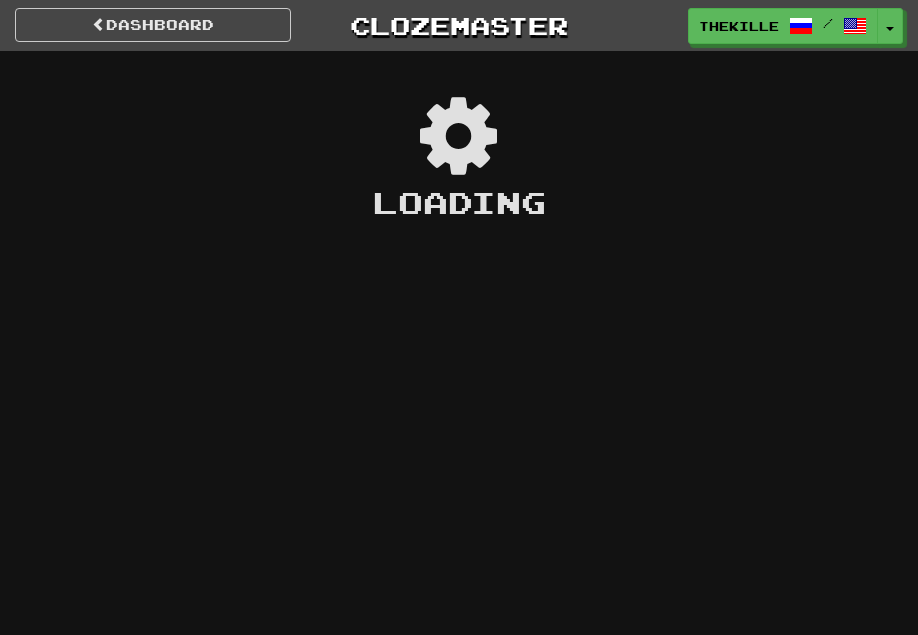 scroll, scrollTop: 0, scrollLeft: 0, axis: both 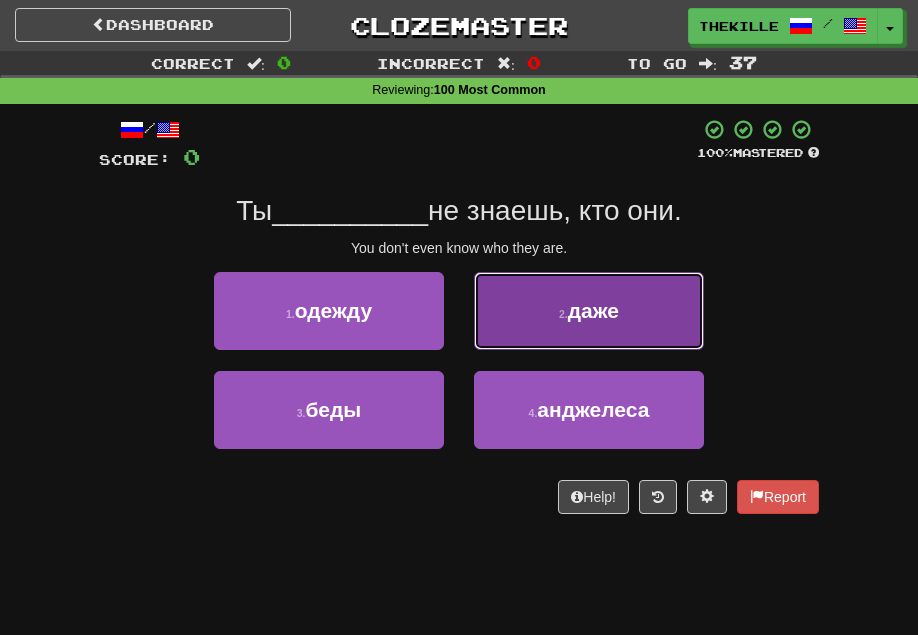 click on "даже" at bounding box center [593, 310] 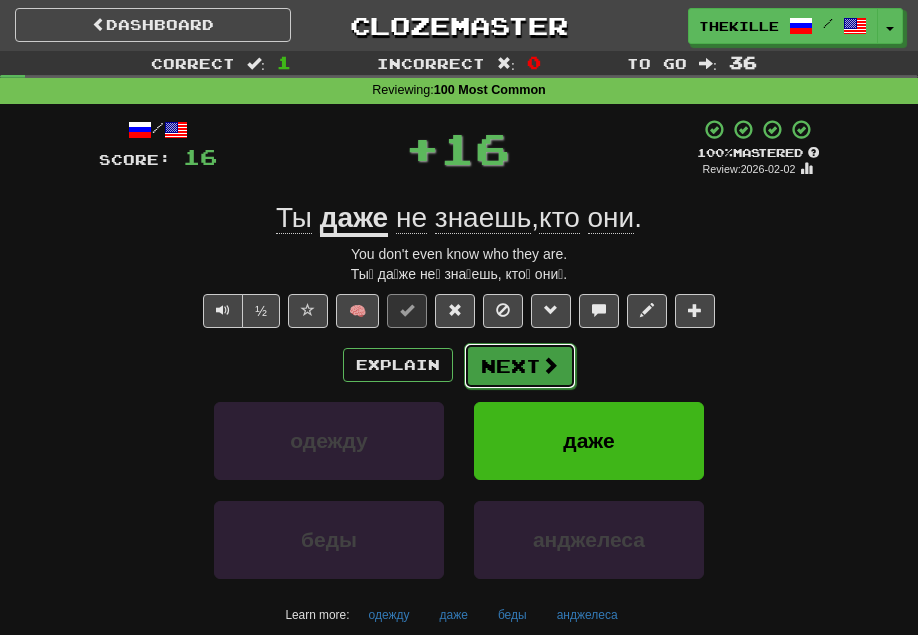 click on "Next" at bounding box center (520, 366) 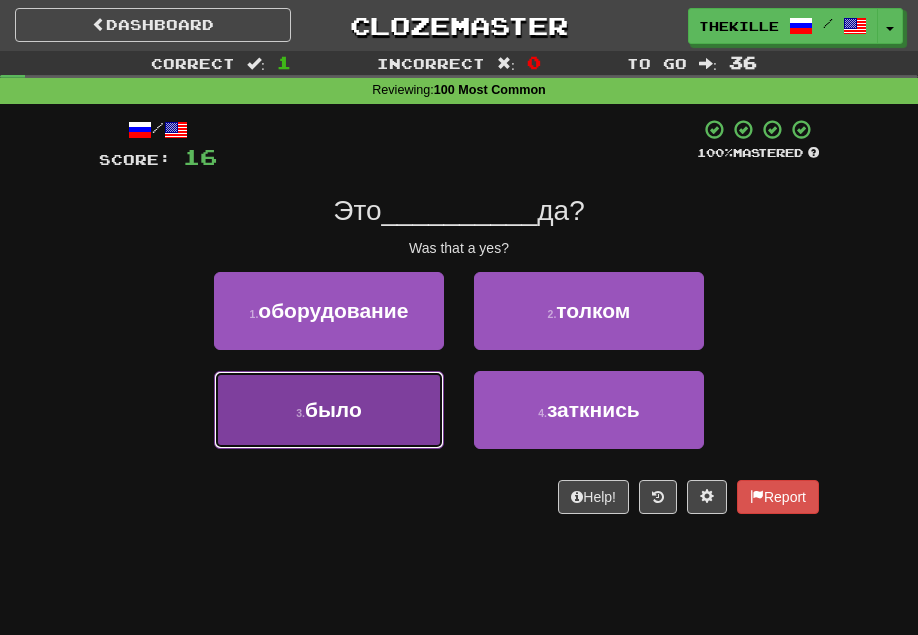 click on "3 .  было" at bounding box center (329, 410) 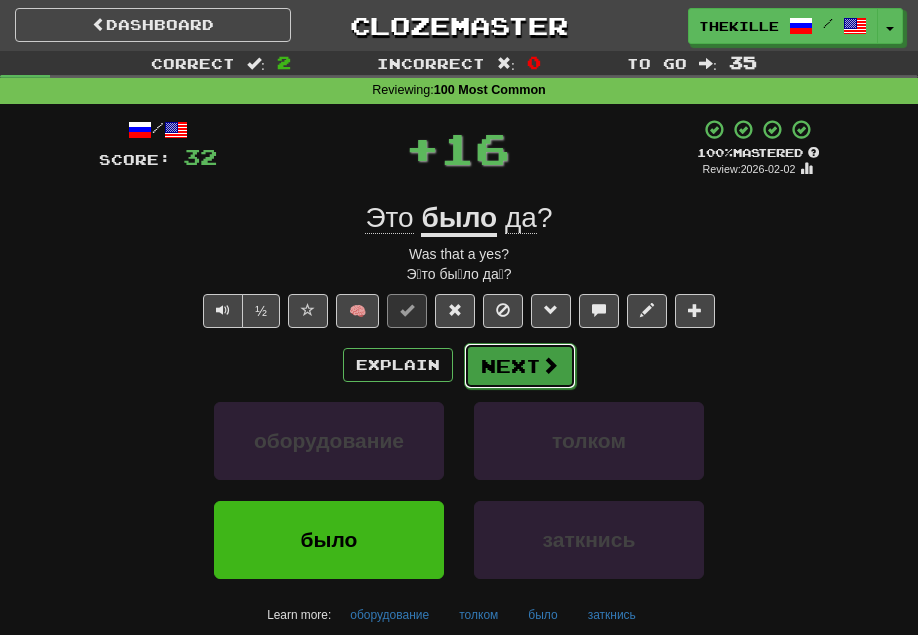click at bounding box center [550, 365] 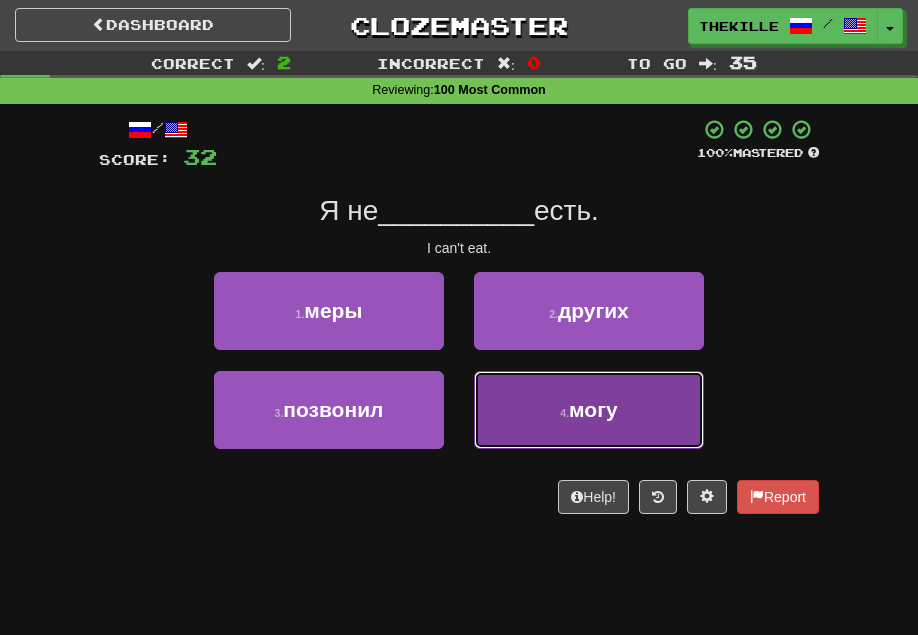 click on "4 .  могу" at bounding box center [589, 410] 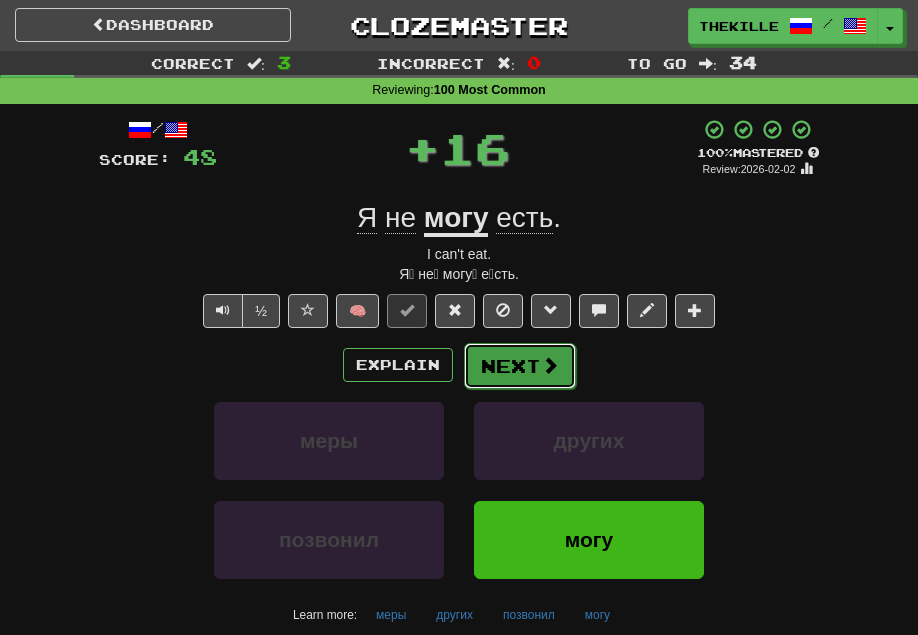 click on "Next" at bounding box center (520, 366) 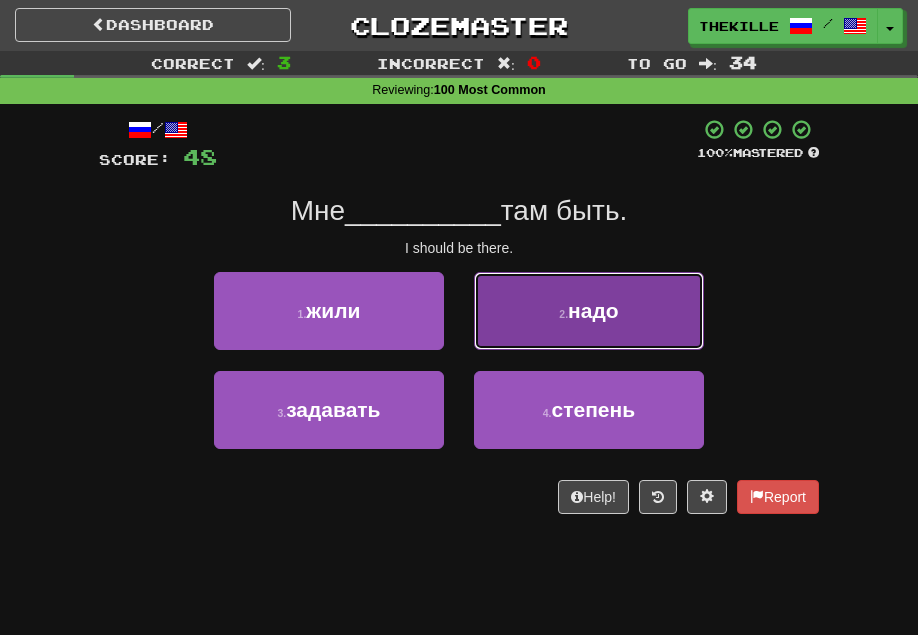 click on "2 .  надо" at bounding box center [589, 311] 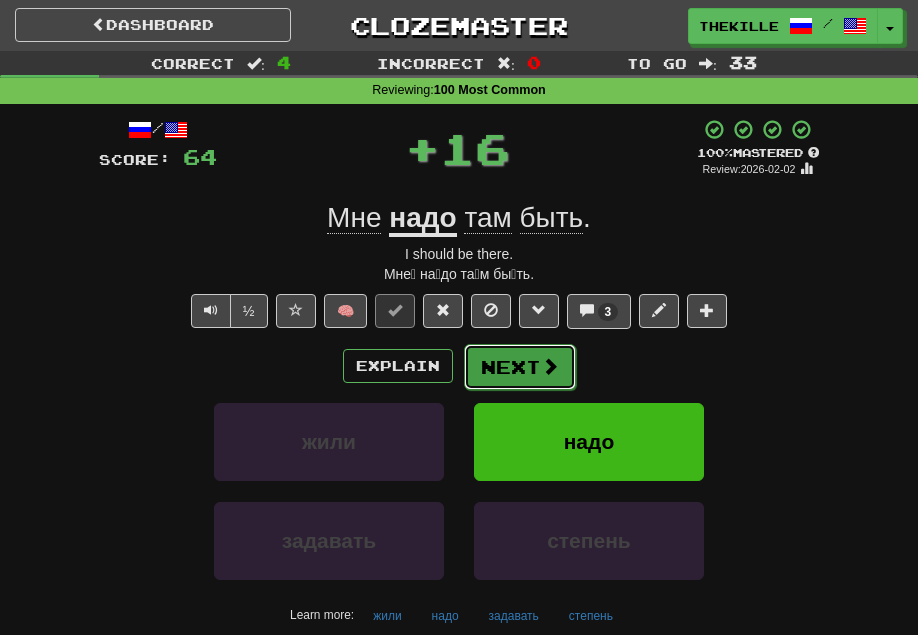 click on "Next" at bounding box center [520, 367] 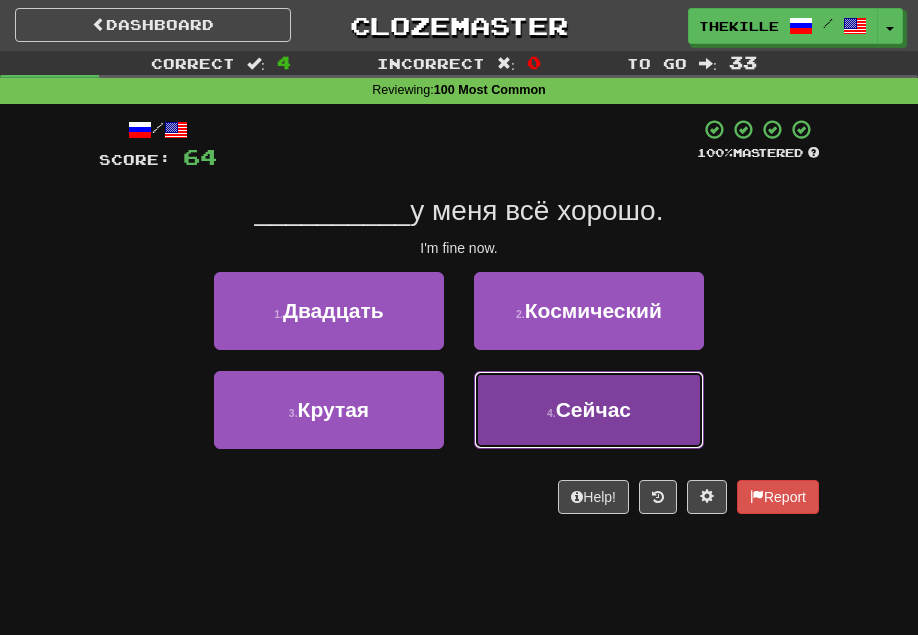 click on "4 .  Сейчас" at bounding box center (589, 410) 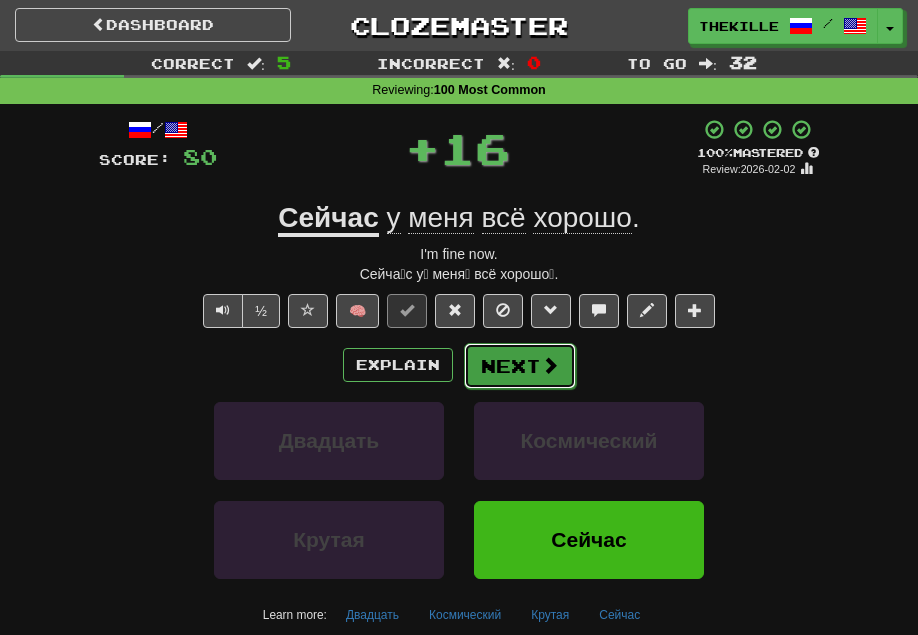 click on "Next" at bounding box center [520, 366] 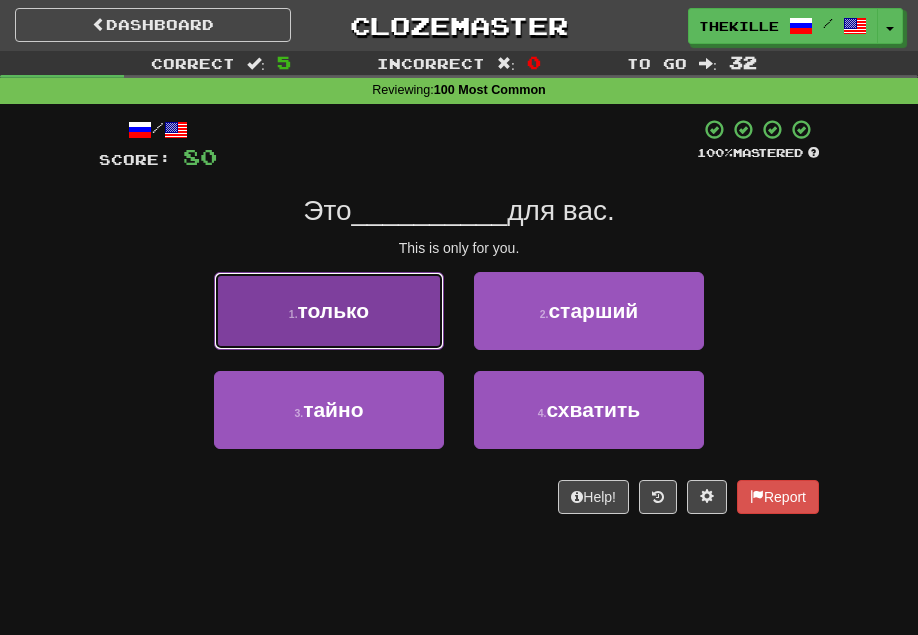 click on "1 .  только" at bounding box center (329, 311) 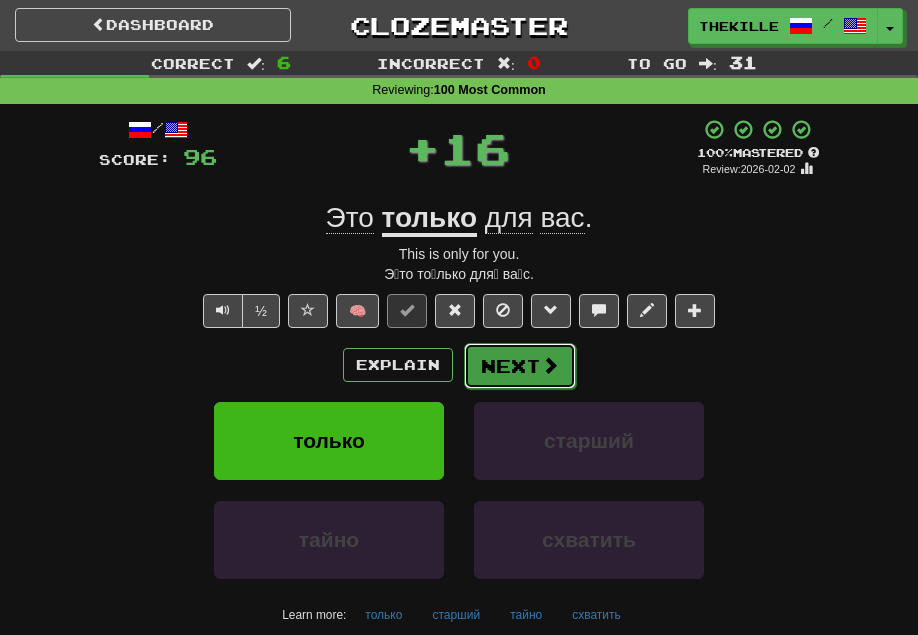 click on "Next" at bounding box center (520, 366) 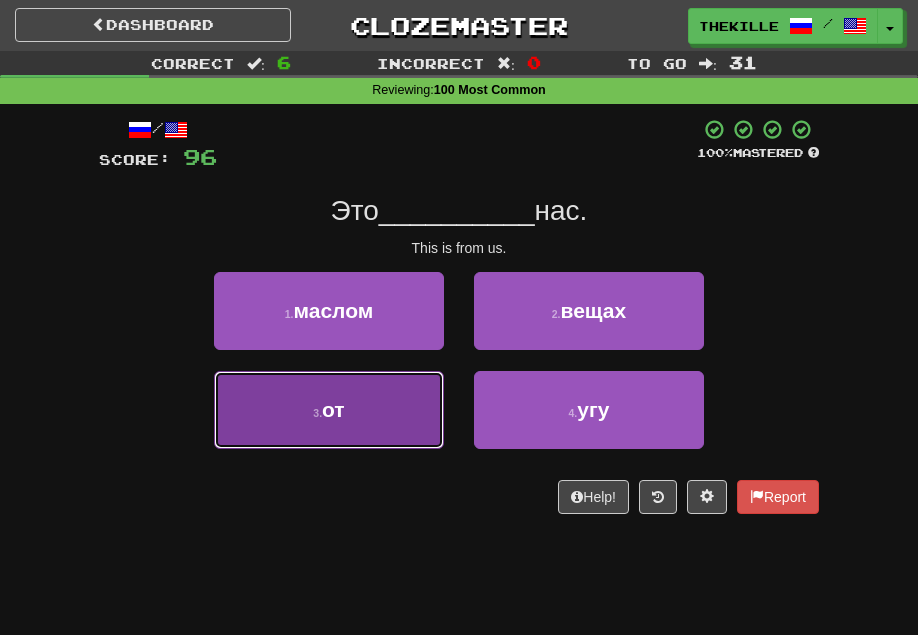 click on "3 .  от" at bounding box center (329, 410) 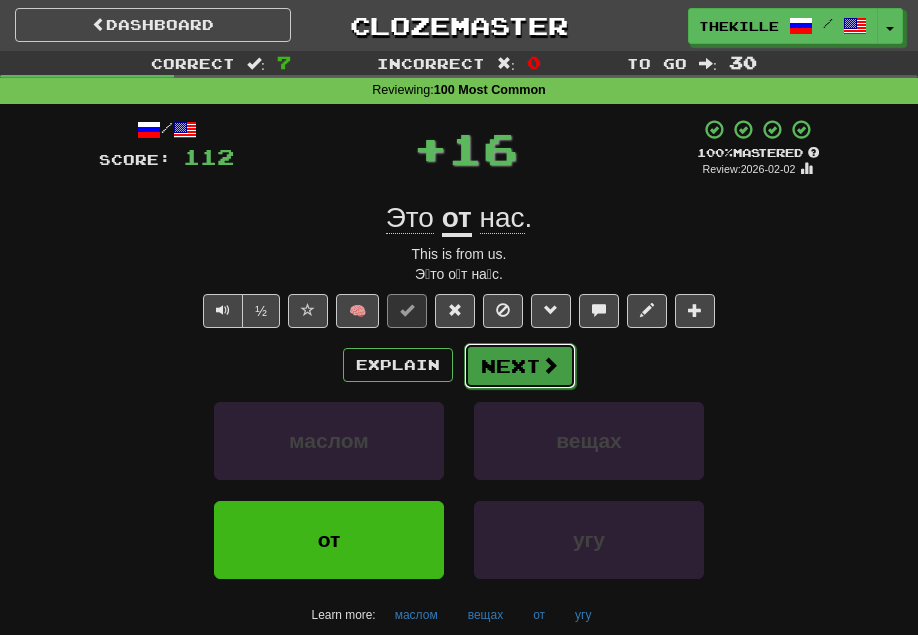 click on "Next" at bounding box center [520, 366] 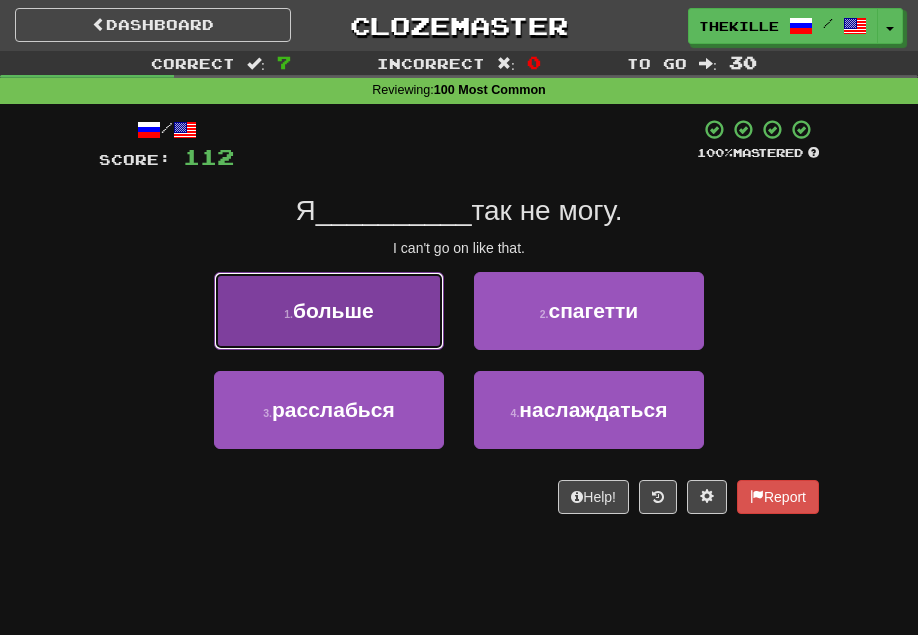 click on "1 .  больше" at bounding box center (329, 311) 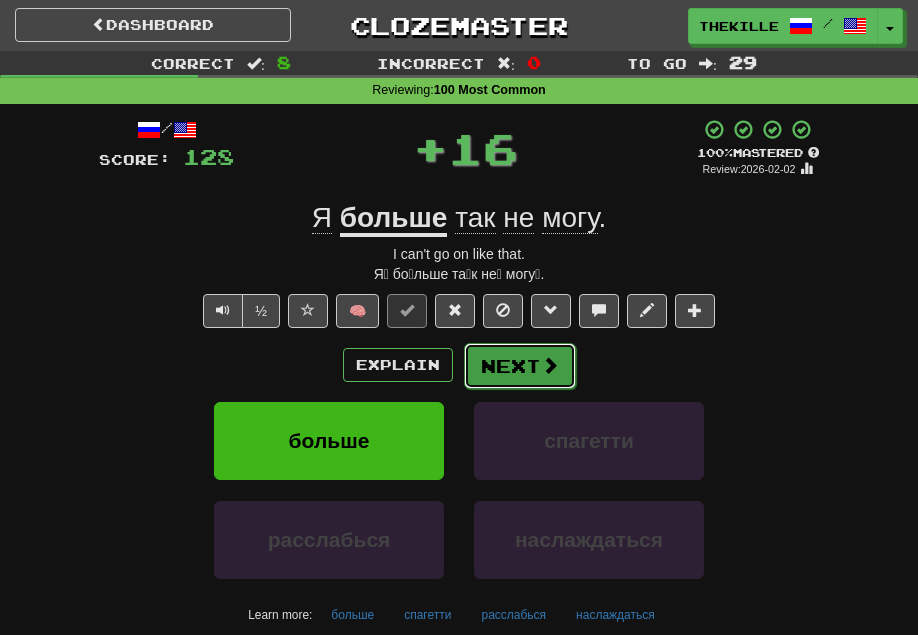 click on "Next" at bounding box center [520, 366] 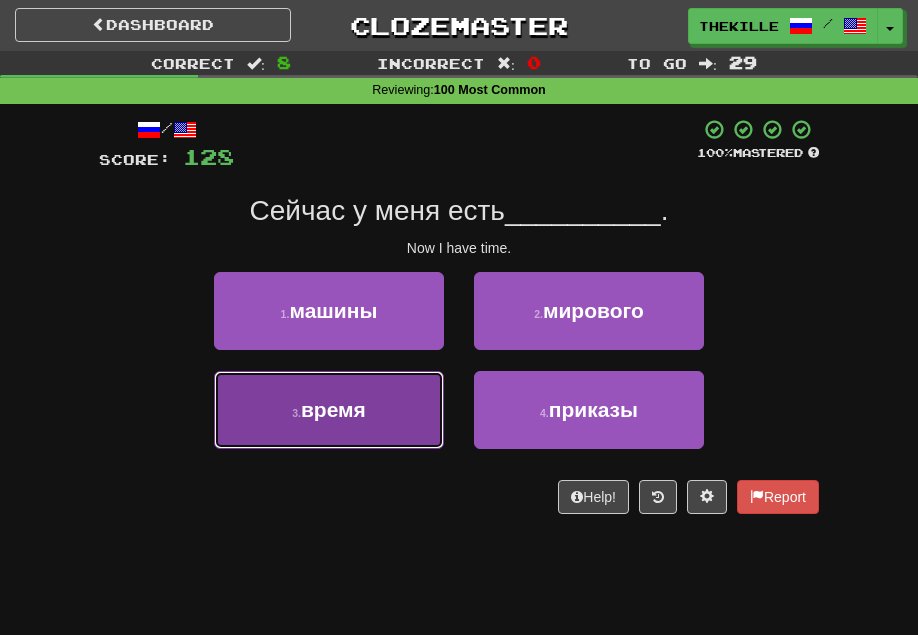 click on "3 .  время" at bounding box center (329, 410) 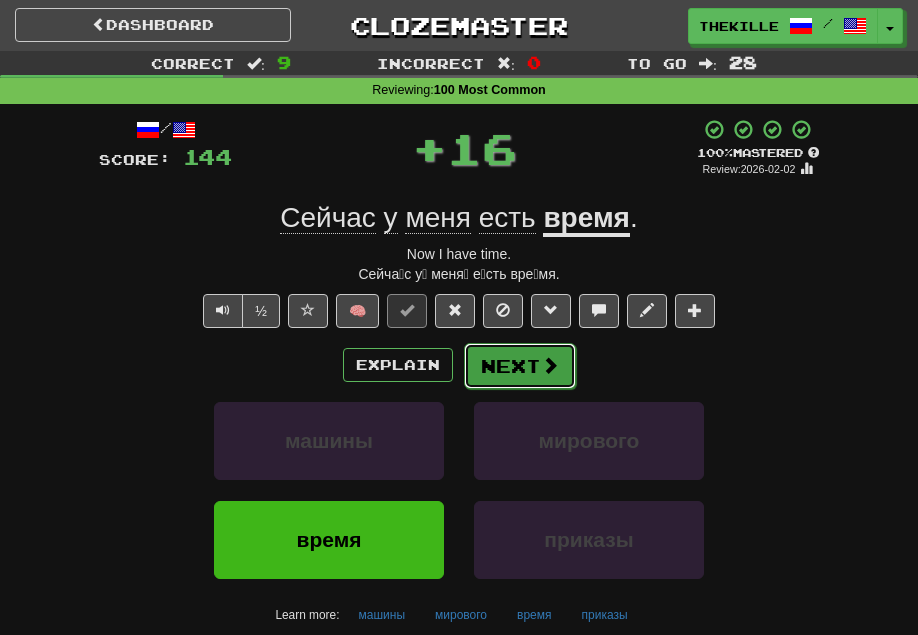 click on "Next" at bounding box center (520, 366) 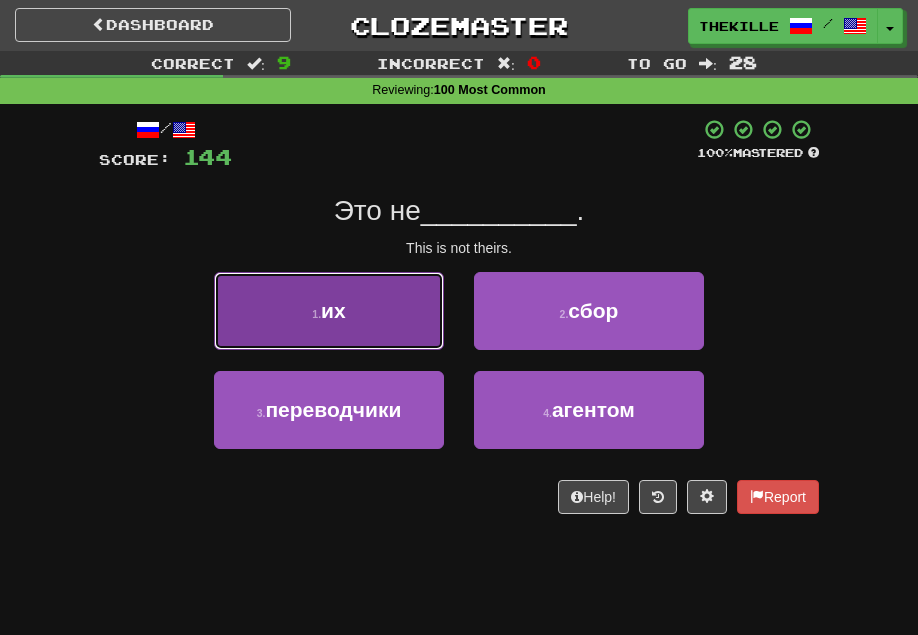 click on "1 .  их" at bounding box center (329, 311) 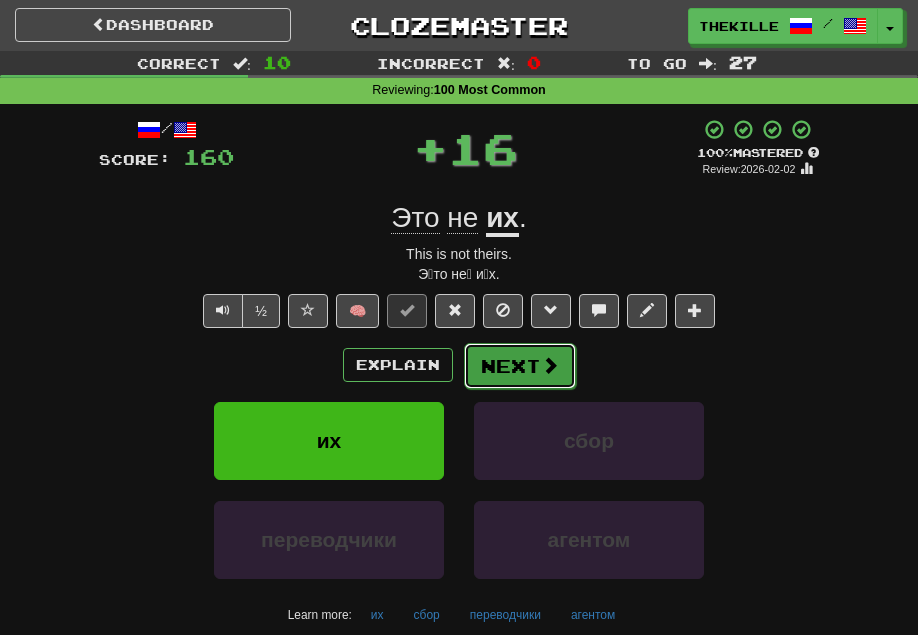click on "Next" at bounding box center (520, 366) 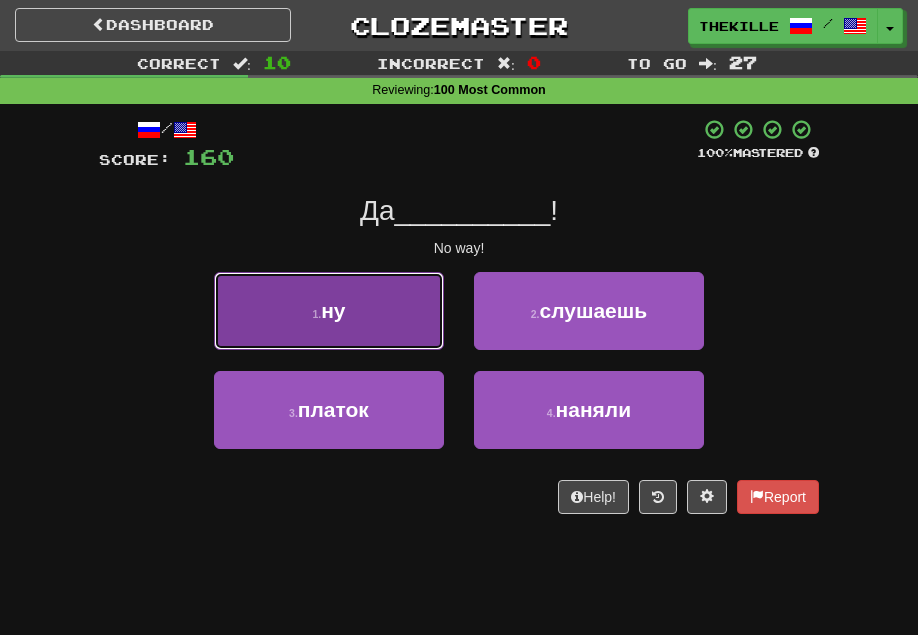 click on "1 .  ну" at bounding box center [329, 311] 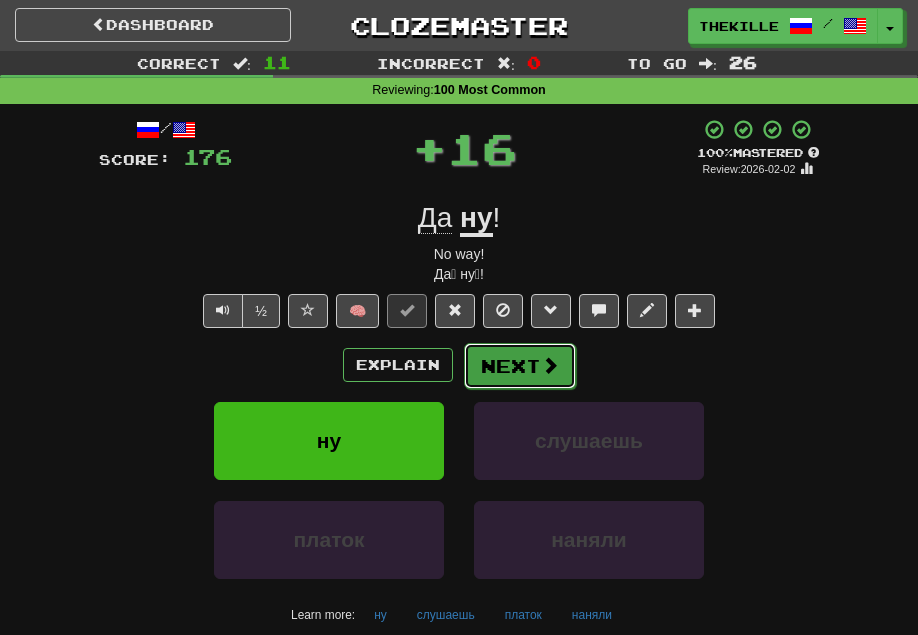 click on "Next" at bounding box center (520, 366) 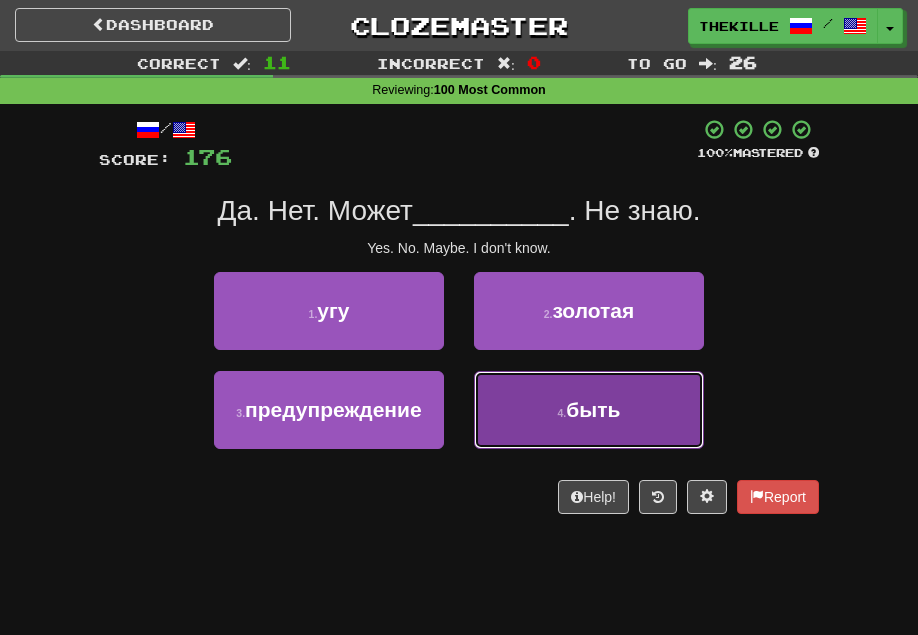 click on "быть" at bounding box center [593, 409] 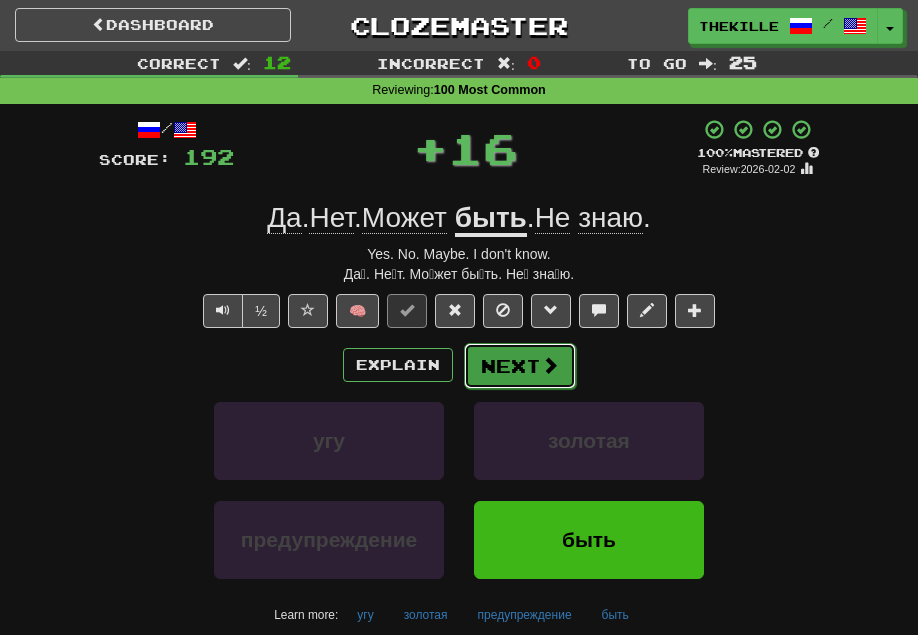 click on "Next" at bounding box center (520, 366) 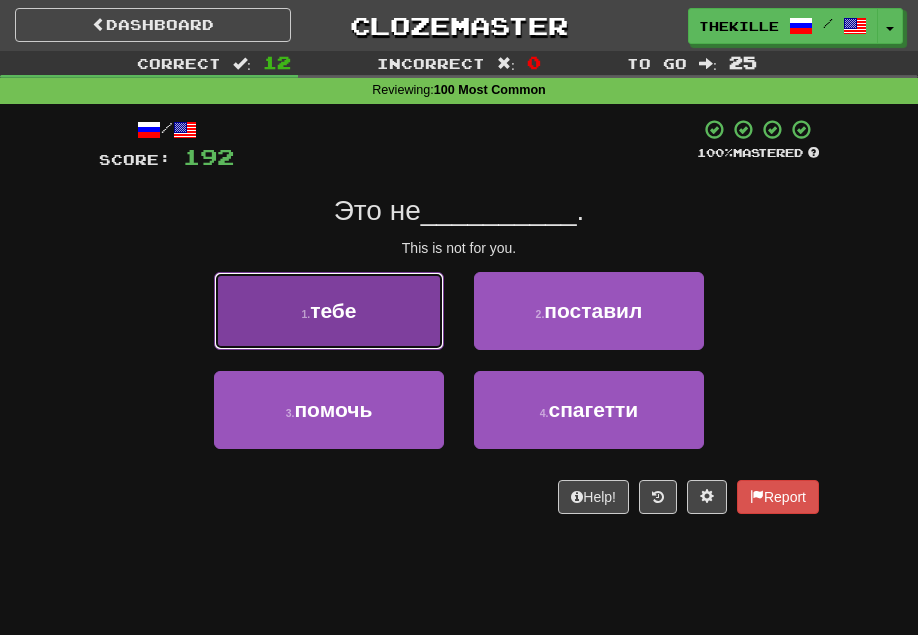 click on "1 .  тебе" at bounding box center [329, 311] 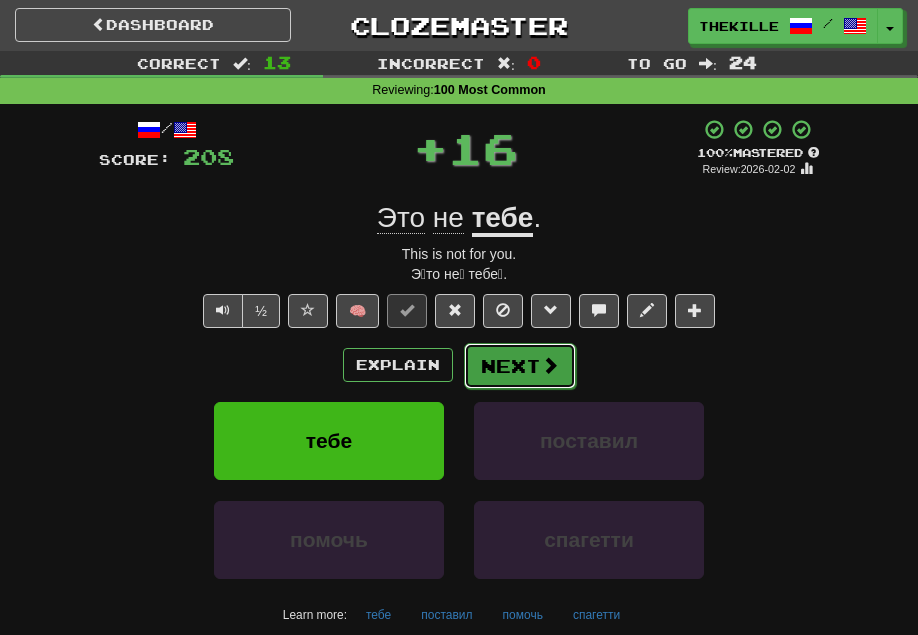 click at bounding box center [550, 365] 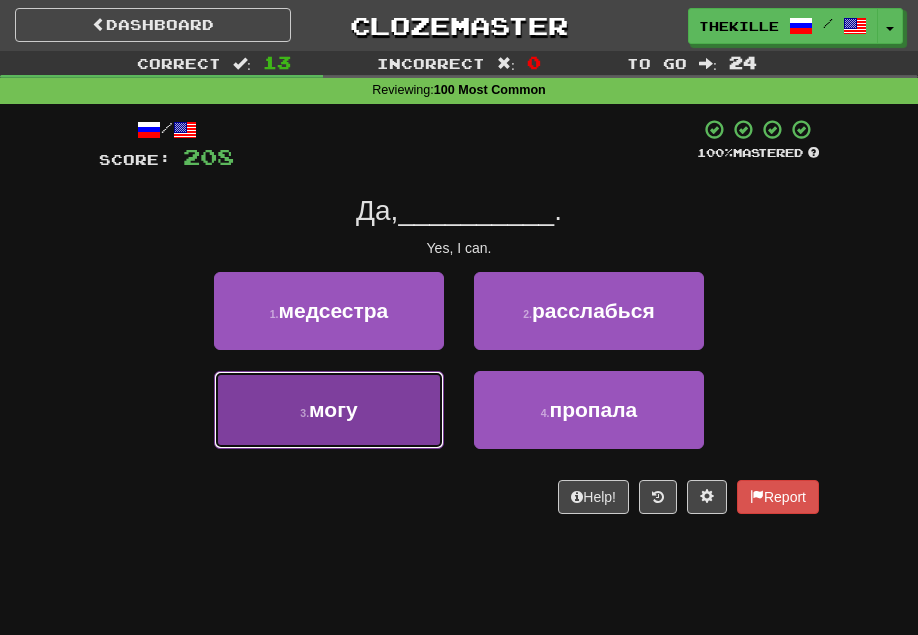click on "3 .  могу" at bounding box center [329, 410] 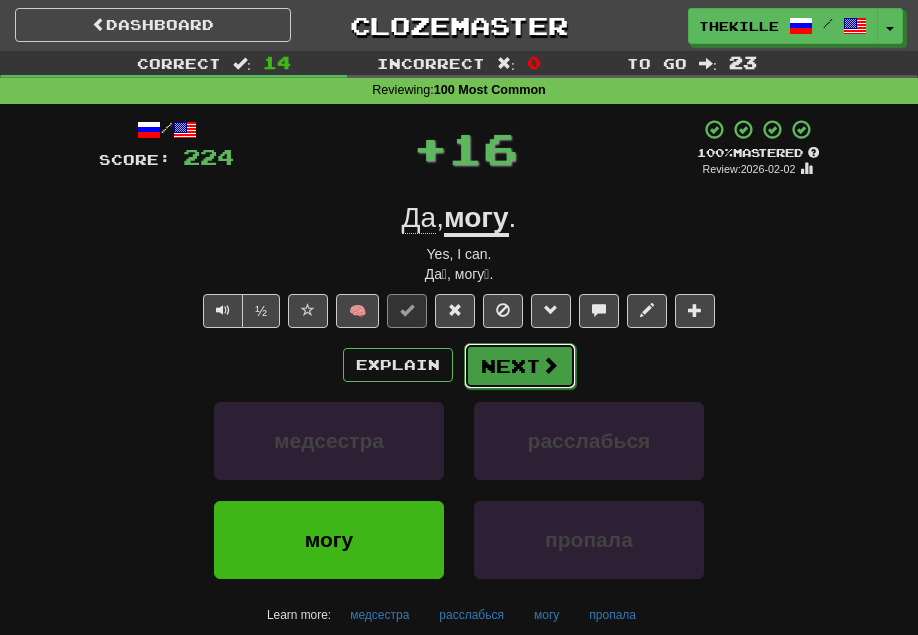 click on "Next" at bounding box center (520, 366) 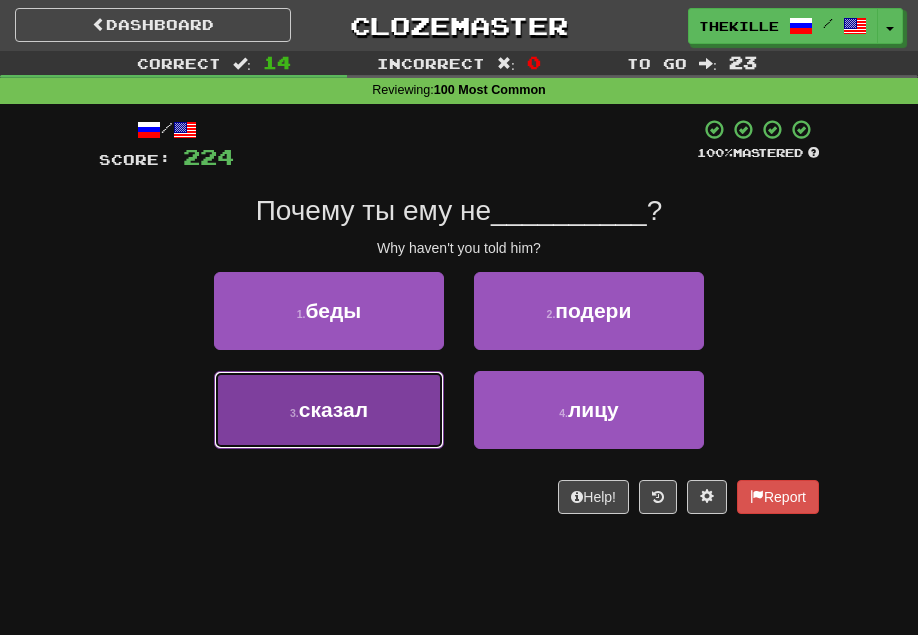 click on "сказал" at bounding box center (333, 409) 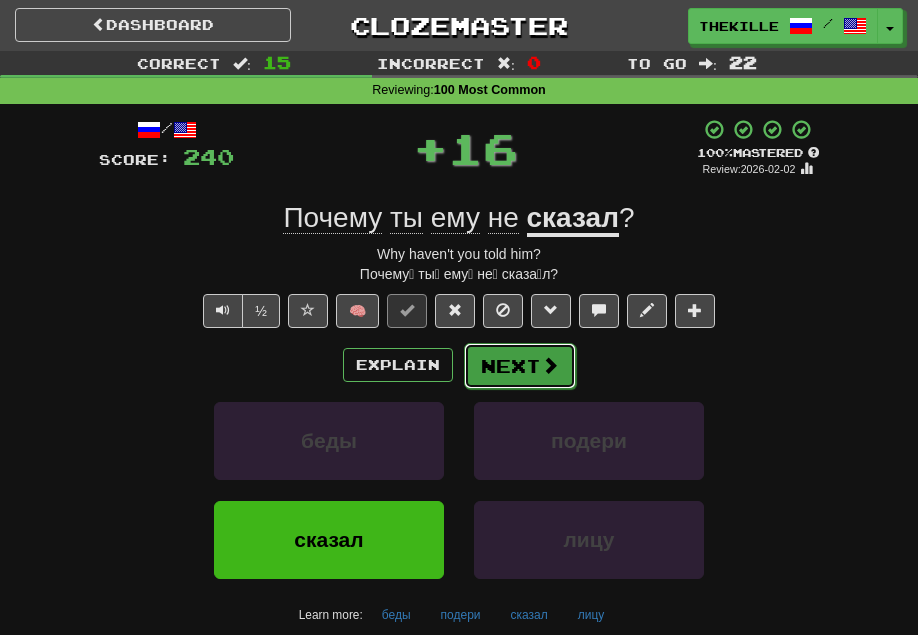 click on "Next" at bounding box center (520, 366) 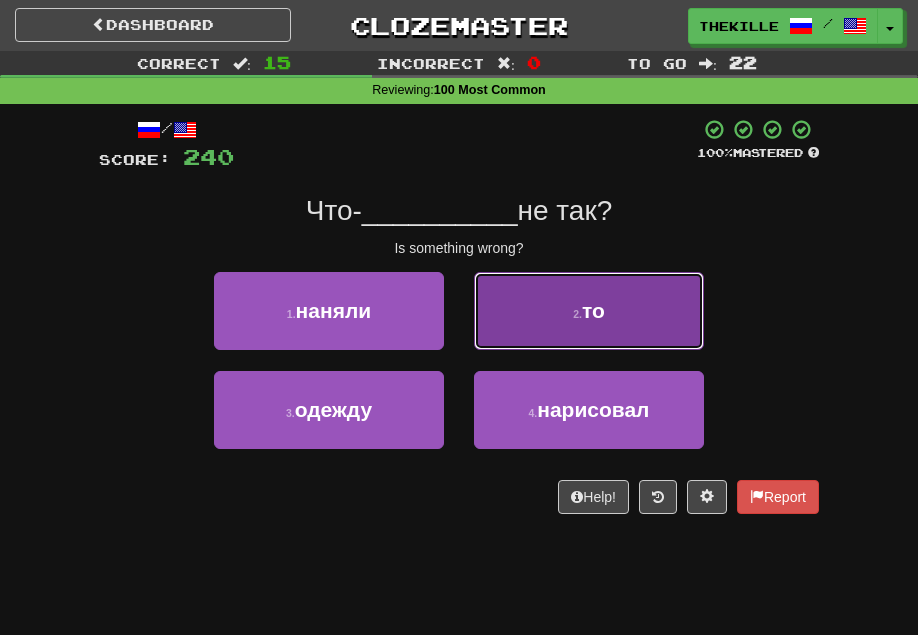 click on "2 .  то" at bounding box center [589, 311] 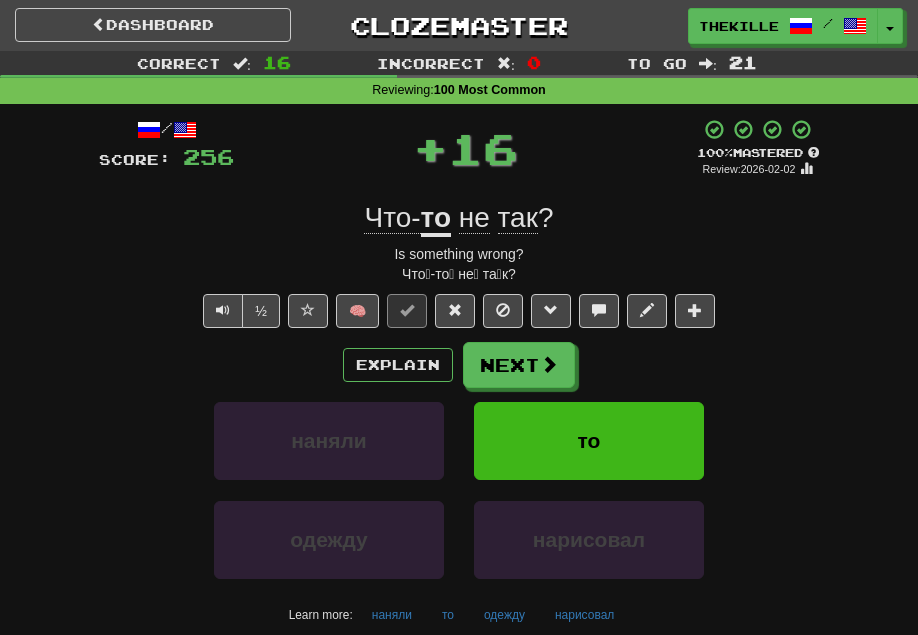 click on "Explain Next наняли то одежду нарисовал Learn more: наняли то одежду нарисовал" at bounding box center [459, 486] 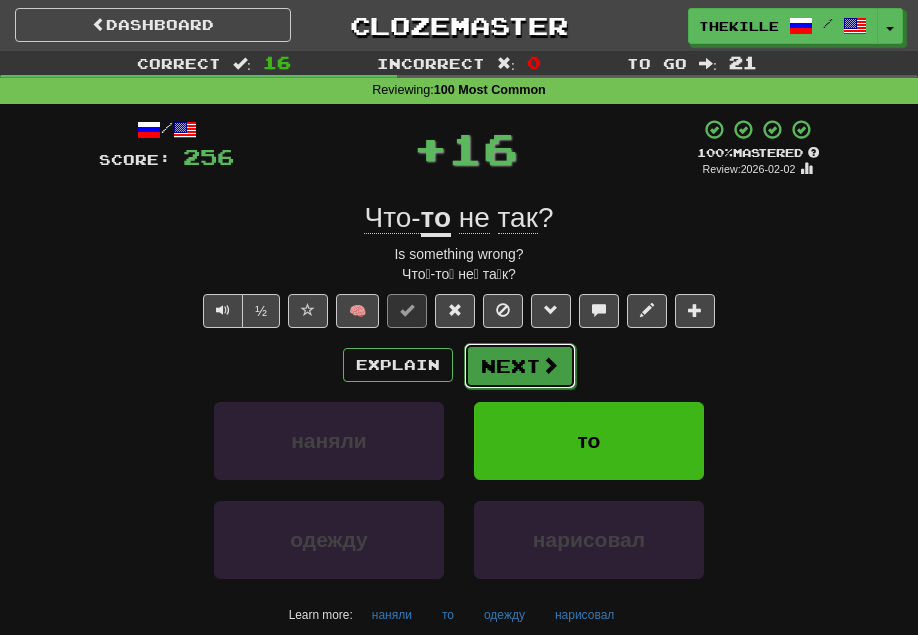 click on "Next" at bounding box center (520, 366) 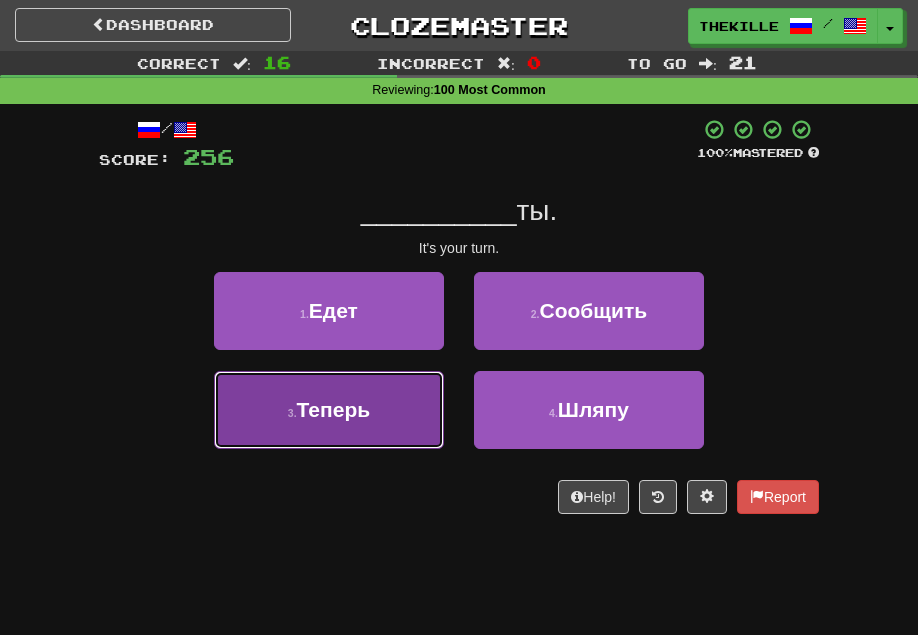 click on "3 .  Теперь" at bounding box center [329, 410] 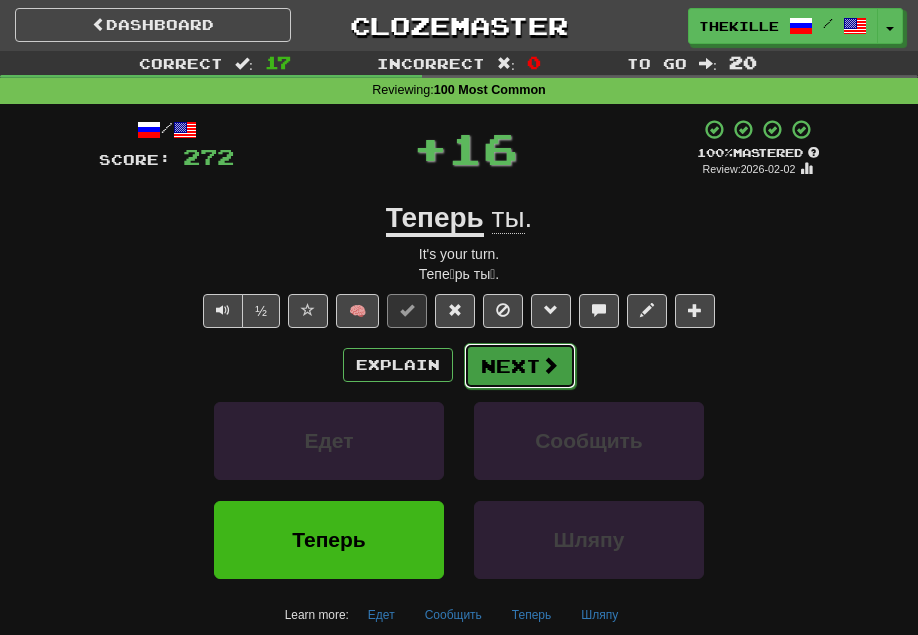 click on "Next" at bounding box center [520, 366] 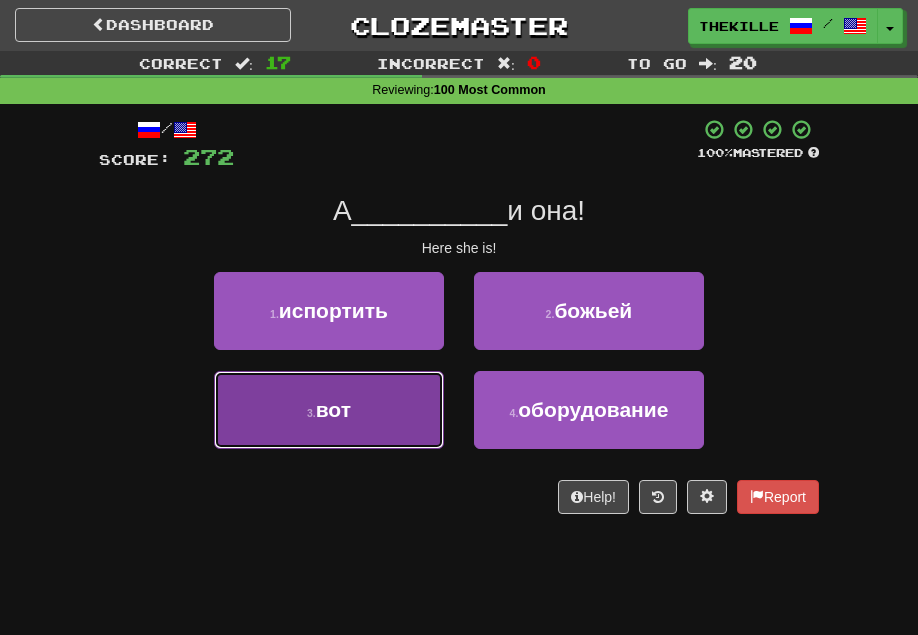 click on "3 .  вот" at bounding box center (329, 410) 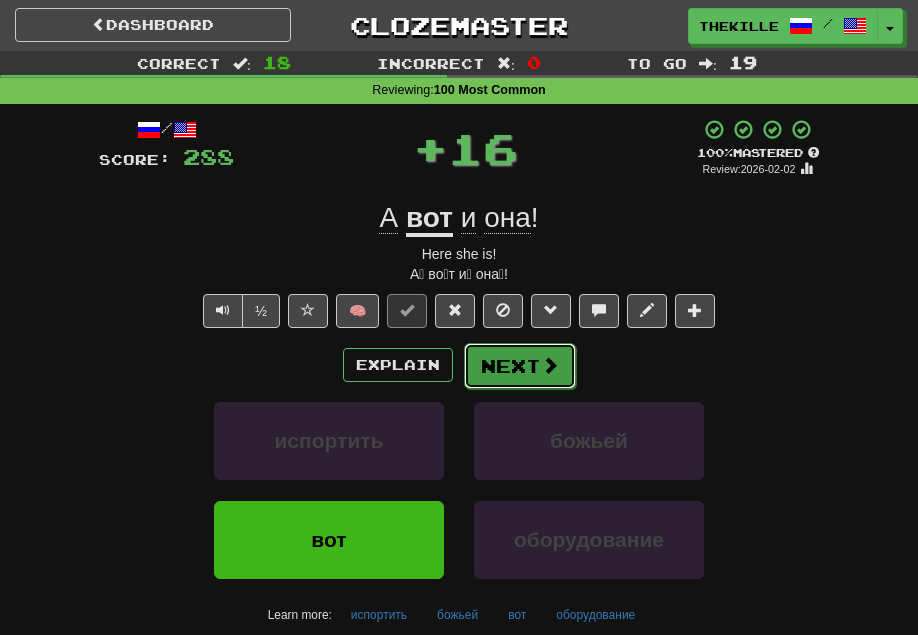 click on "Next" at bounding box center (520, 366) 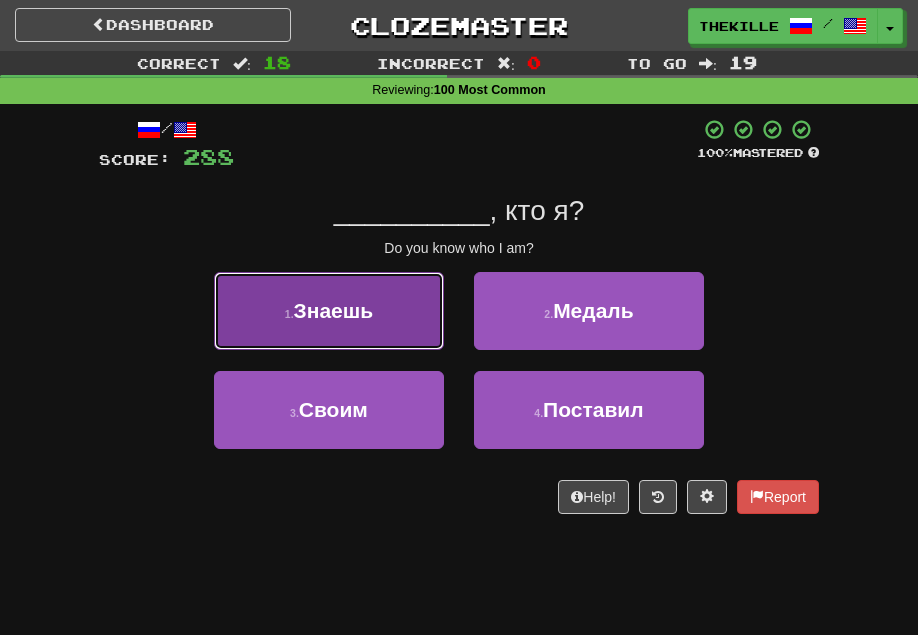 click on "1 .  Знаешь" at bounding box center (329, 311) 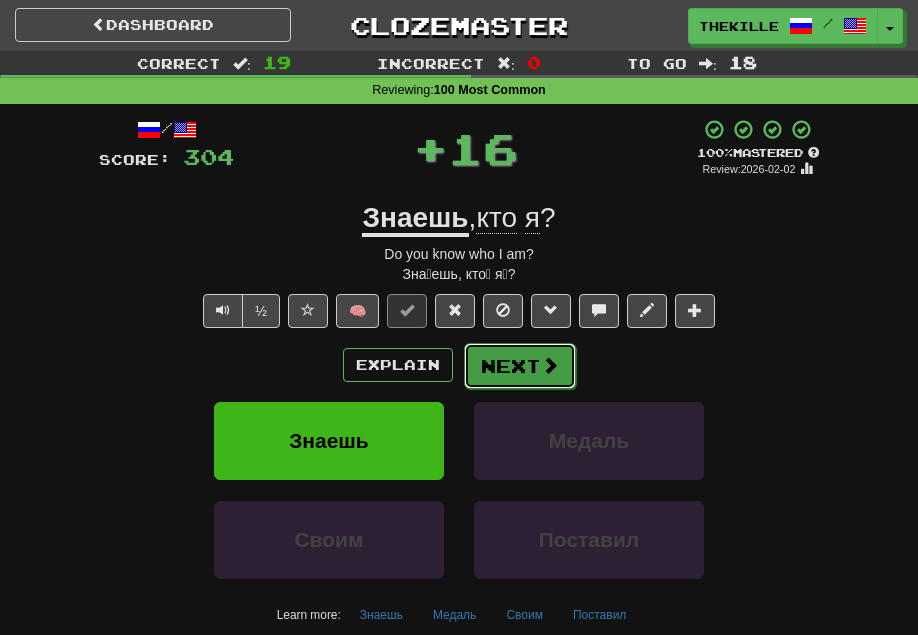 click on "Next" at bounding box center (520, 366) 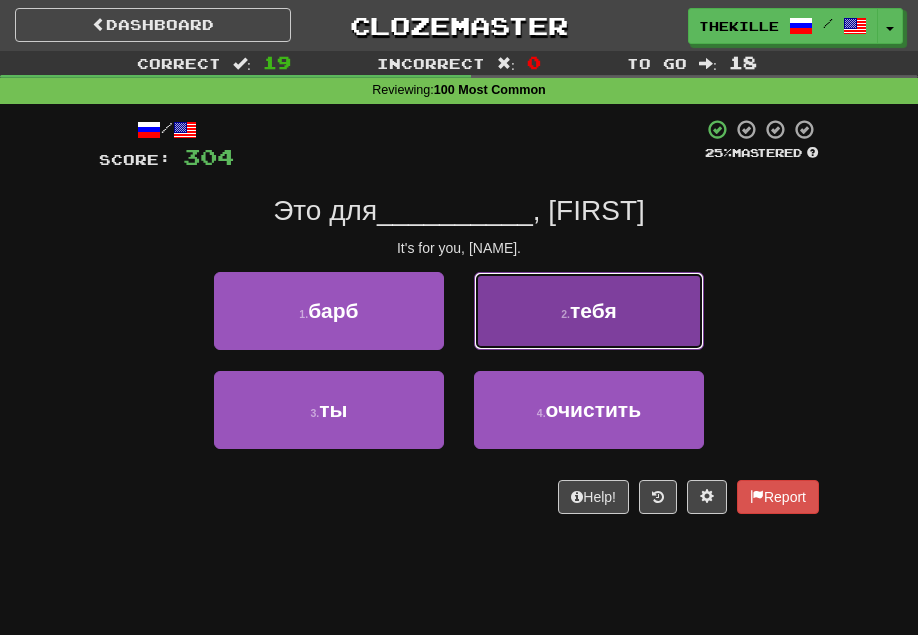 click on "2 .  тебя" at bounding box center (589, 311) 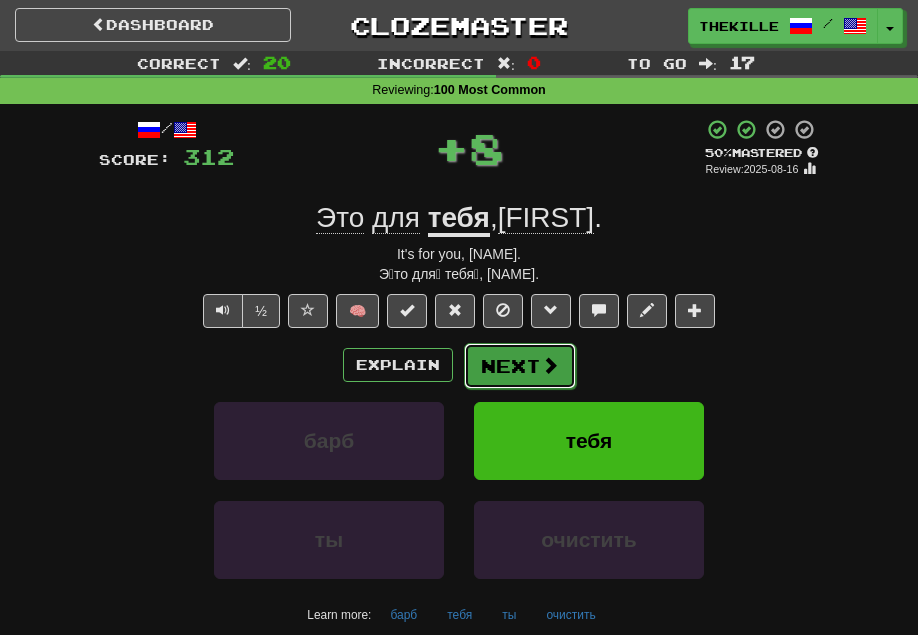 click on "Next" at bounding box center [520, 366] 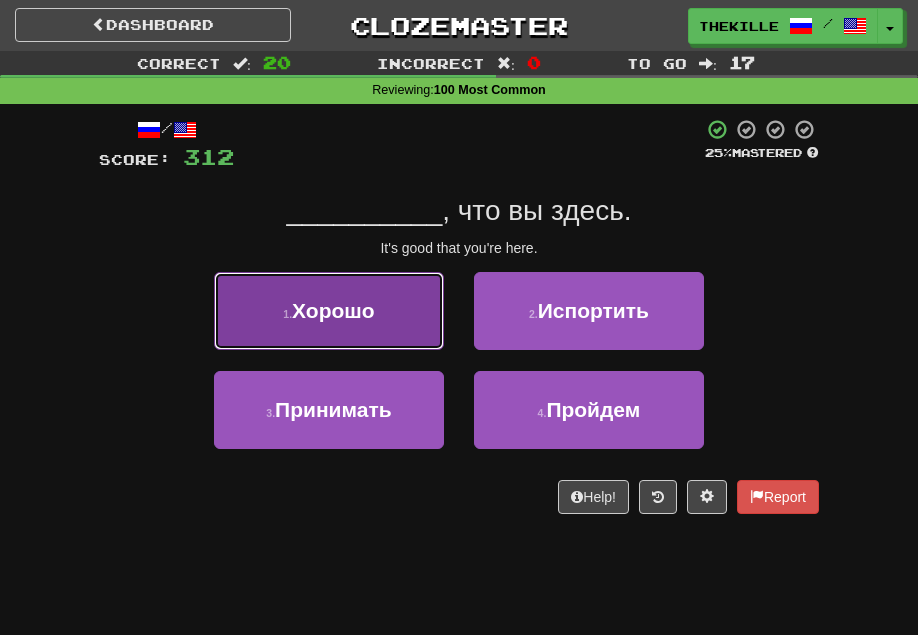 click on "1 .  Хорошо" at bounding box center [329, 311] 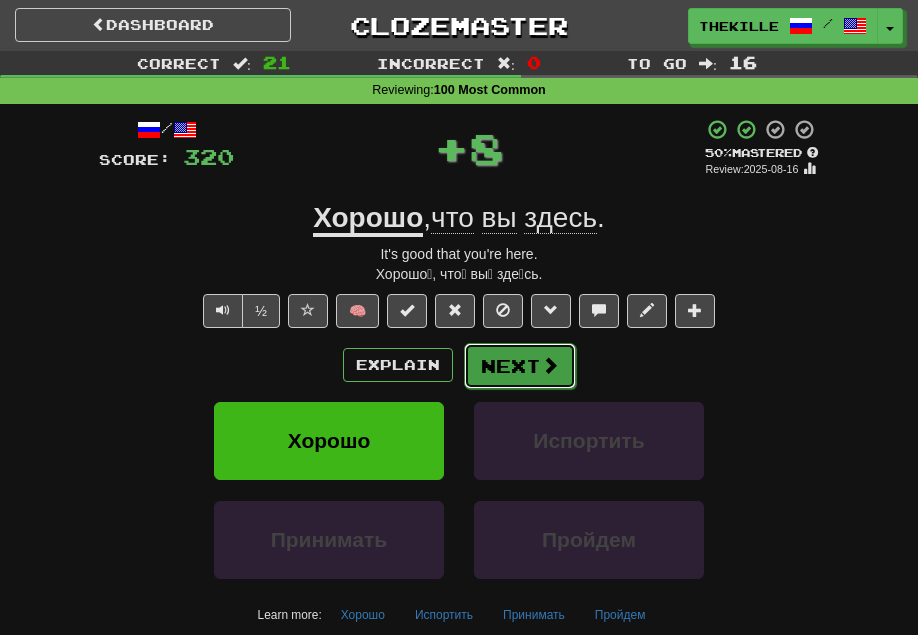 click on "Next" at bounding box center (520, 366) 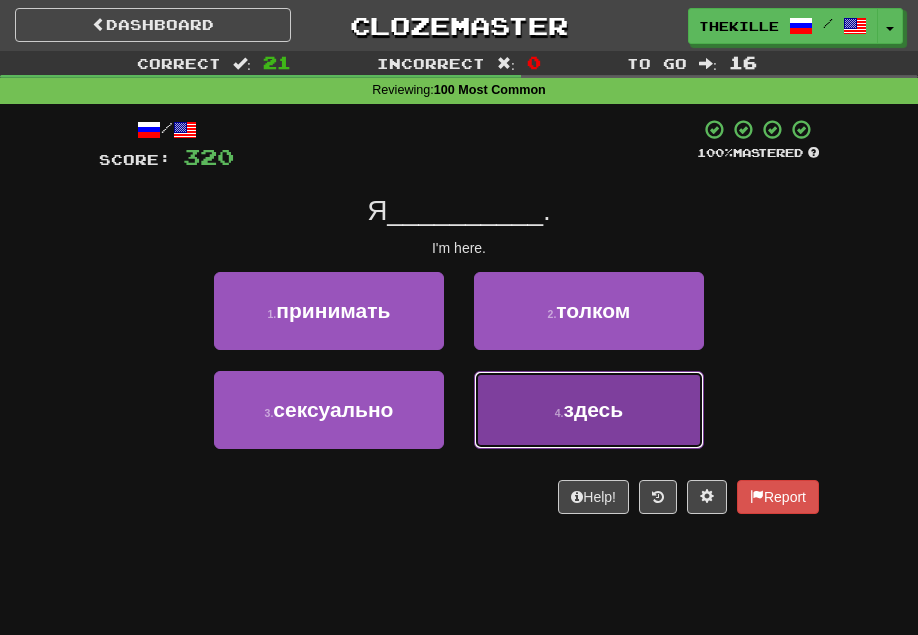 click on "4 .  здесь" at bounding box center (589, 410) 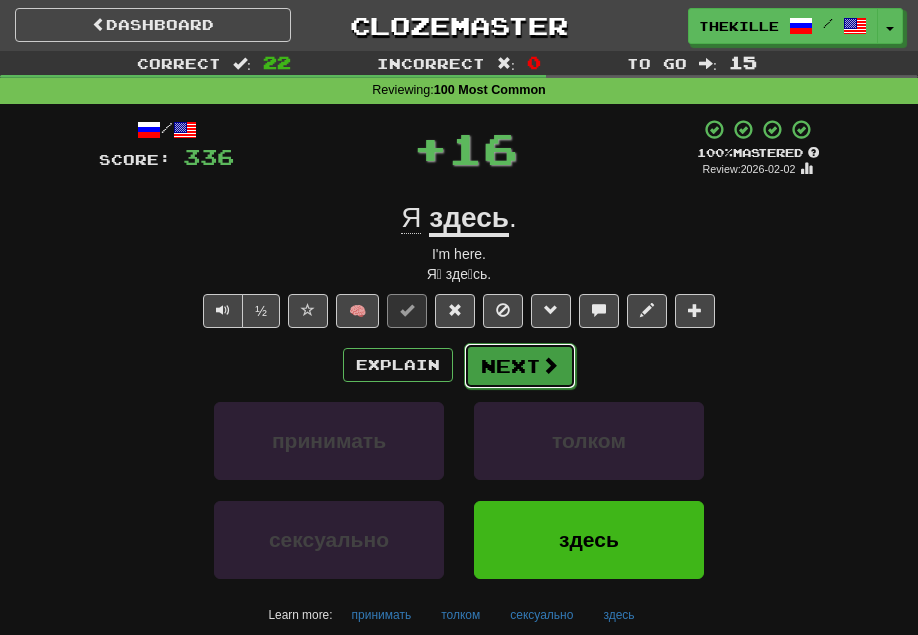 click on "Next" at bounding box center [520, 366] 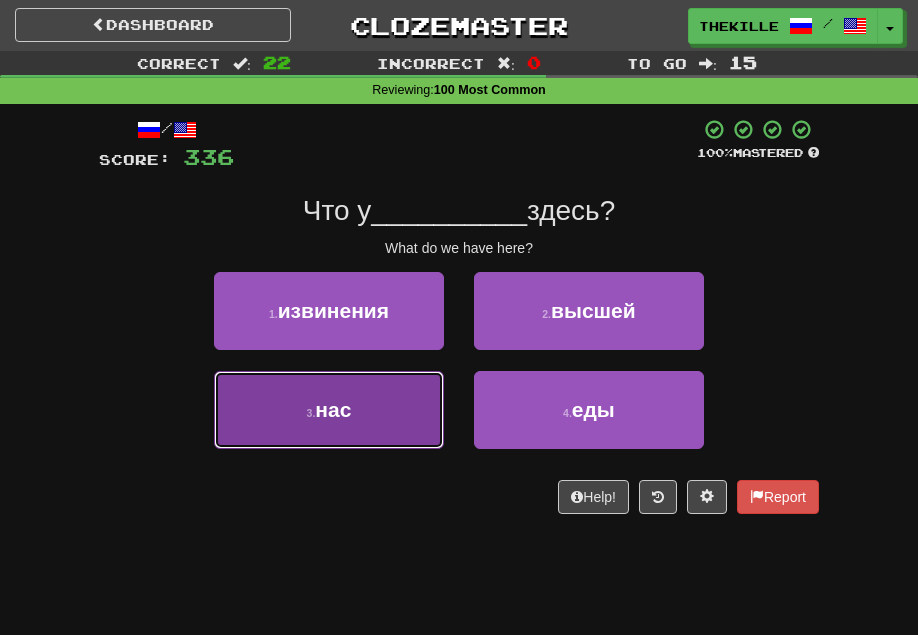 click on "3 .  нас" at bounding box center [329, 410] 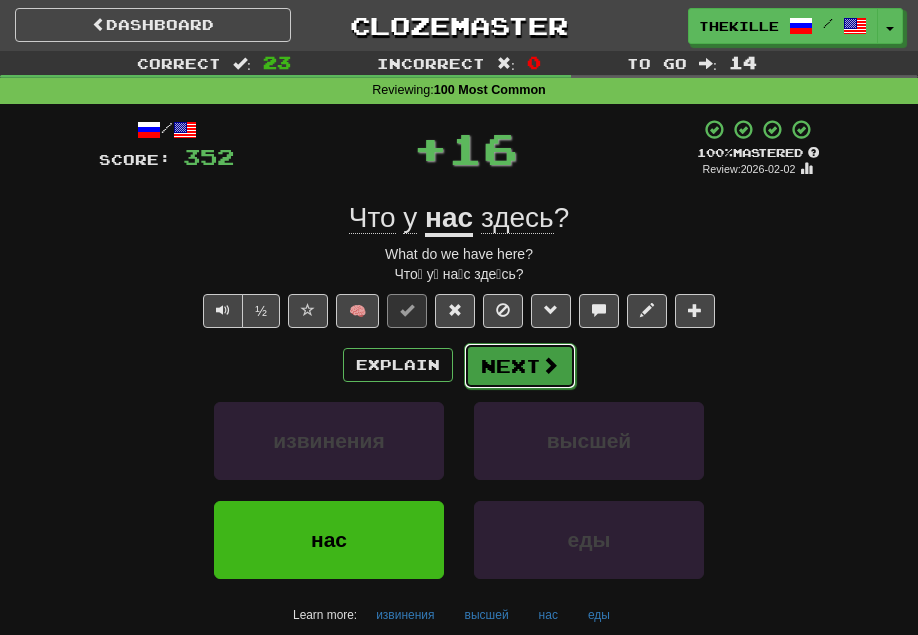 click on "Next" at bounding box center [520, 366] 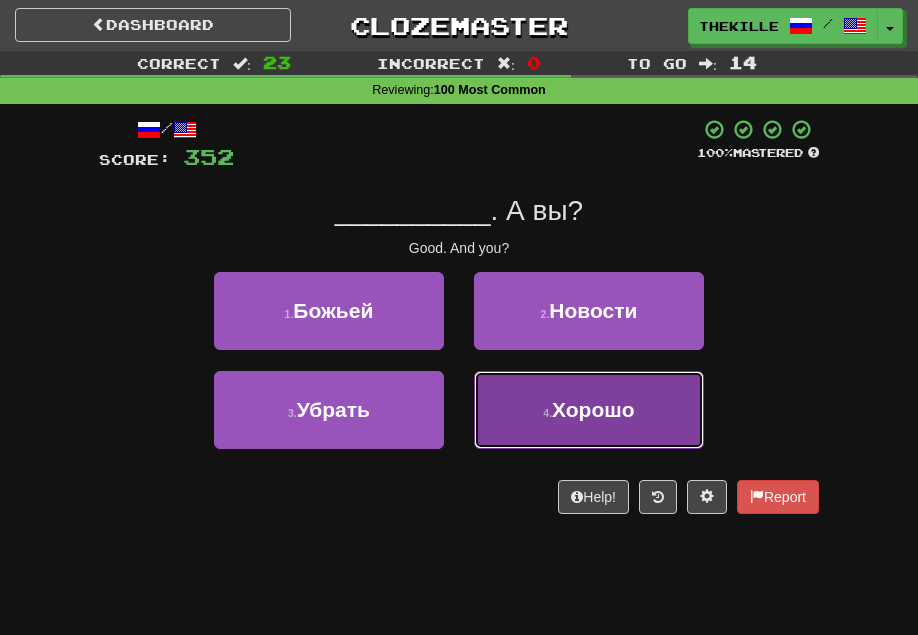 click on "Хорошо" at bounding box center (593, 409) 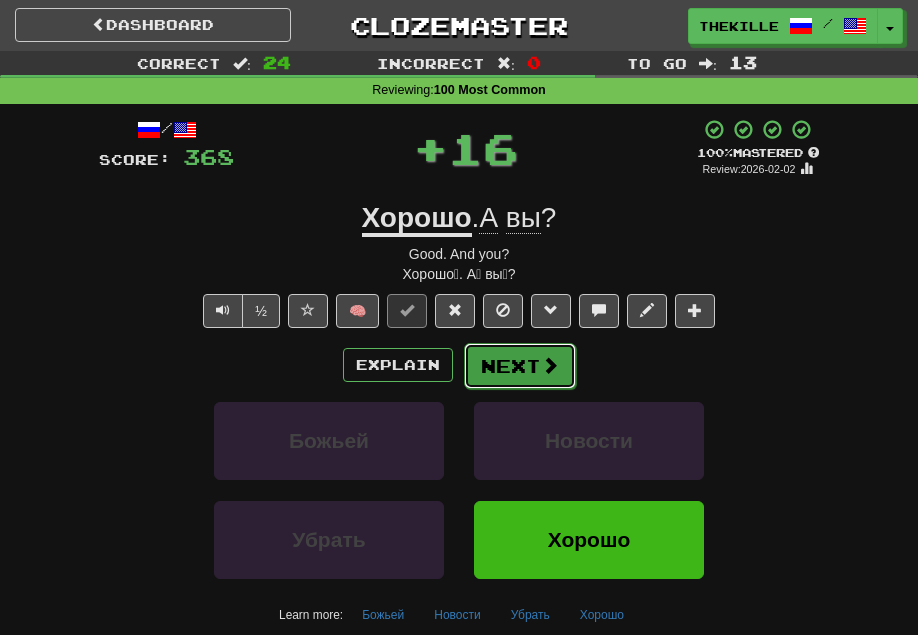 click on "Next" at bounding box center [520, 366] 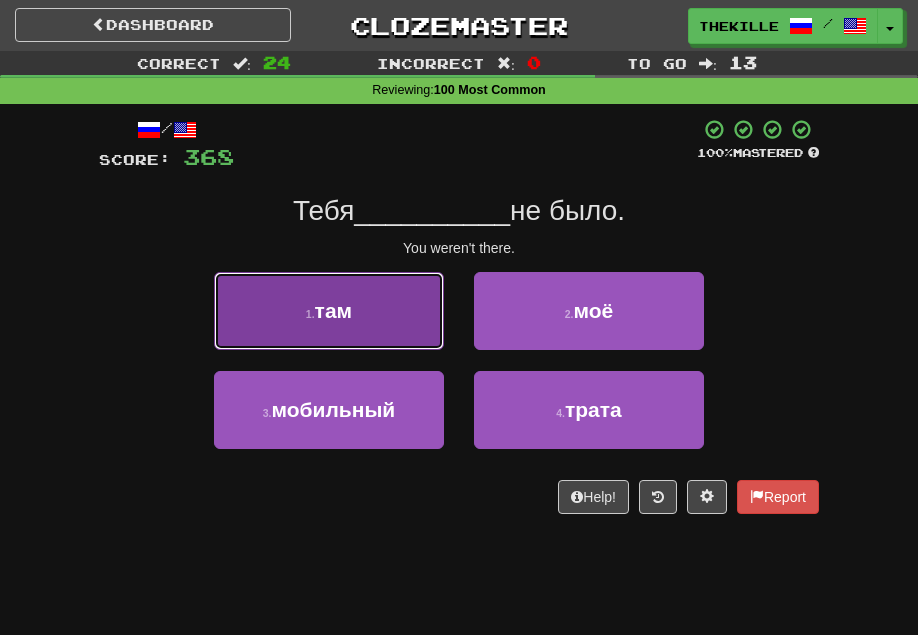 click on "1 .  там" at bounding box center [329, 311] 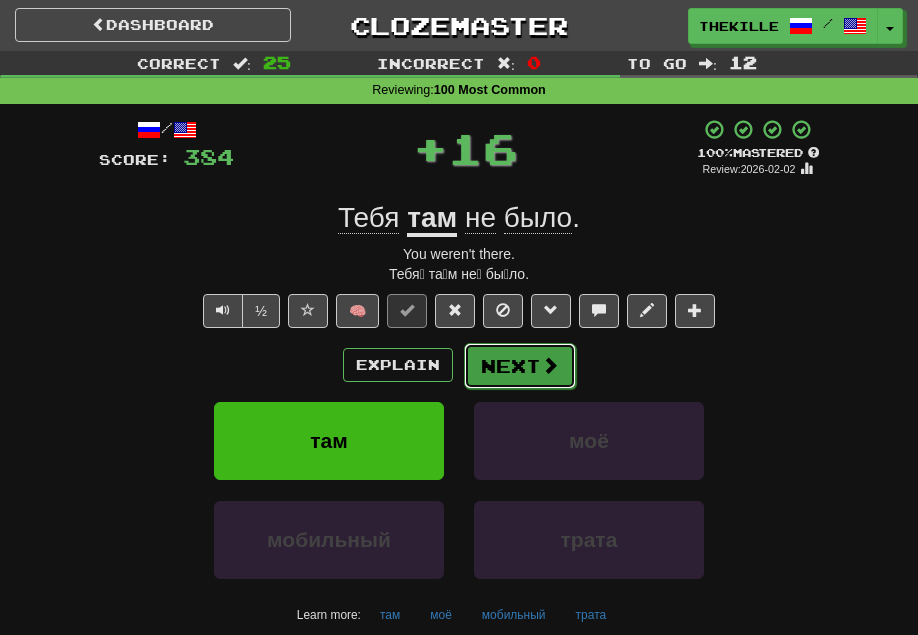 click on "Explain Next" at bounding box center [459, 365] 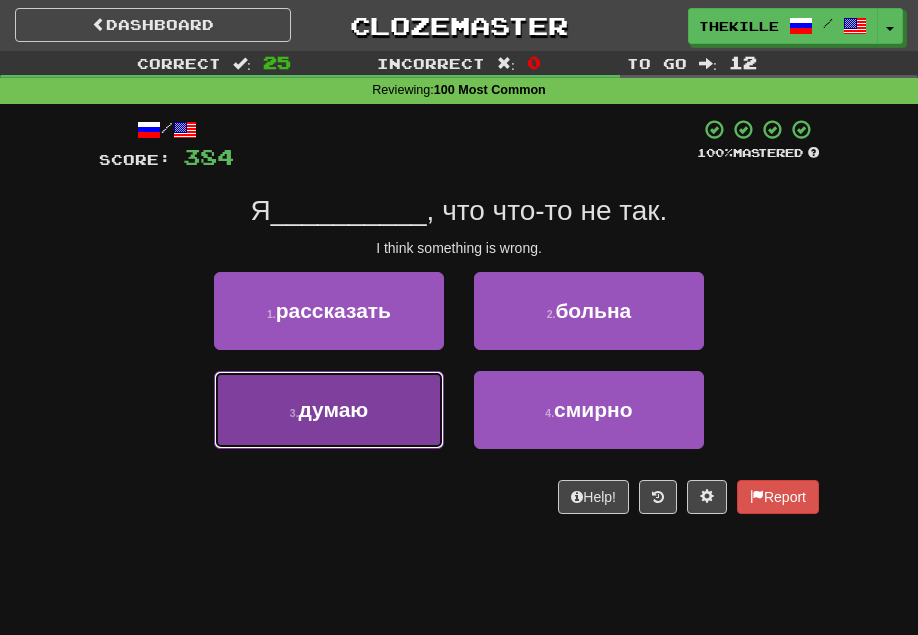 click on "3 .  думаю" at bounding box center [329, 410] 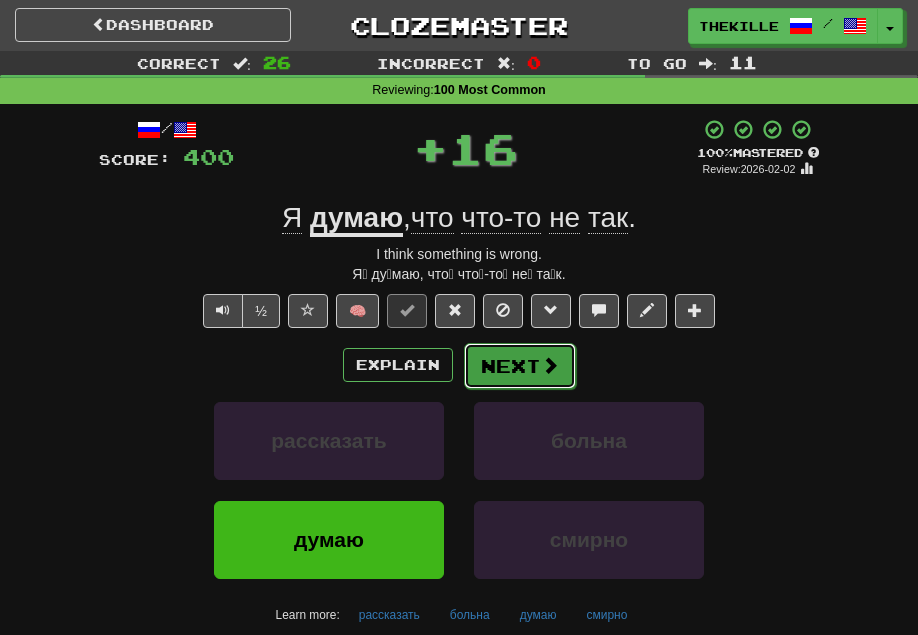 click on "Next" at bounding box center (520, 366) 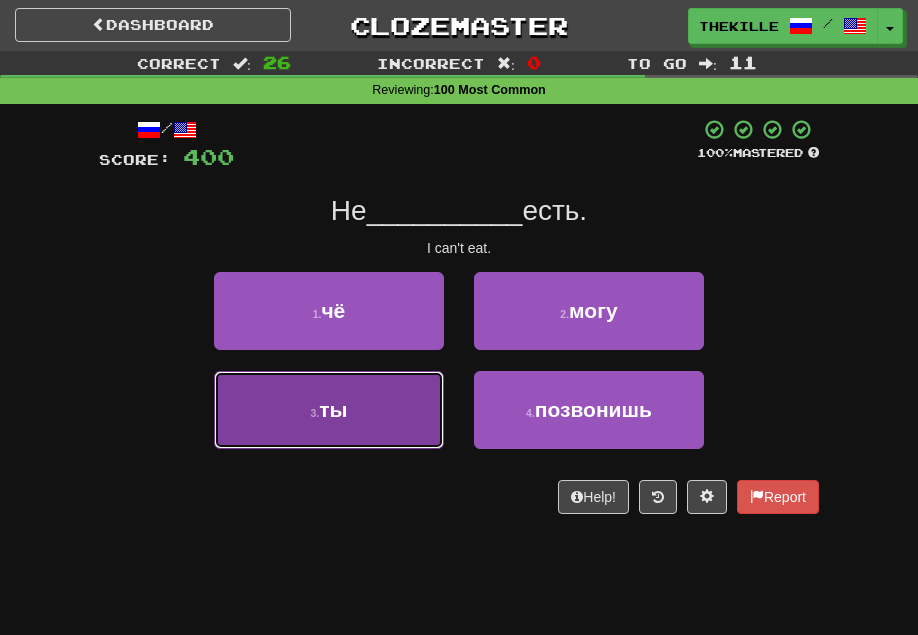 click on "3 .  ты" at bounding box center [329, 410] 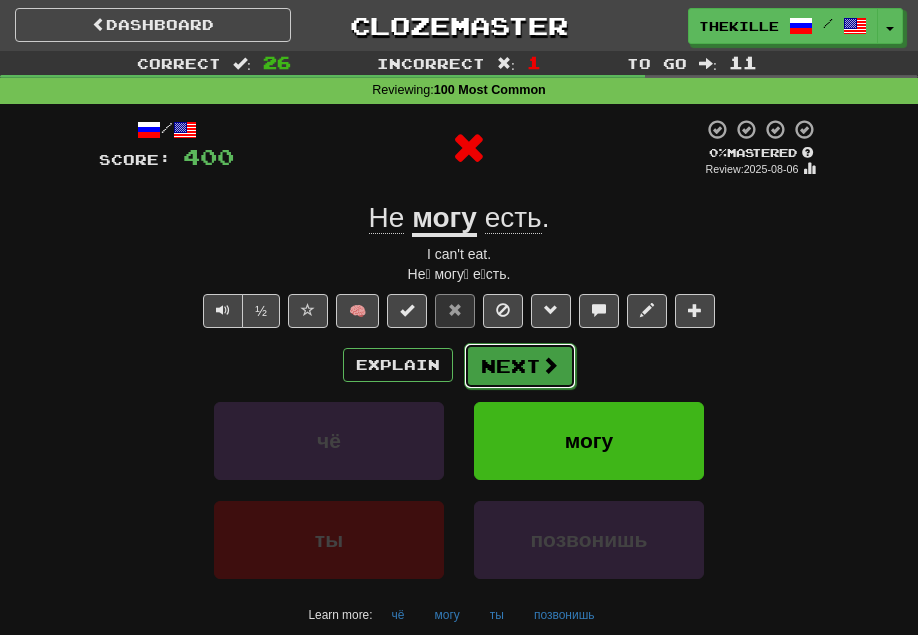 click on "Next" at bounding box center [520, 366] 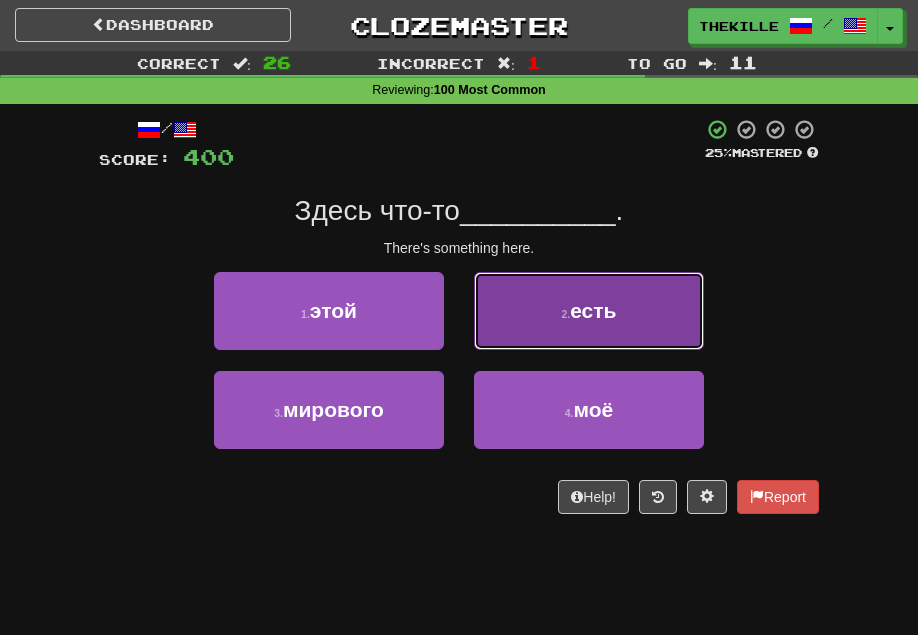 click on "2 .  есть" at bounding box center (589, 311) 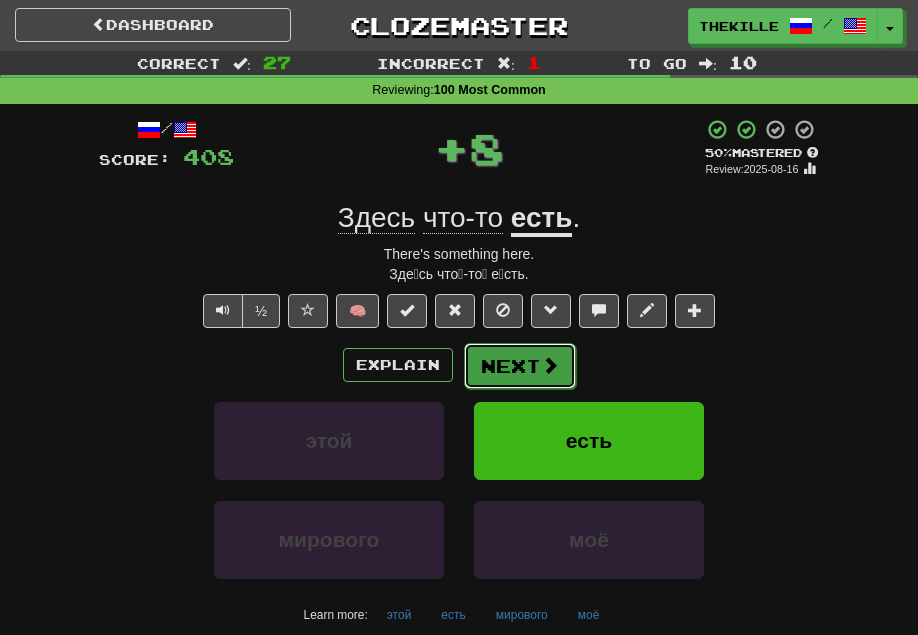 click on "Next" at bounding box center [520, 366] 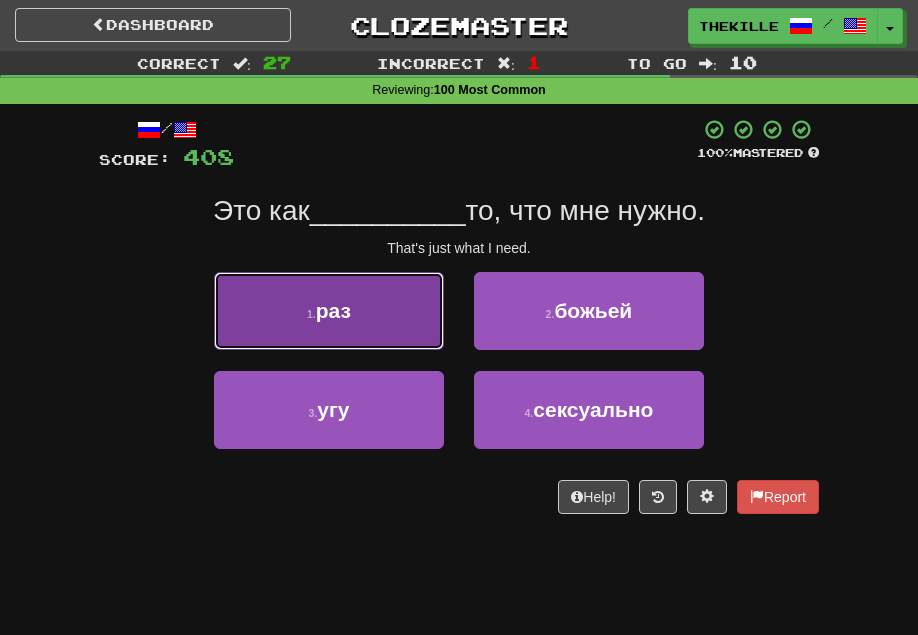 click on "1 .  раз" at bounding box center (329, 311) 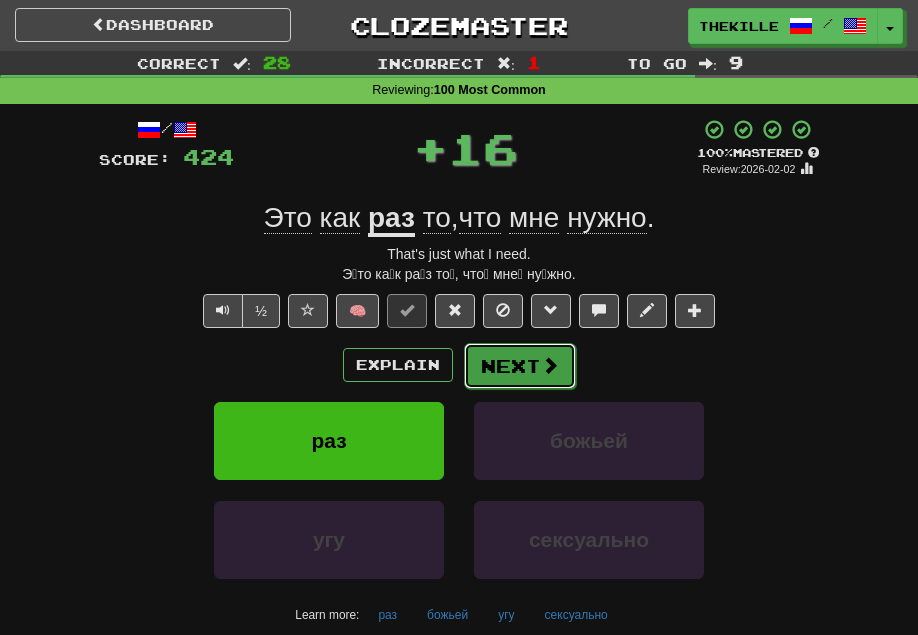 click on "Next" at bounding box center (520, 366) 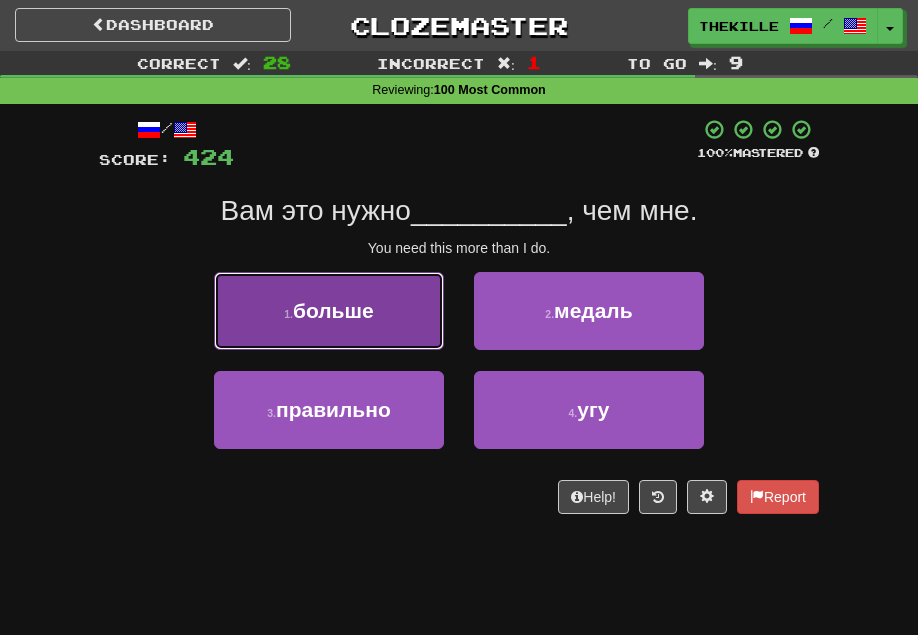 click on "1 .  больше" at bounding box center (329, 311) 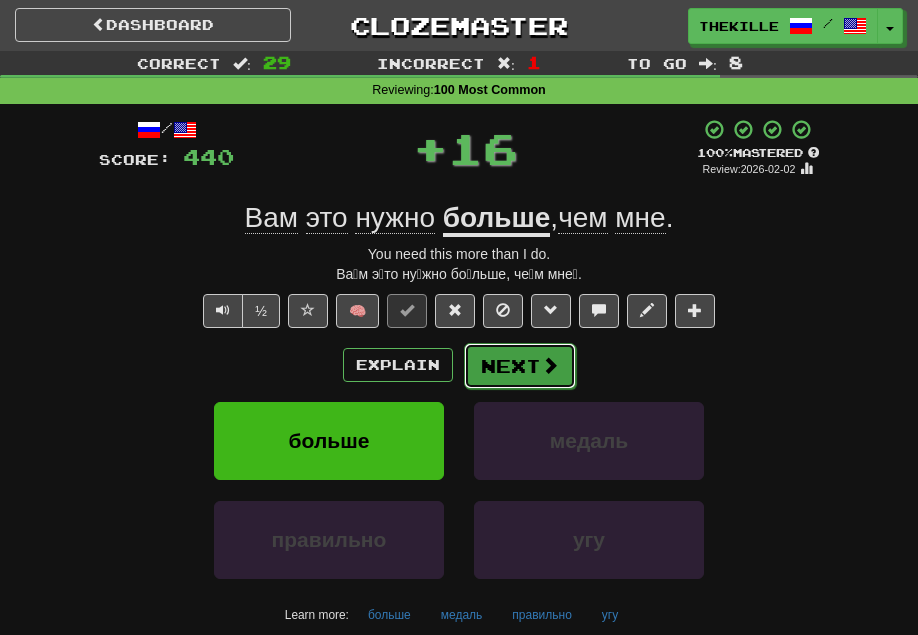 click on "Next" at bounding box center (520, 366) 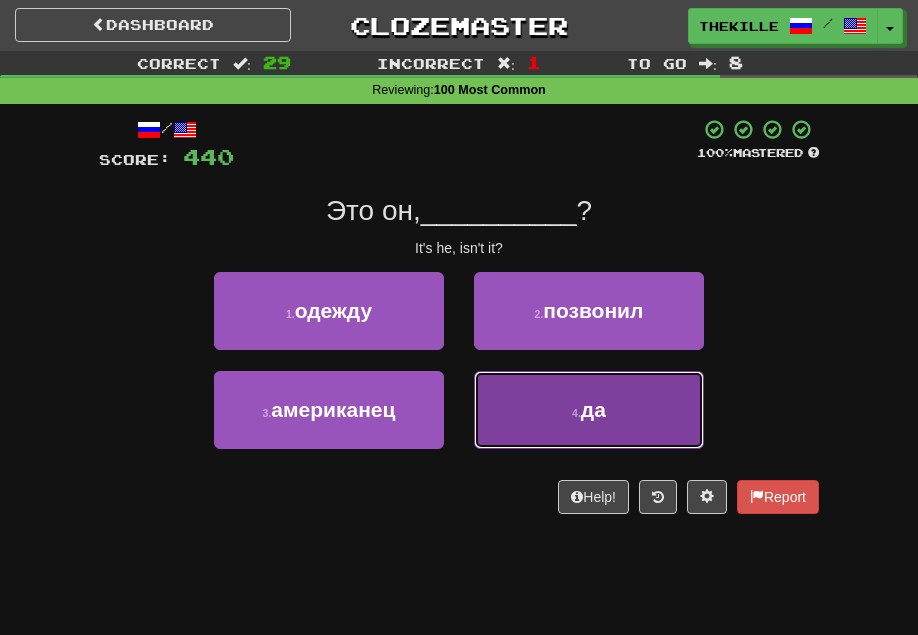 click on "4 .  да" at bounding box center [589, 410] 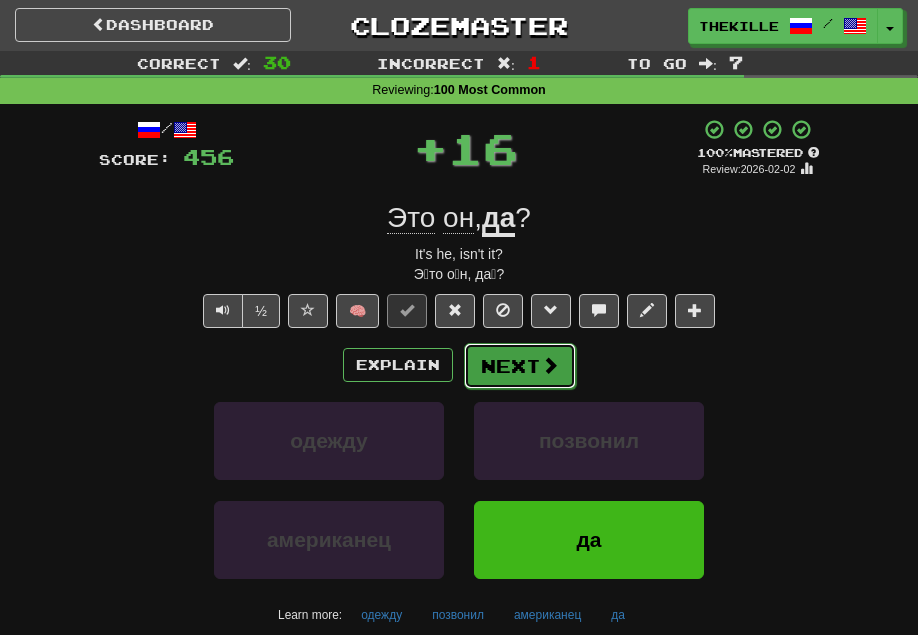 click on "Next" at bounding box center (520, 366) 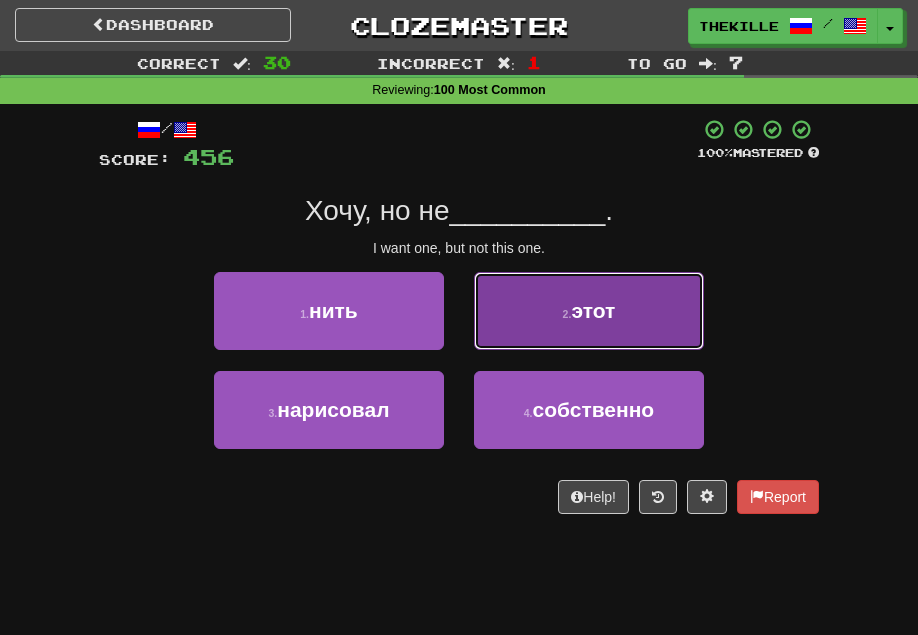 click on "2 .  этот" at bounding box center [589, 311] 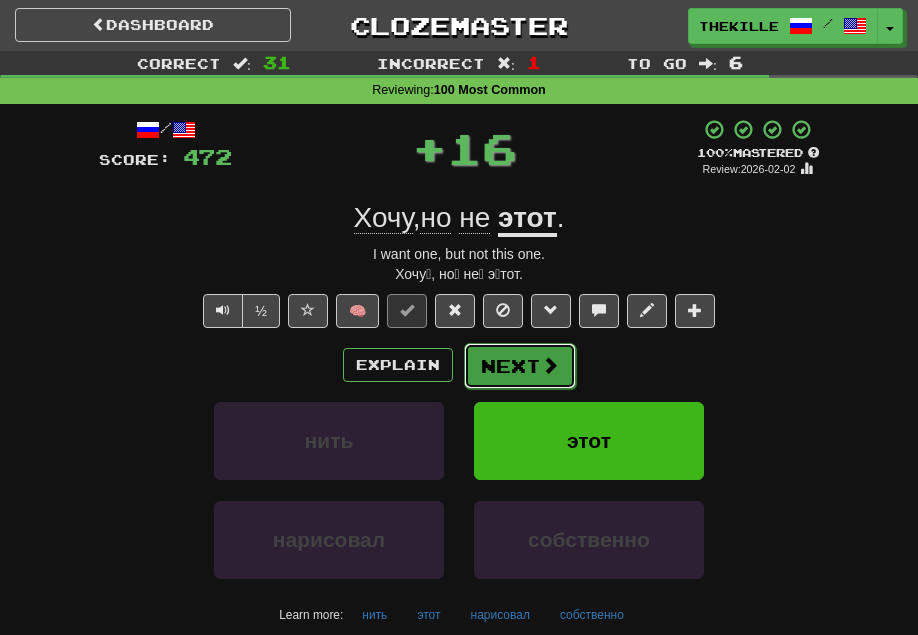 click on "Next" at bounding box center (520, 366) 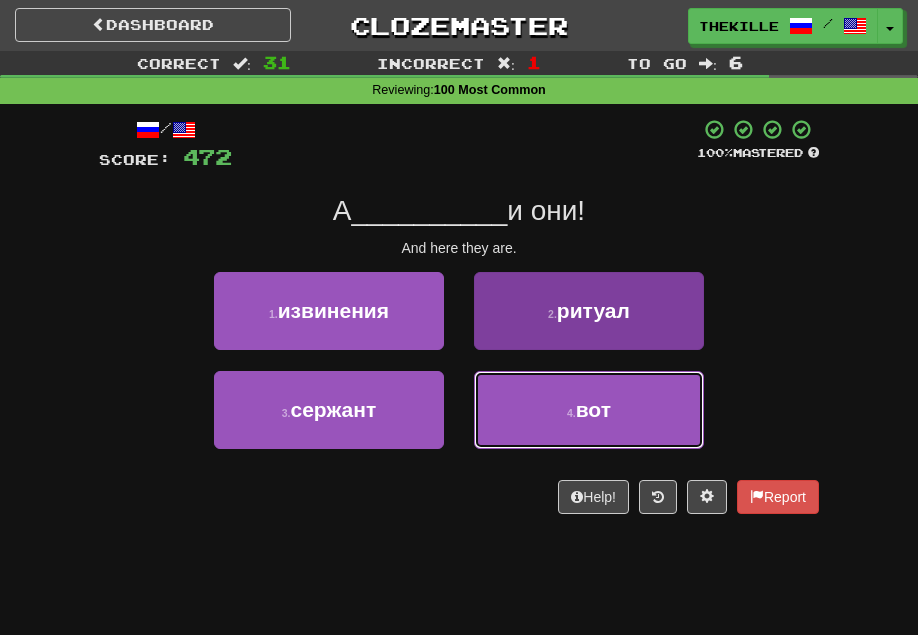click on "вот" at bounding box center [593, 409] 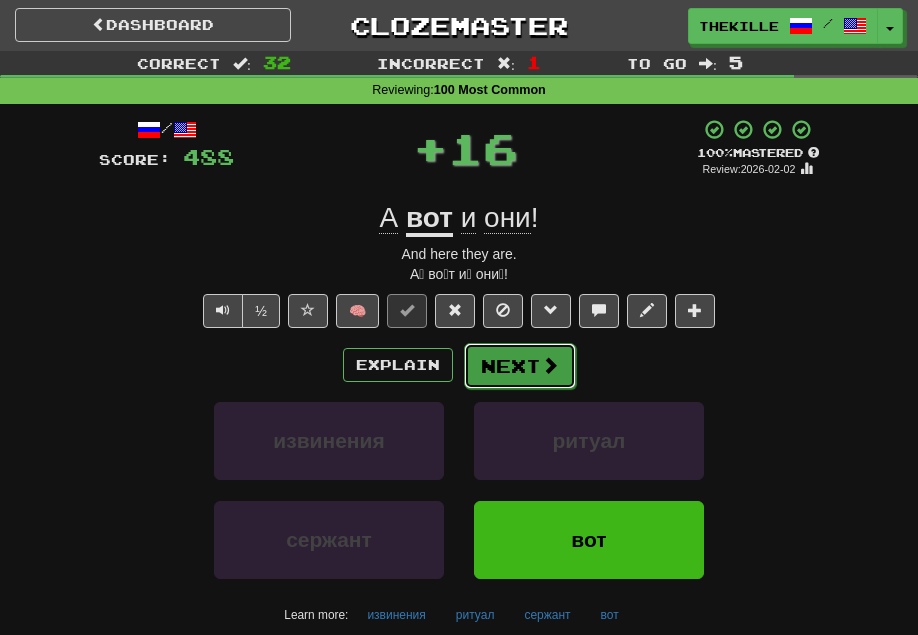 click on "Next" at bounding box center (520, 366) 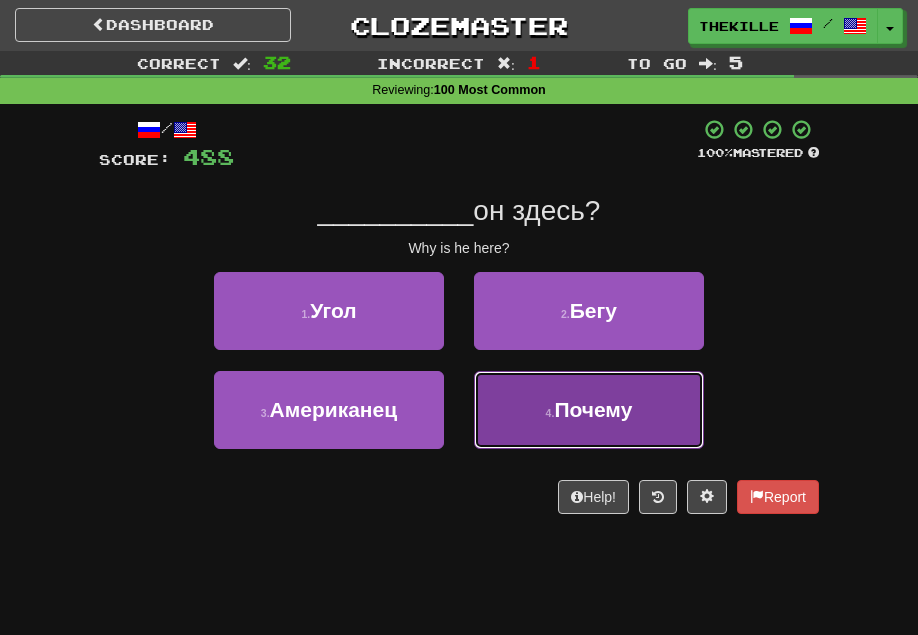 click on "Почему" at bounding box center (593, 409) 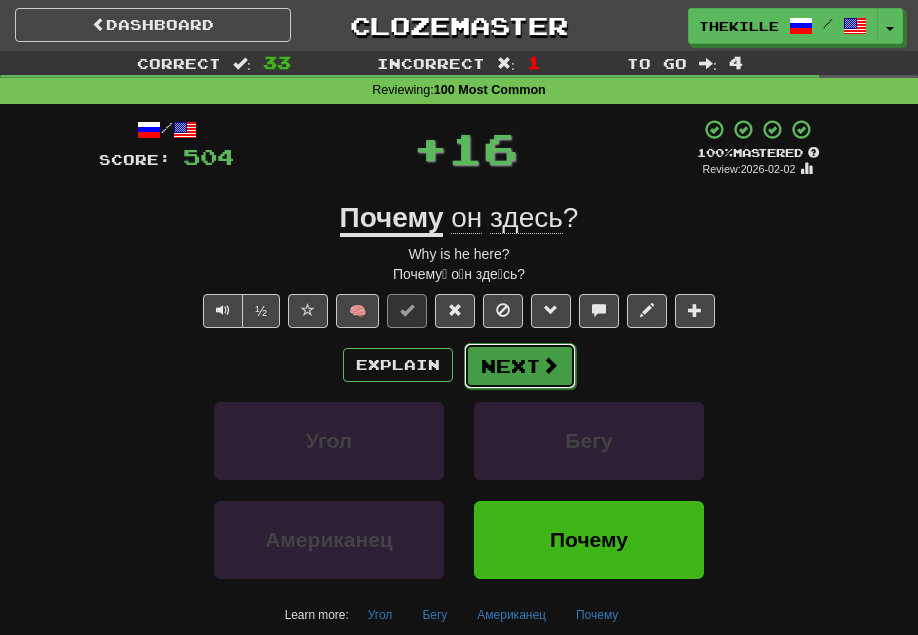 click on "Next" at bounding box center (520, 366) 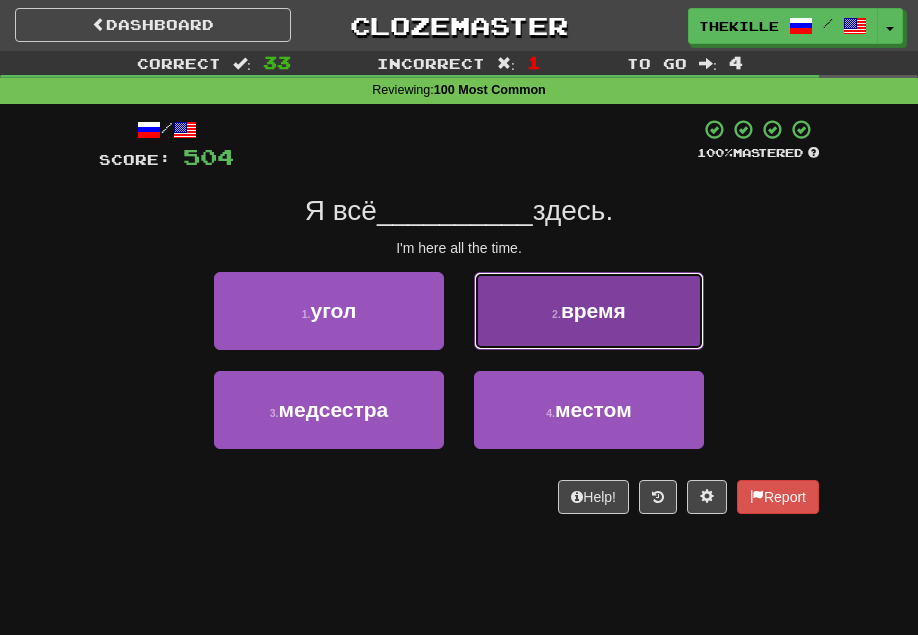 click on "2 .  время" at bounding box center [589, 311] 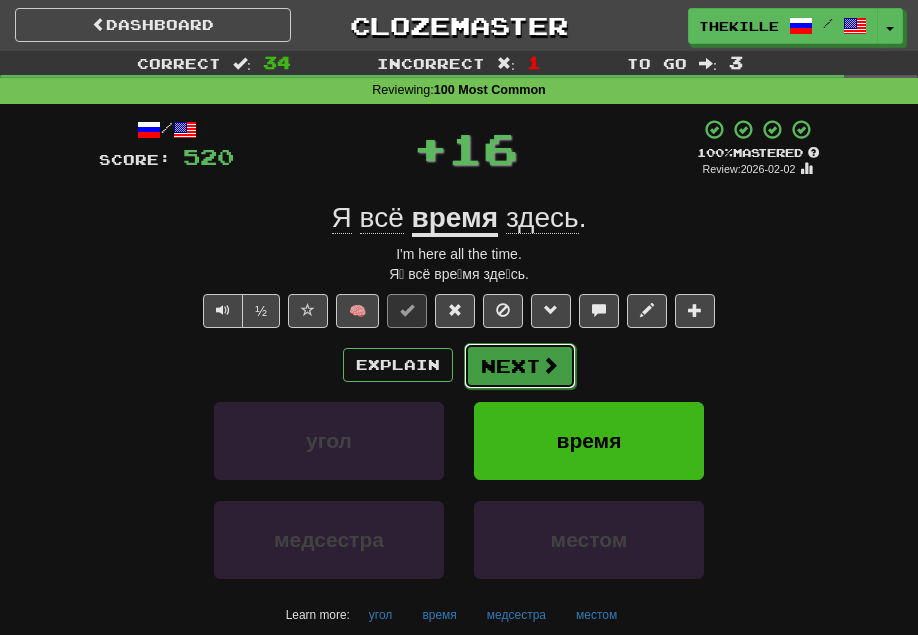 click on "Next" at bounding box center (520, 366) 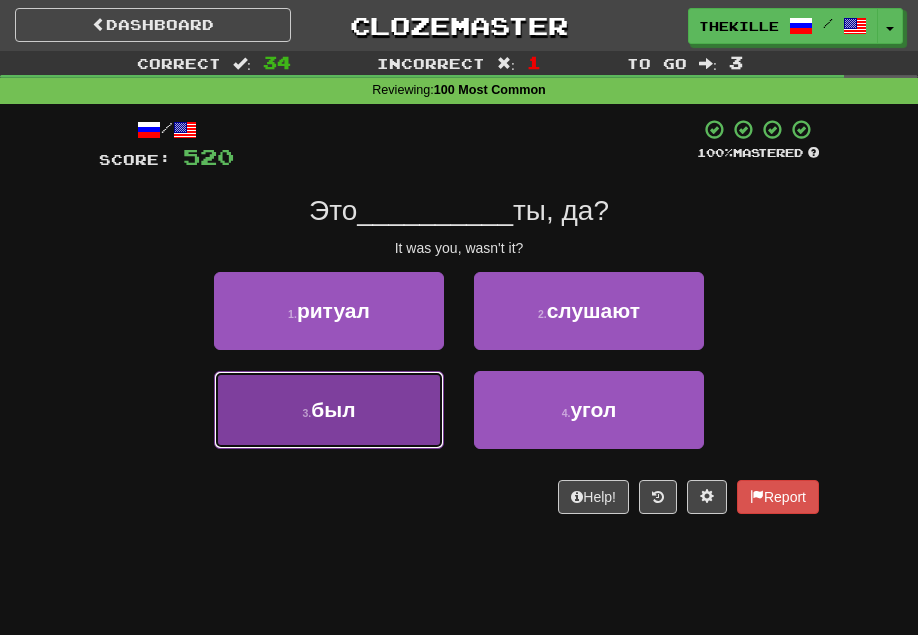 click on "3 .  был" at bounding box center (329, 410) 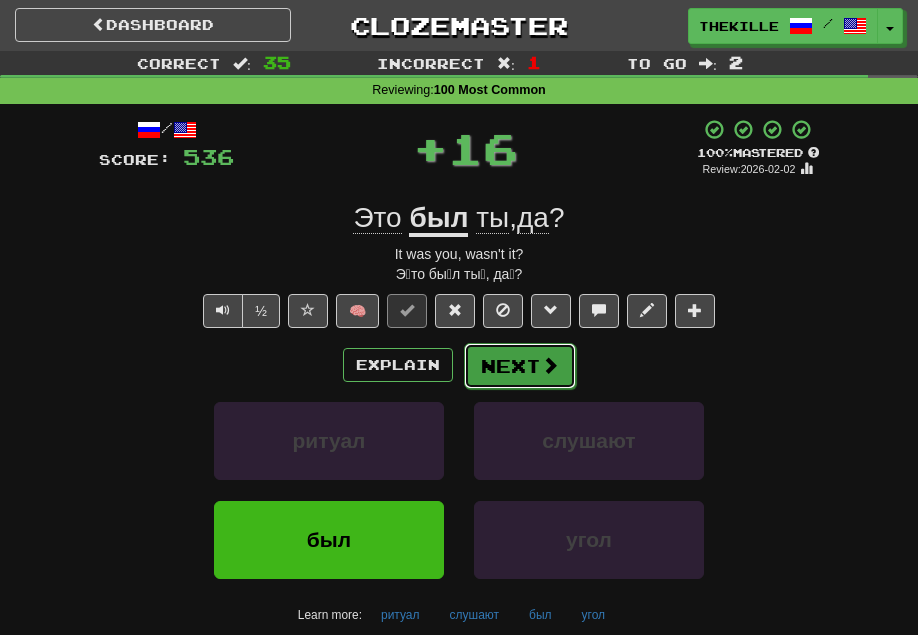 click on "Next" at bounding box center [520, 366] 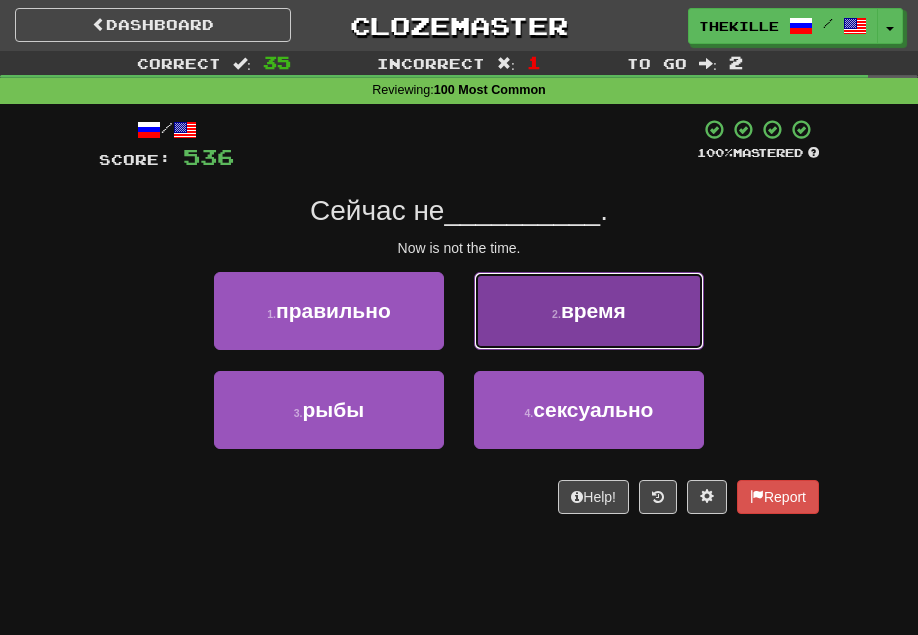click on "2 .  время" at bounding box center [589, 311] 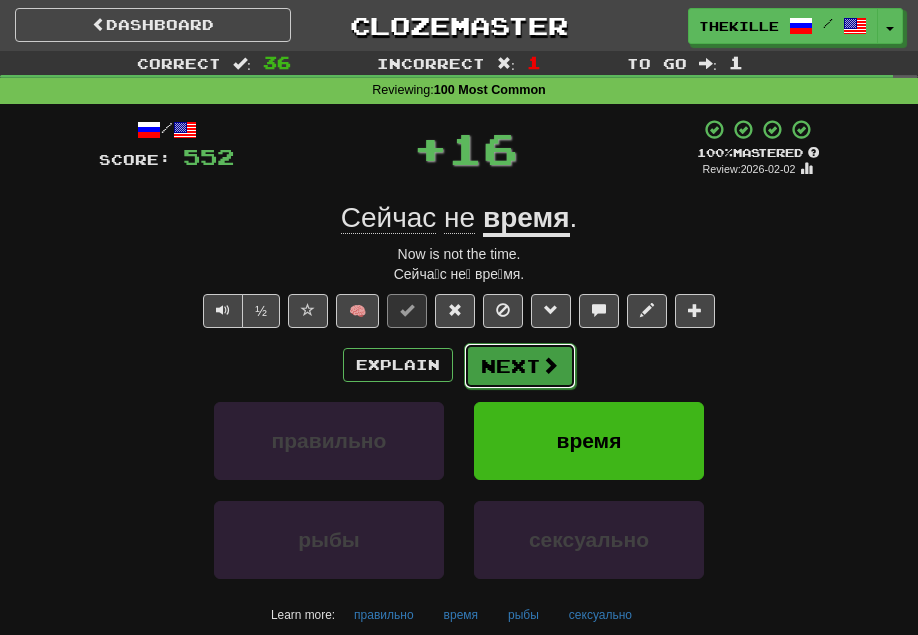 click on "Next" at bounding box center (520, 366) 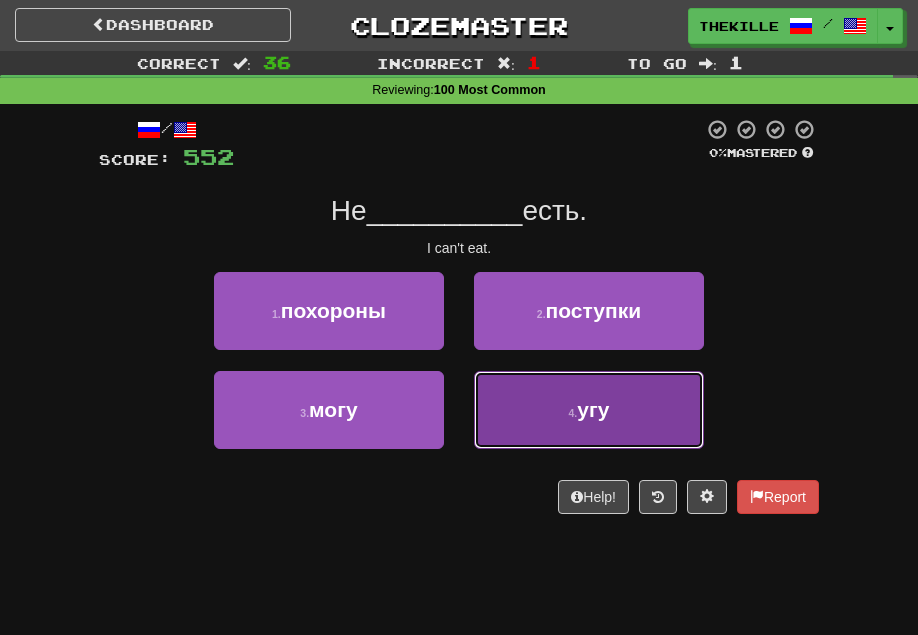 click on "4 .  угу" at bounding box center [589, 410] 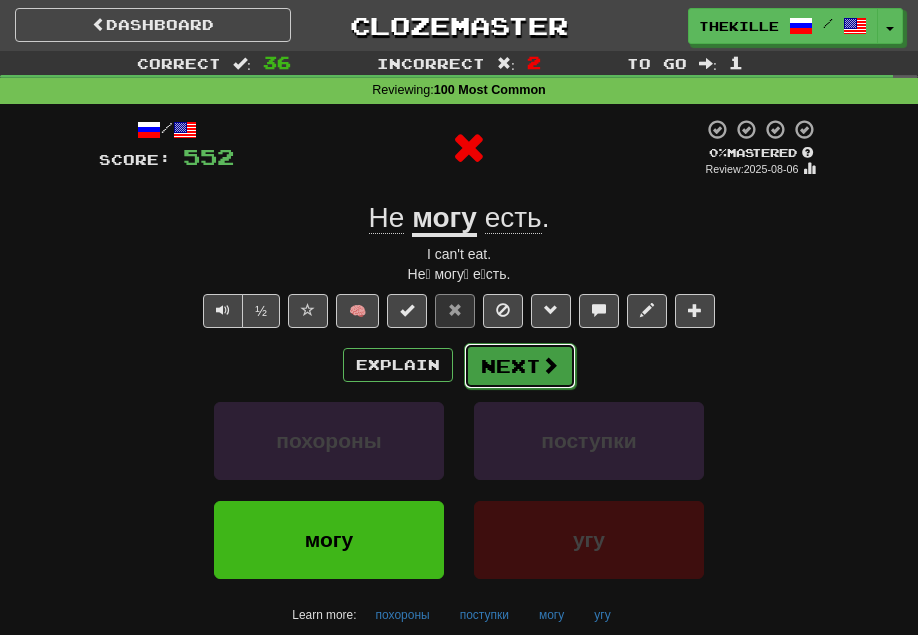 click on "Next" at bounding box center [520, 366] 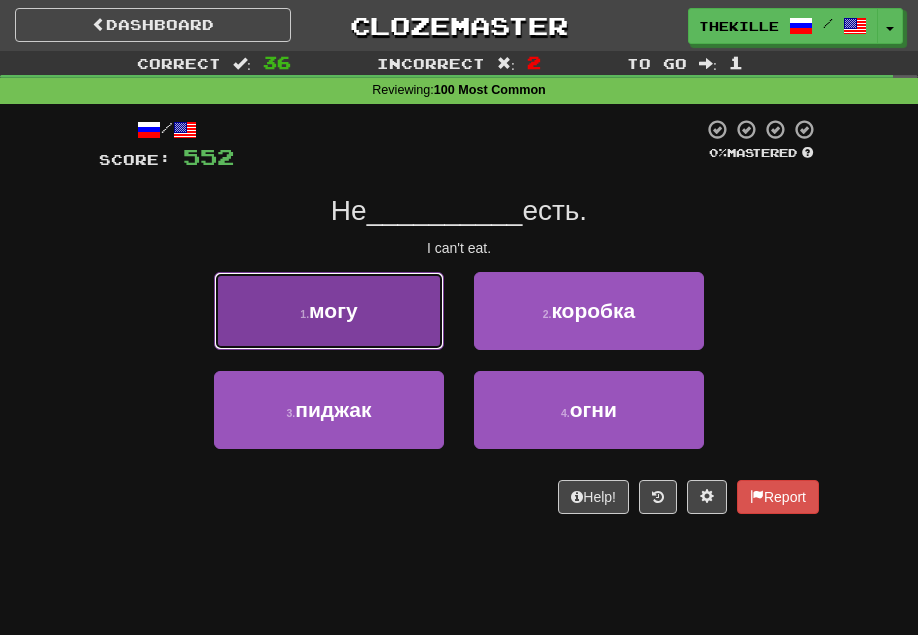click on "1 .  могу" at bounding box center (329, 311) 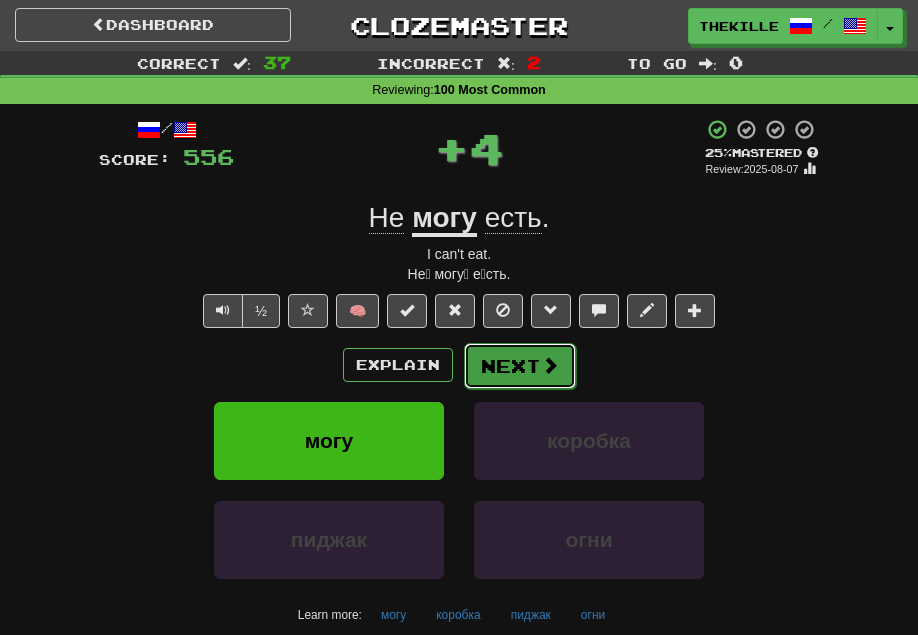 click on "Next" at bounding box center [520, 366] 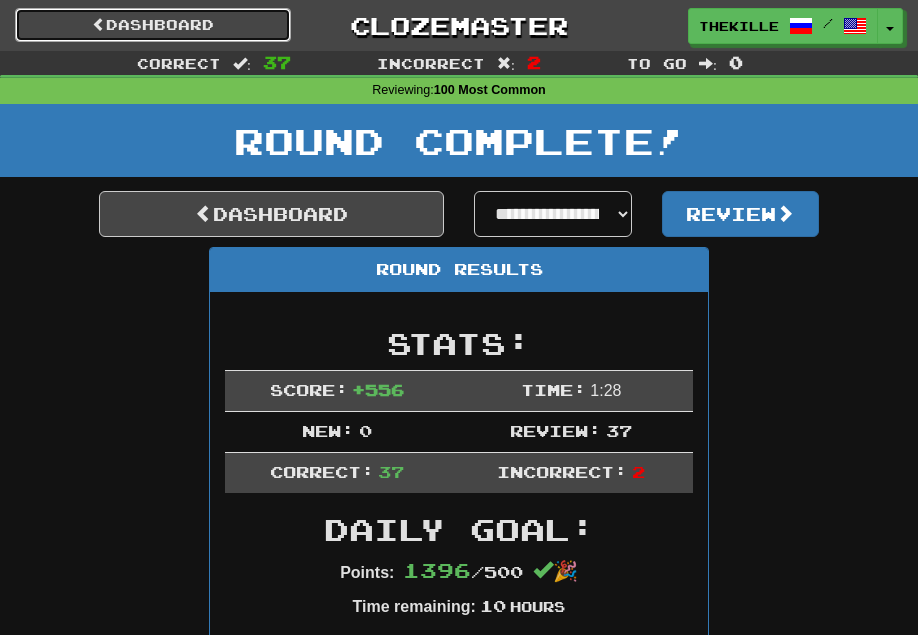 click on "Dashboard" at bounding box center (153, 25) 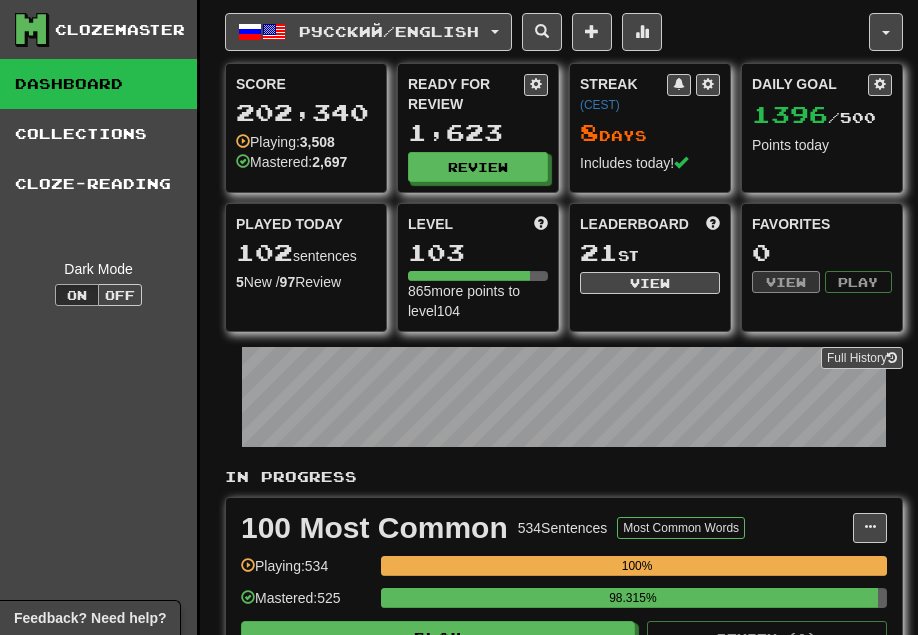 scroll, scrollTop: 333, scrollLeft: 0, axis: vertical 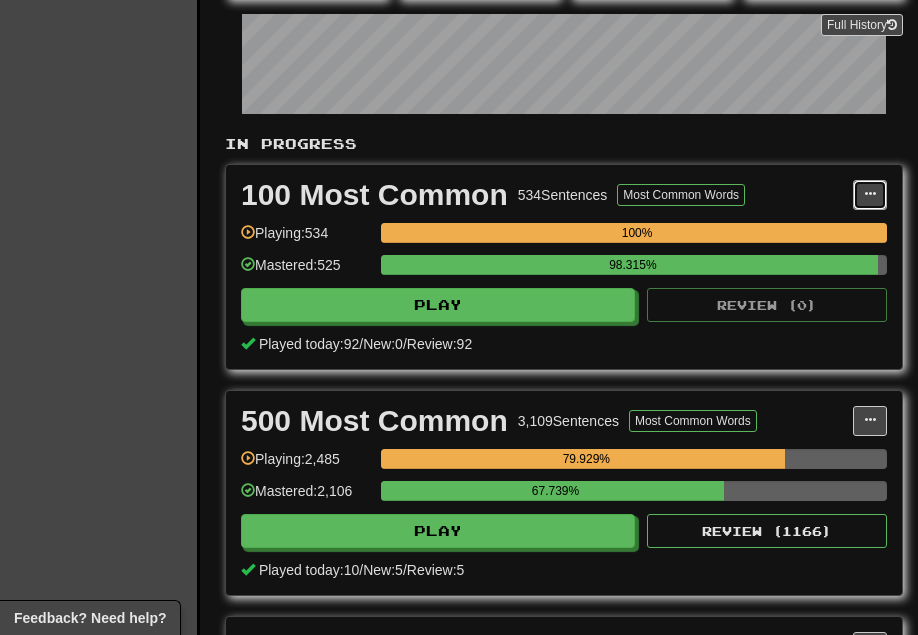 click at bounding box center (870, 195) 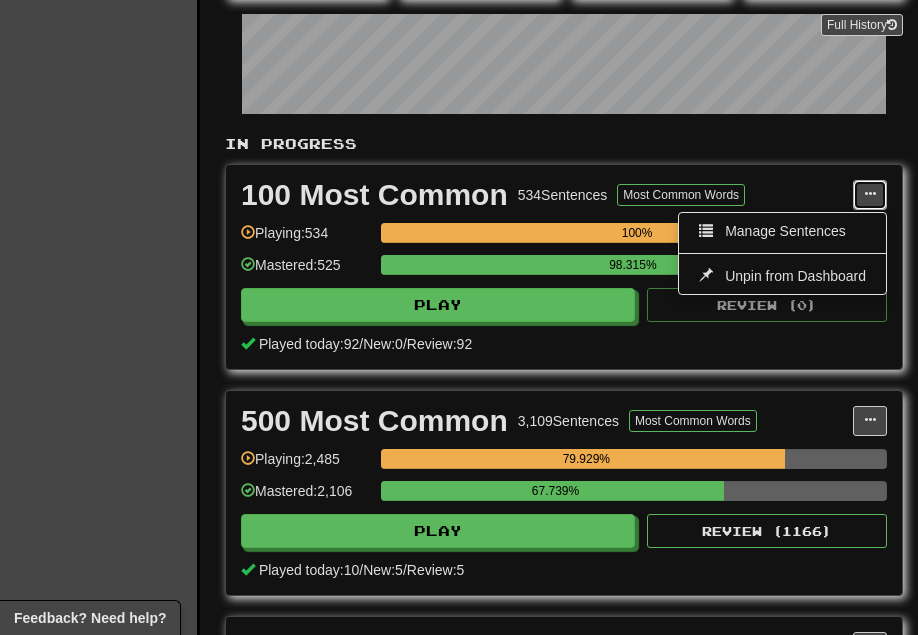 click at bounding box center [870, 195] 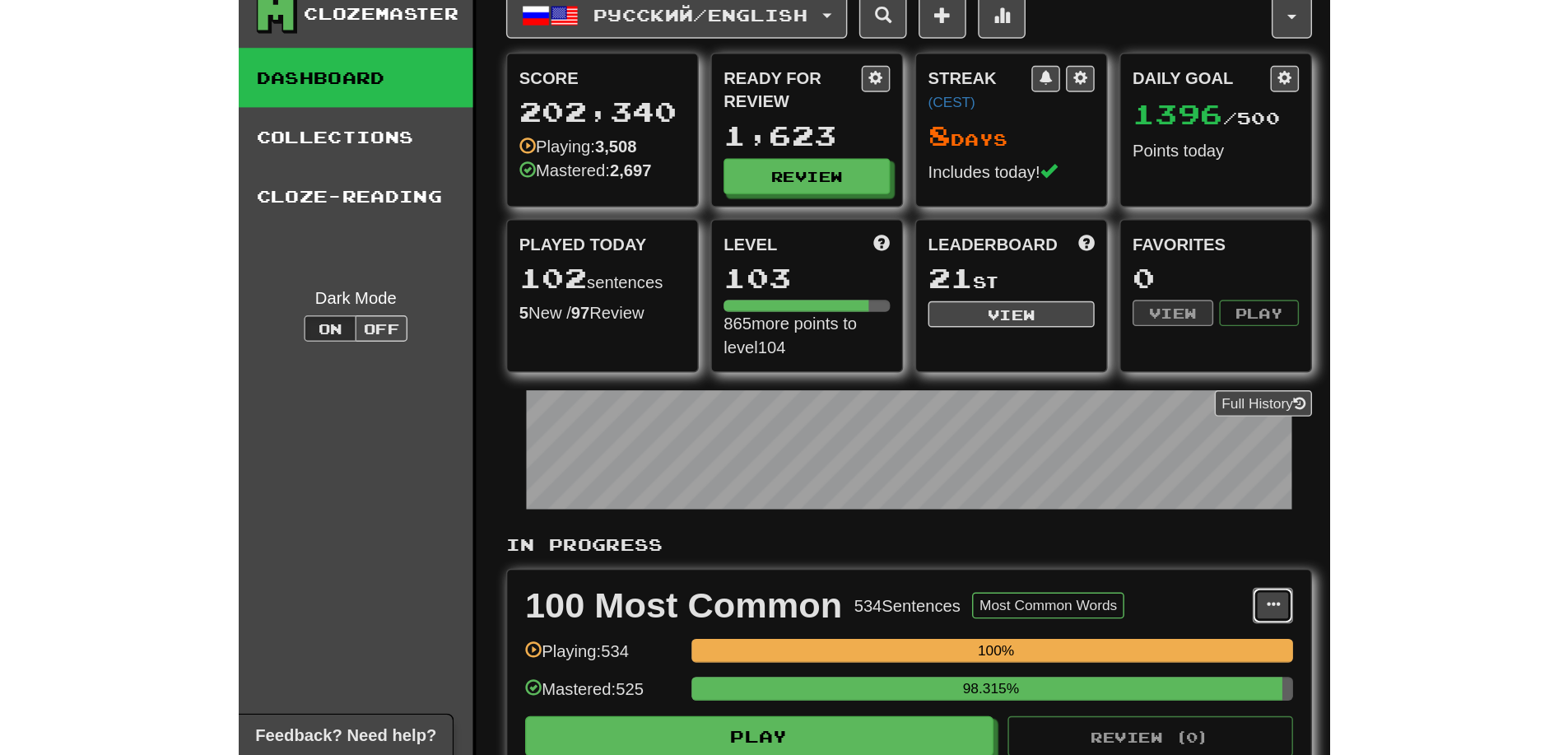 scroll, scrollTop: 0, scrollLeft: 0, axis: both 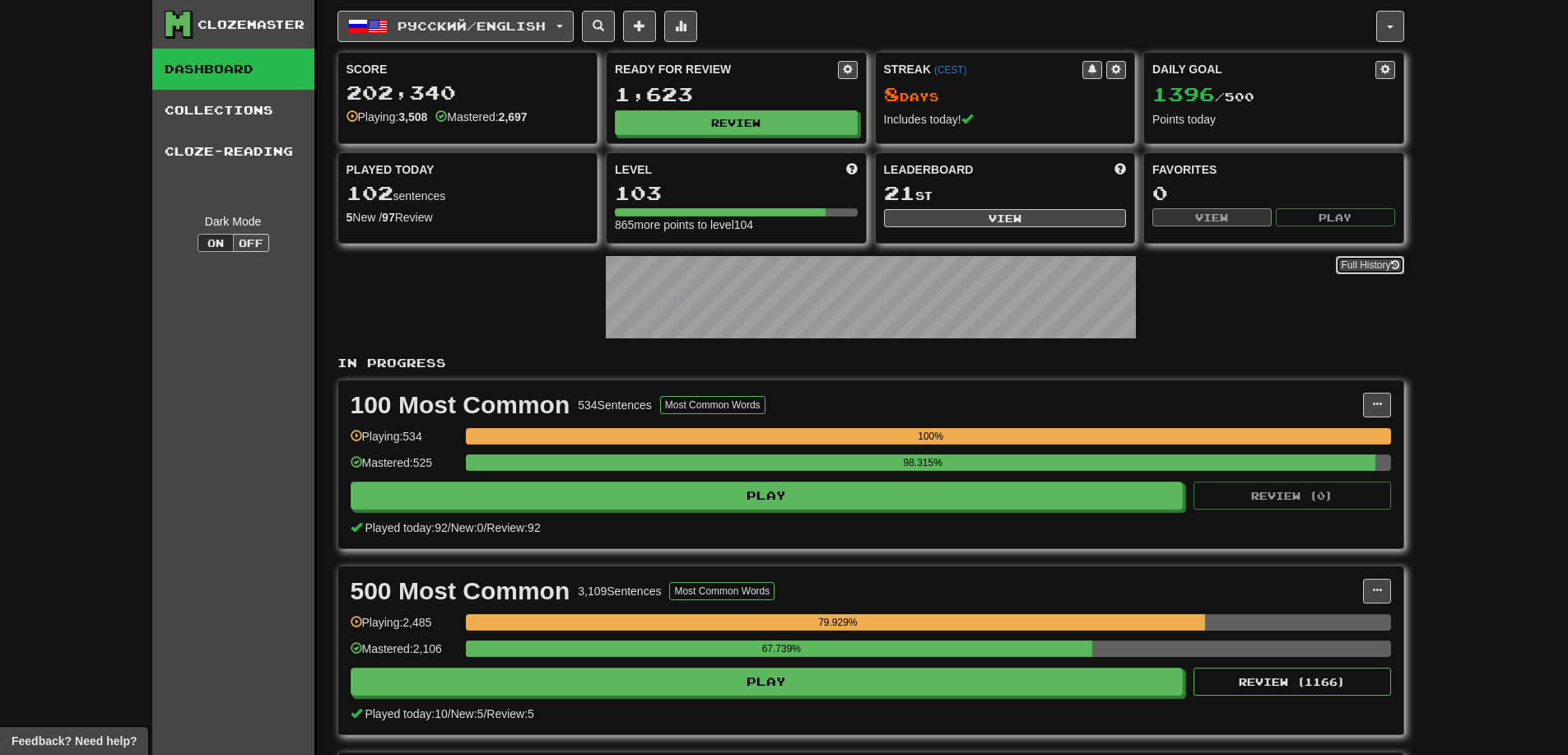 click on "Full History" at bounding box center (1370, 265) 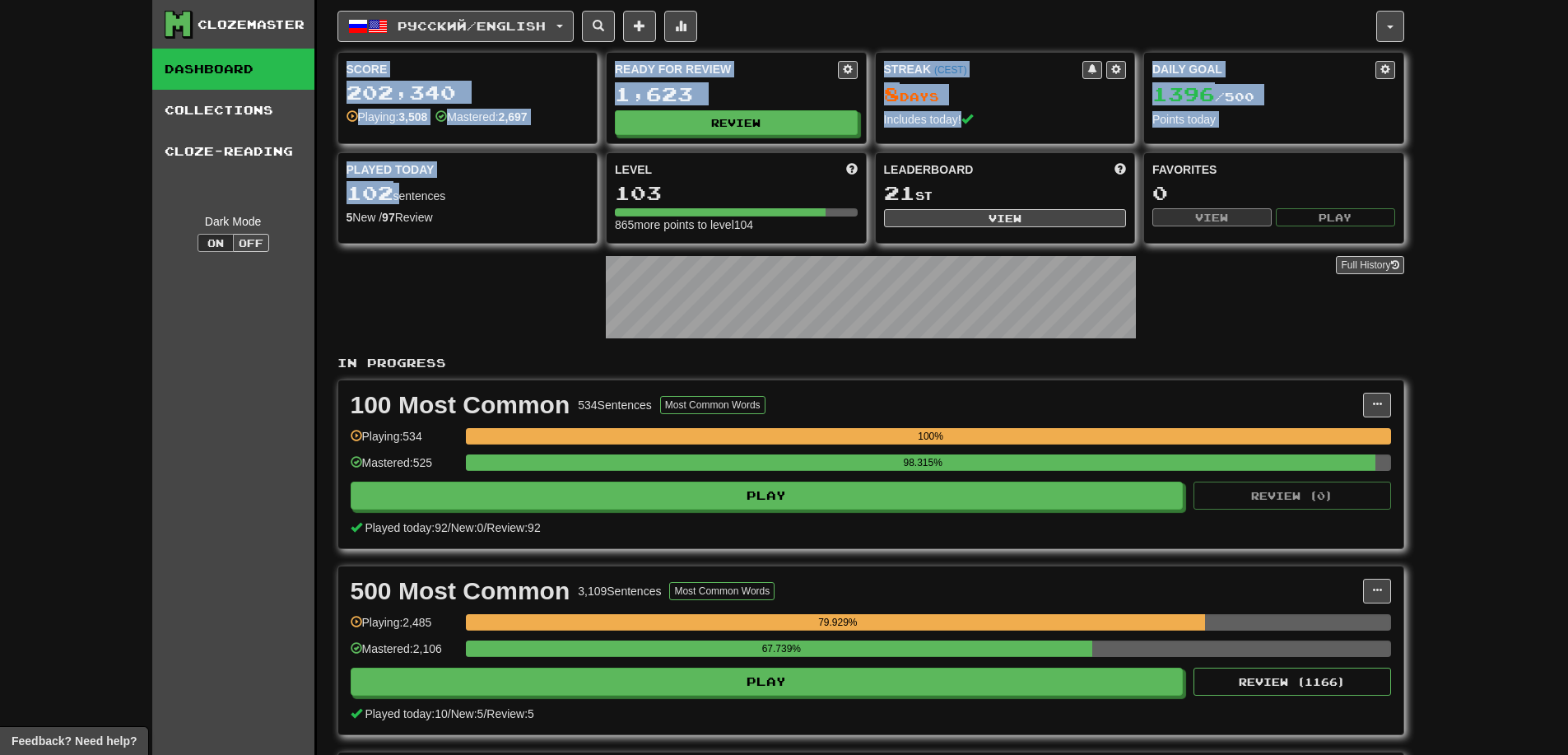 drag, startPoint x: 397, startPoint y: 193, endPoint x: 275, endPoint y: 186, distance: 122.20065 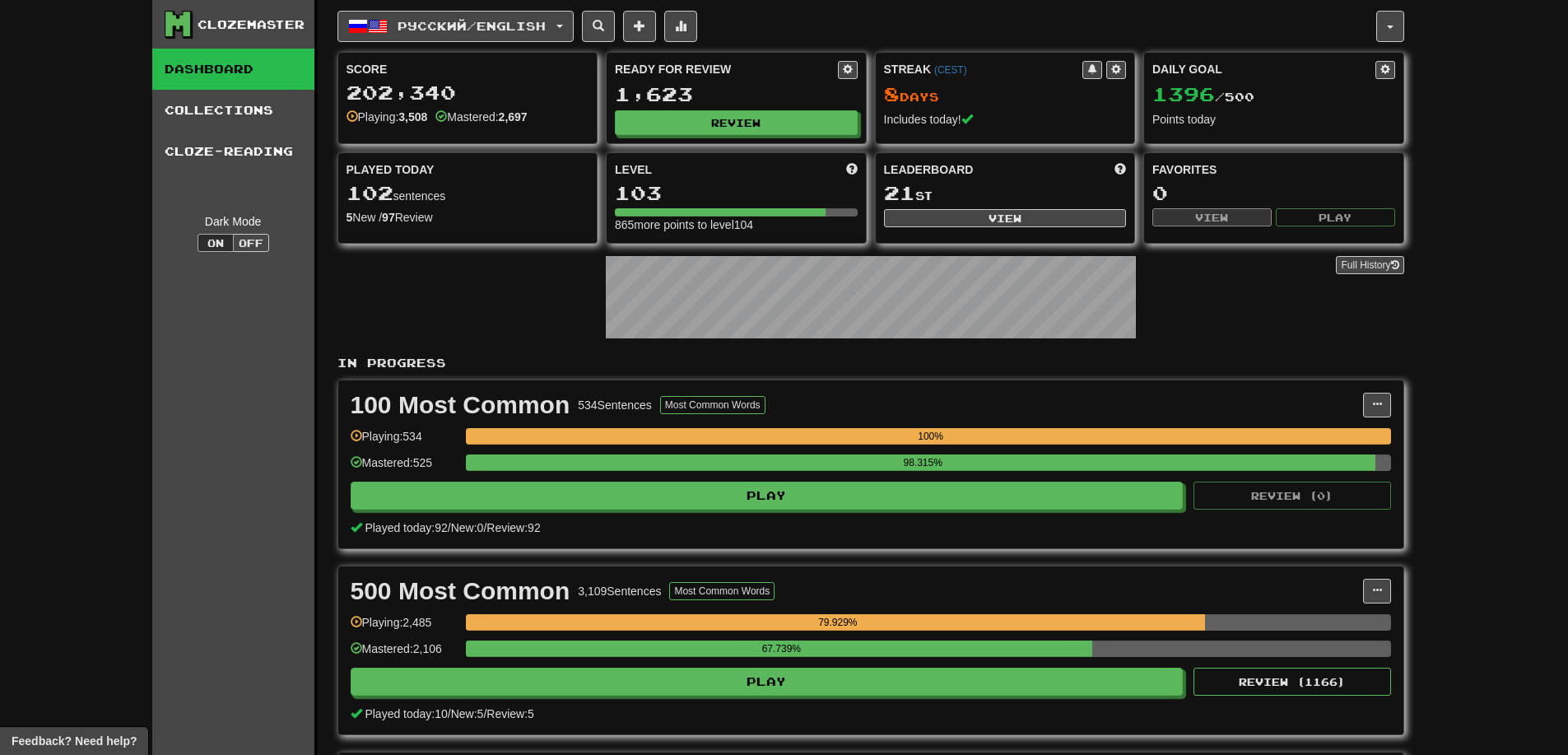 click on "5  New /  97  Review" at bounding box center (468, 217) 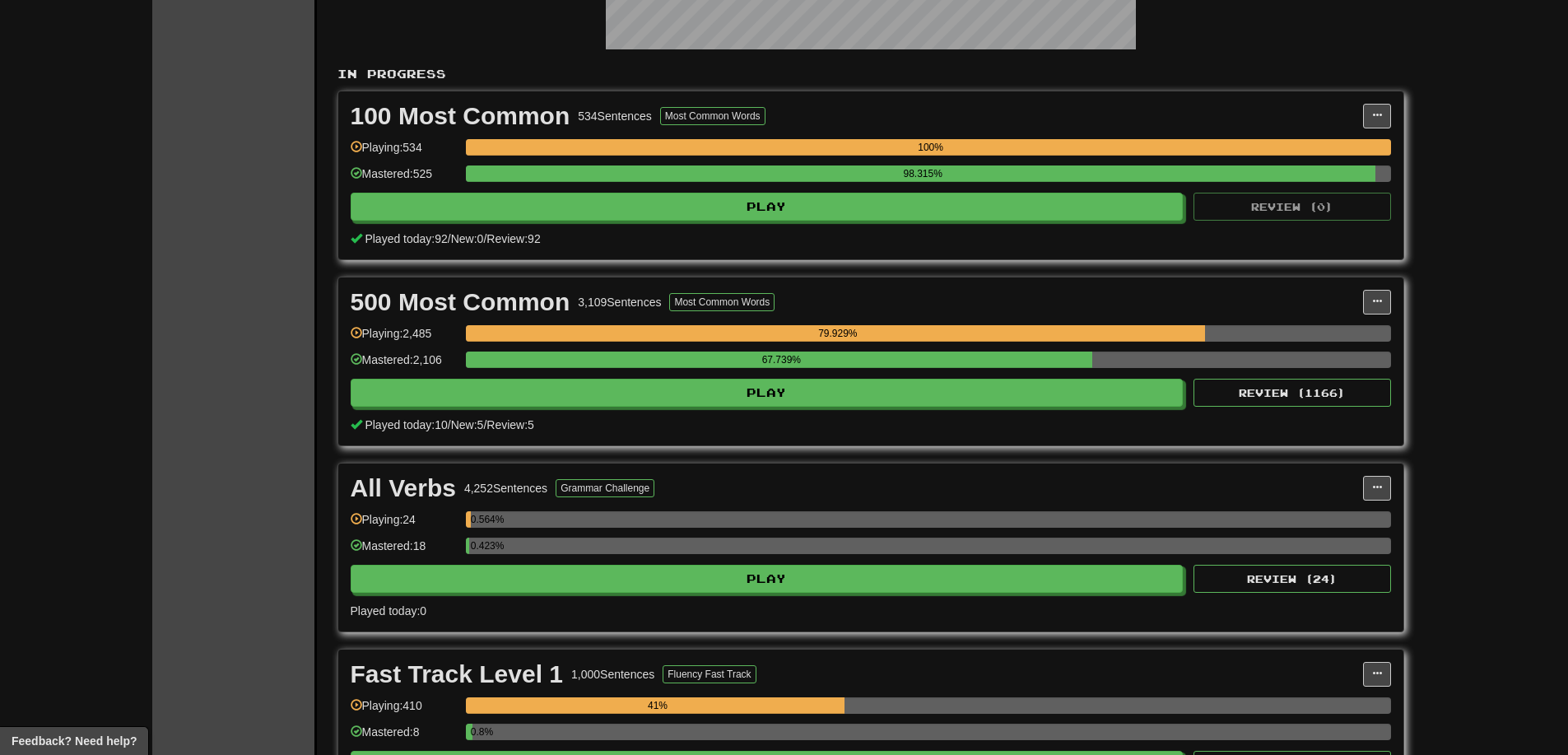 scroll, scrollTop: 274, scrollLeft: 0, axis: vertical 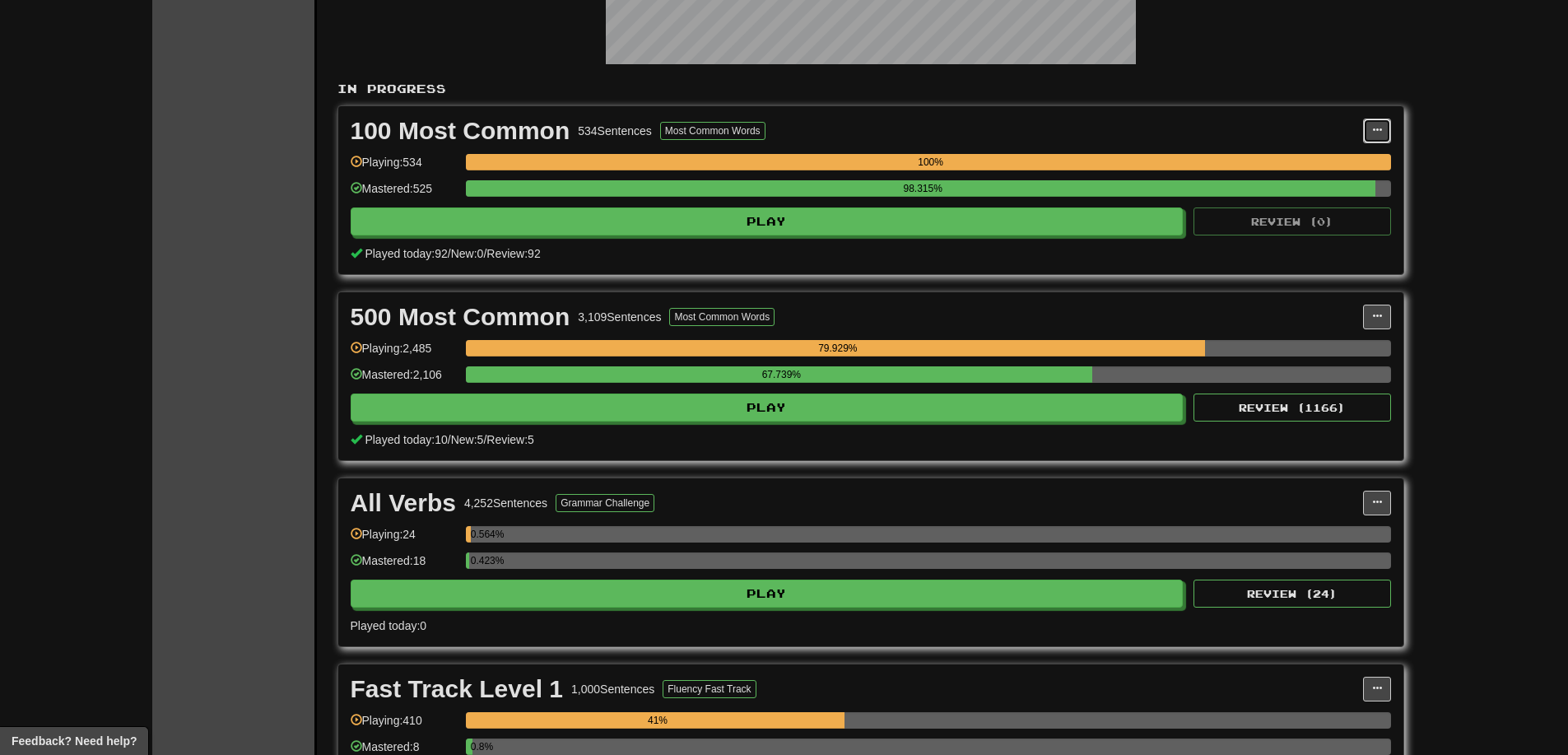 click at bounding box center (1377, 130) 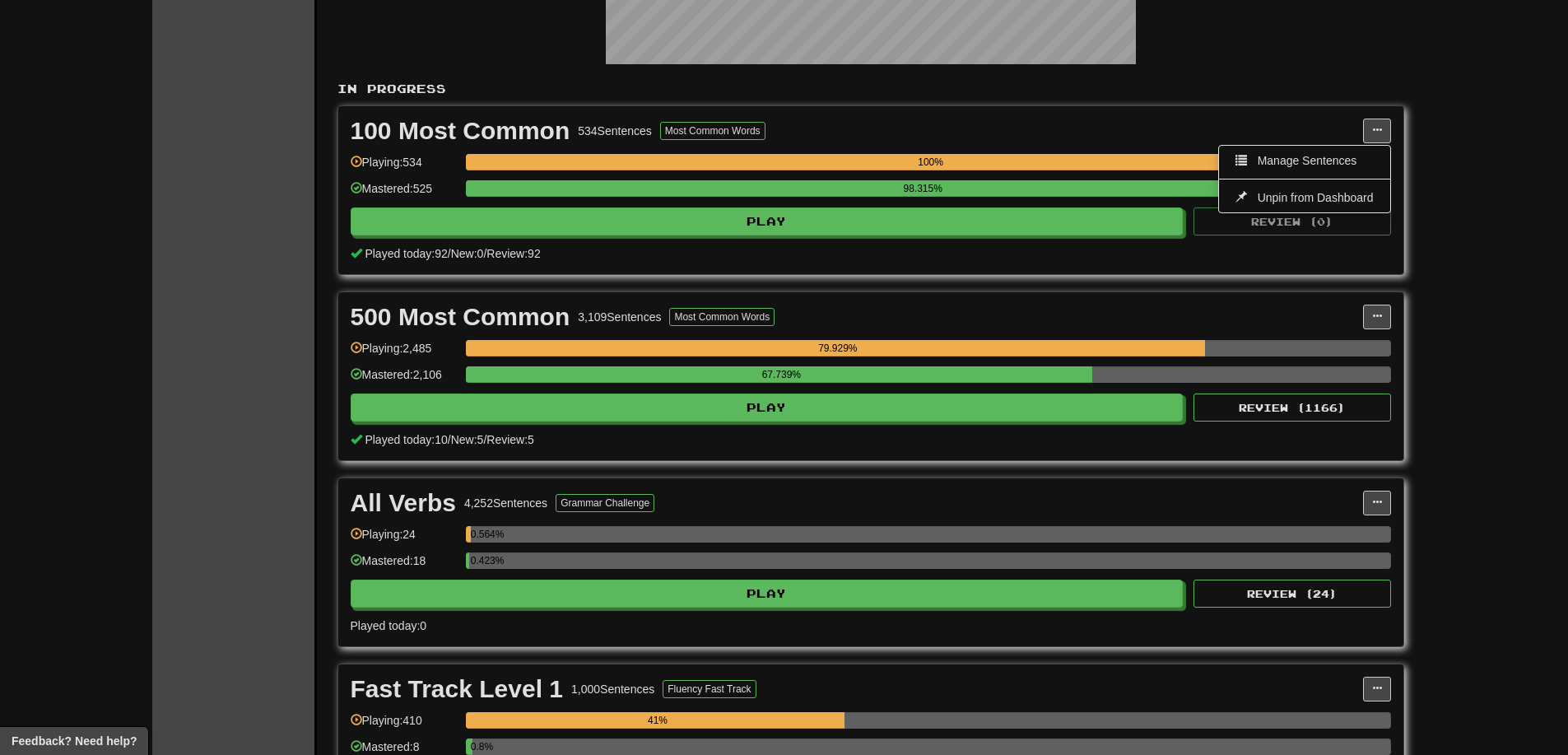 click on "In Progress" at bounding box center [871, 89] 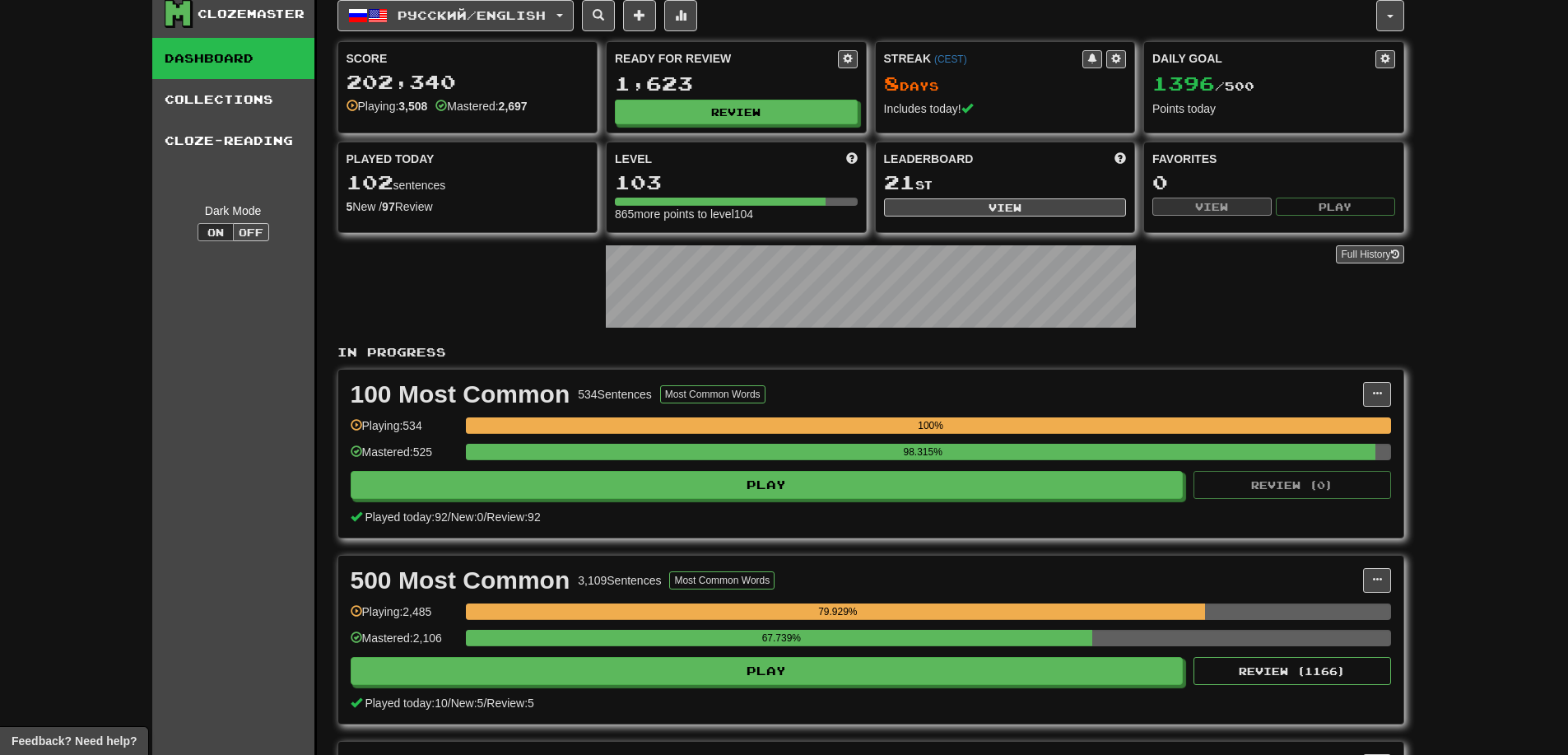 scroll, scrollTop: 0, scrollLeft: 0, axis: both 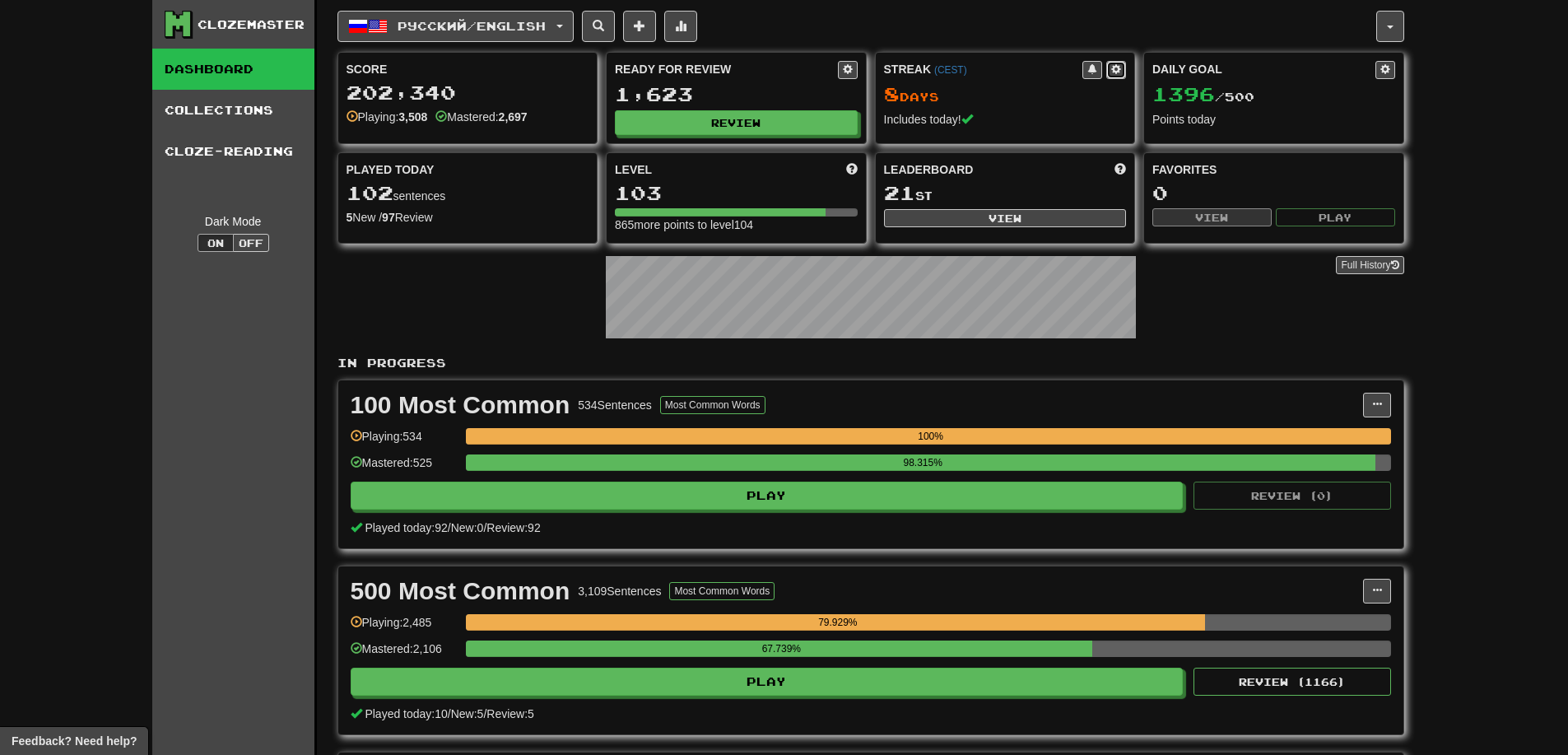 click at bounding box center (1116, 70) 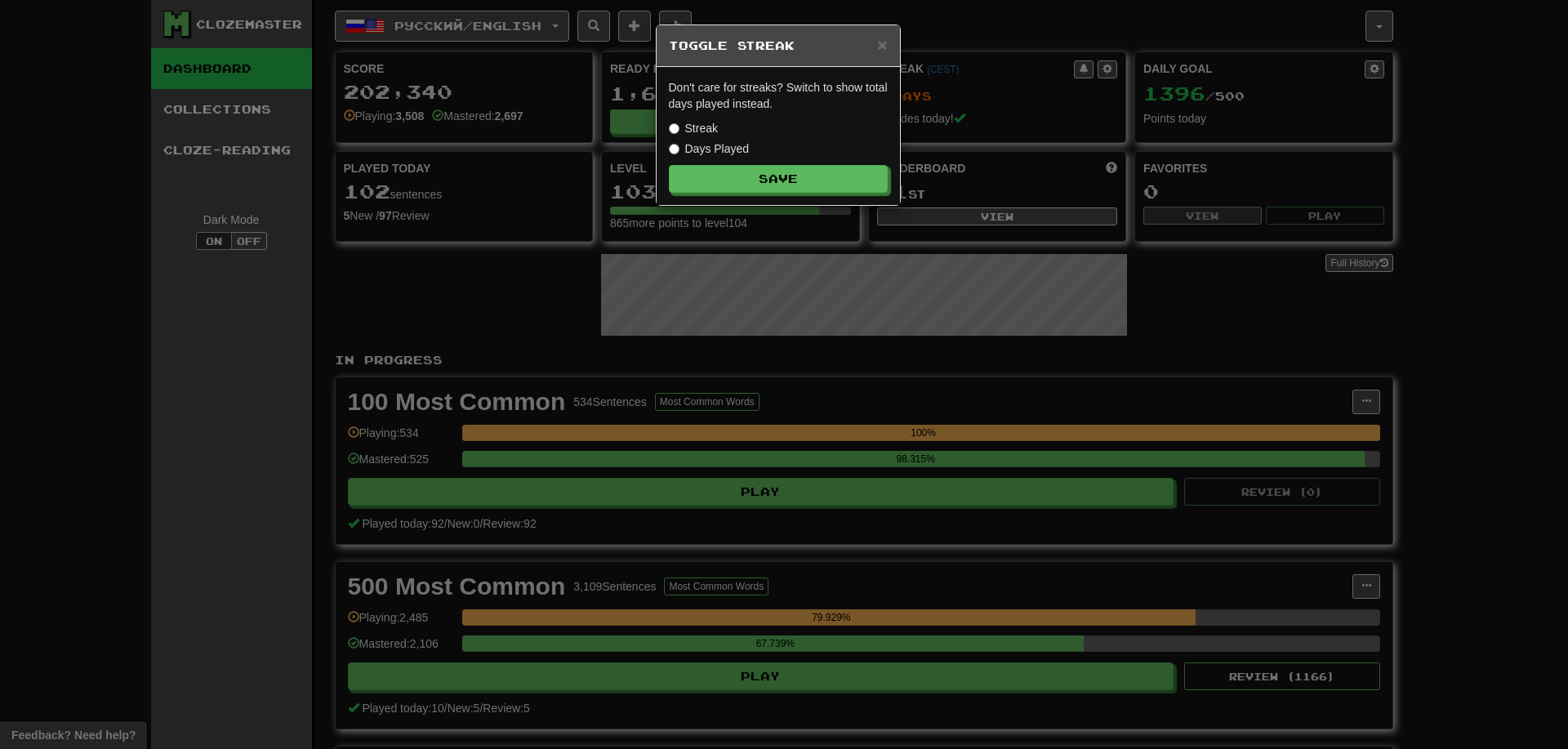 click on "Don't care for streaks? Switch to show total days played instead. Streak Days Played Save" at bounding box center (778, 136) 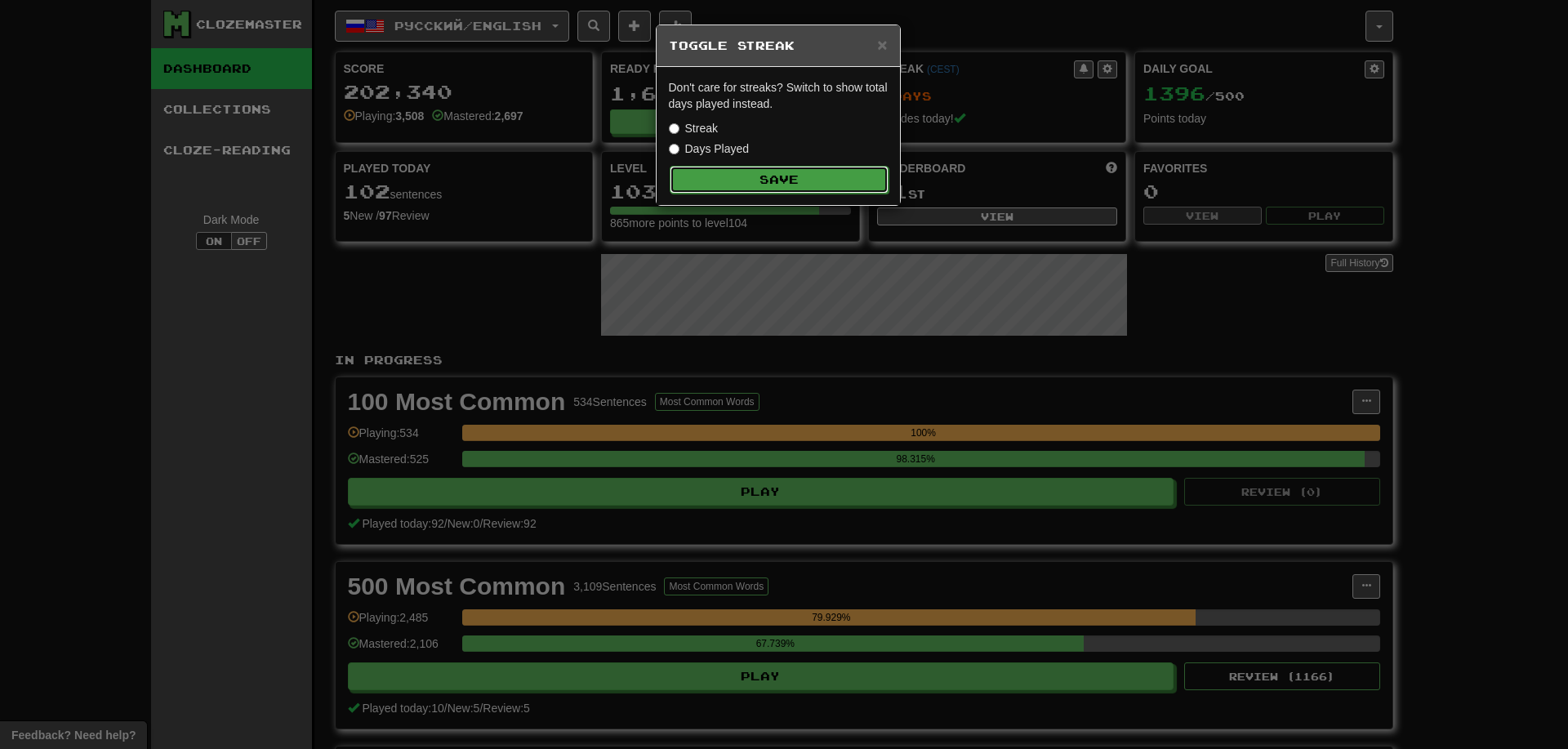 click on "Save" at bounding box center [779, 180] 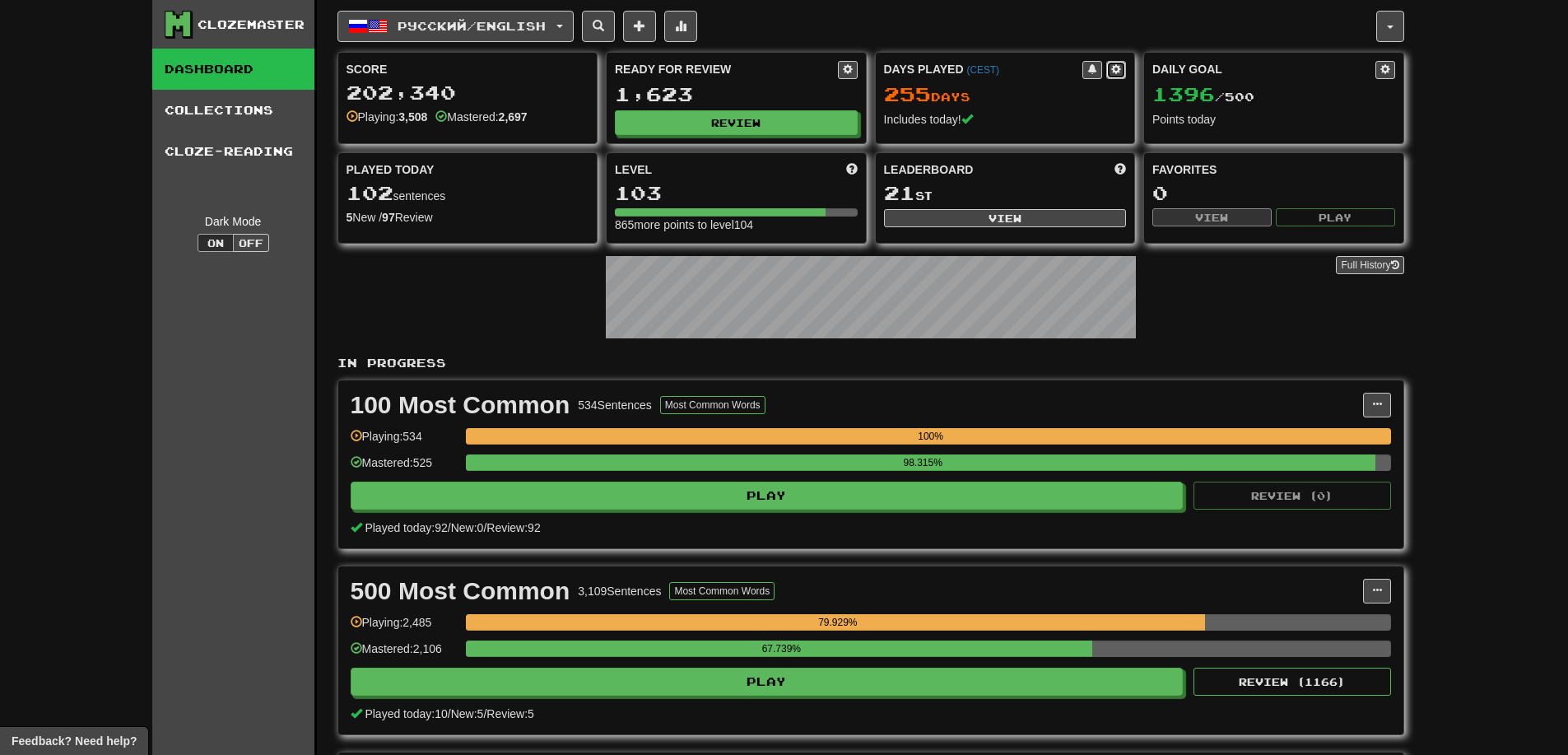 click at bounding box center (1116, 70) 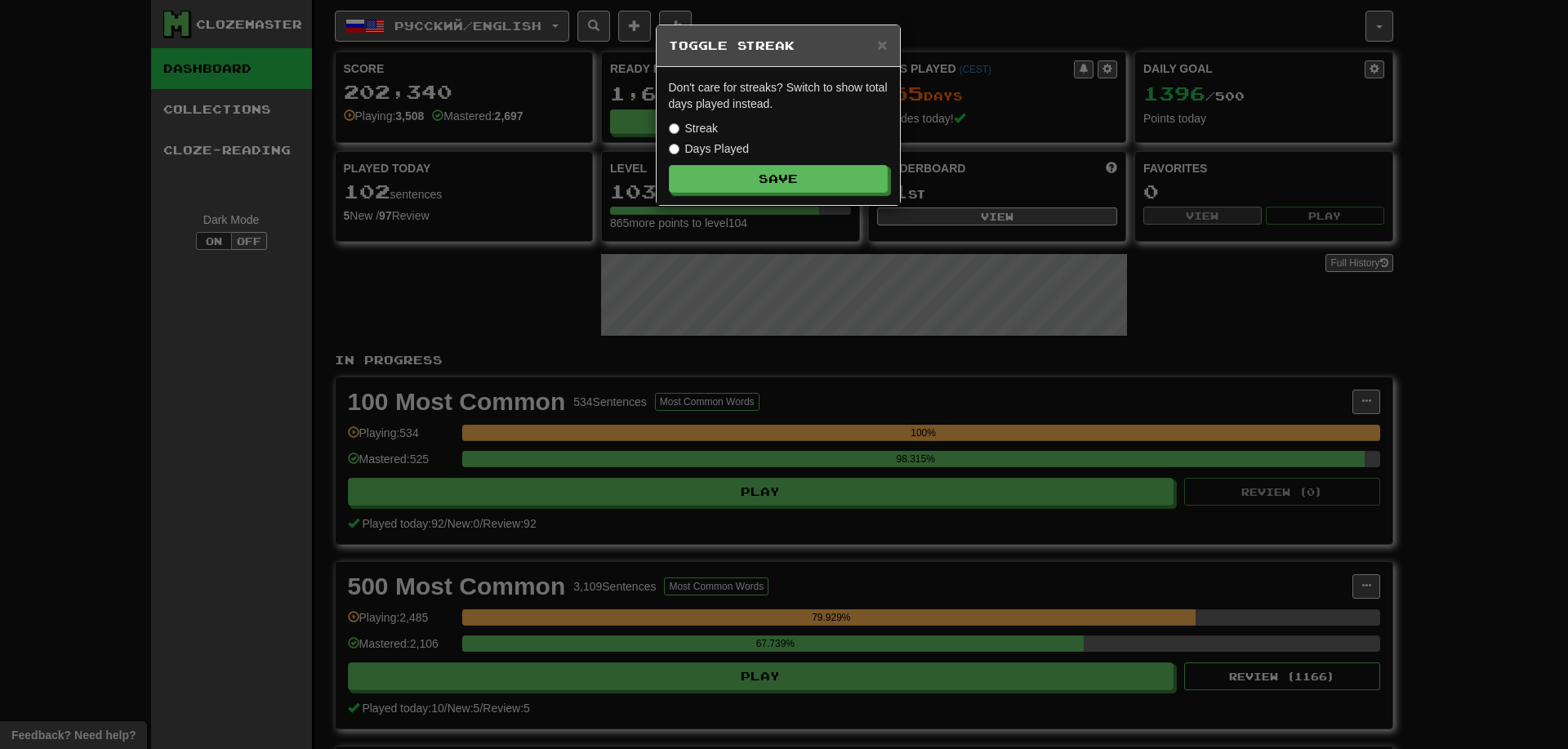click on "Streak" at bounding box center (693, 128) 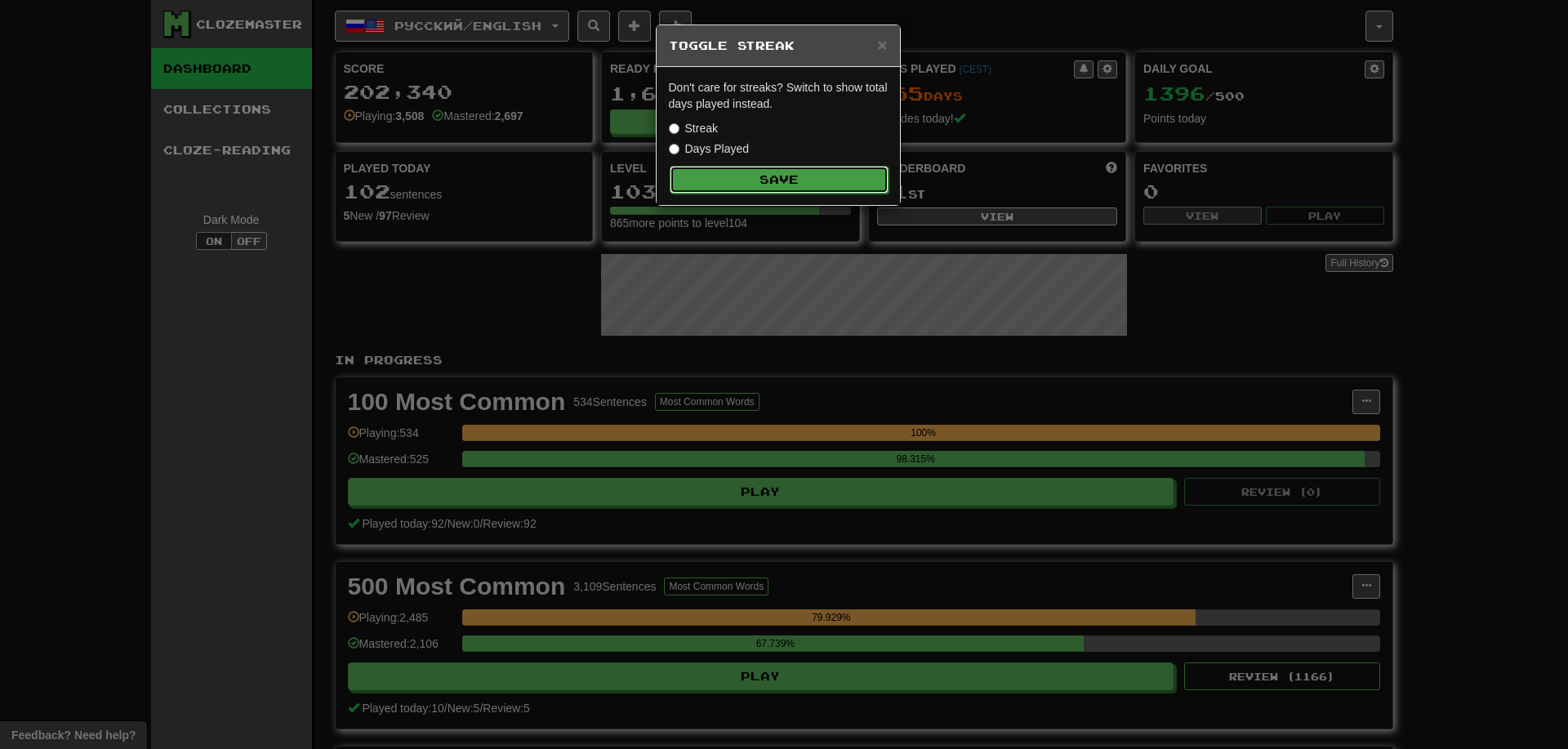 click on "Save" at bounding box center (779, 180) 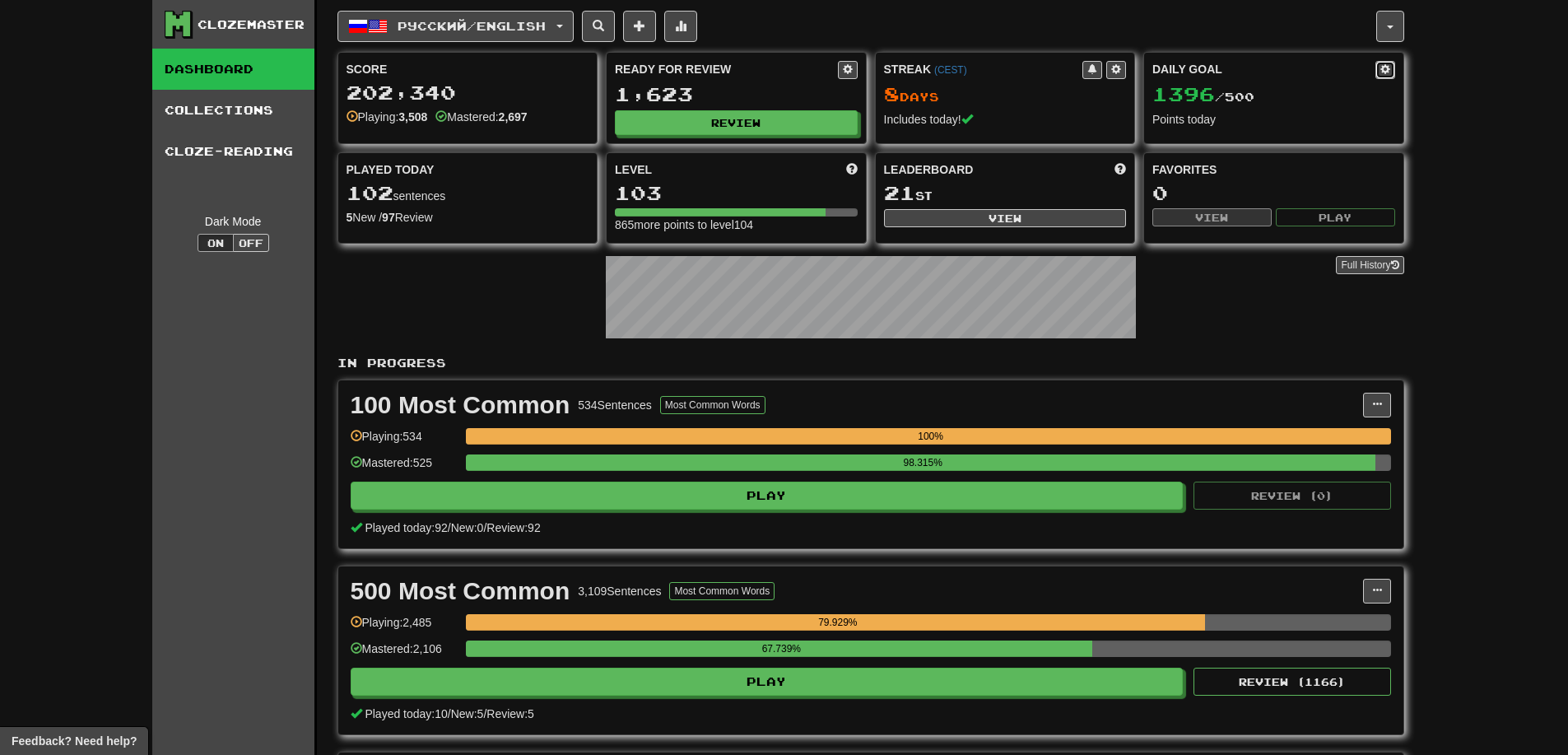 click at bounding box center [1385, 69] 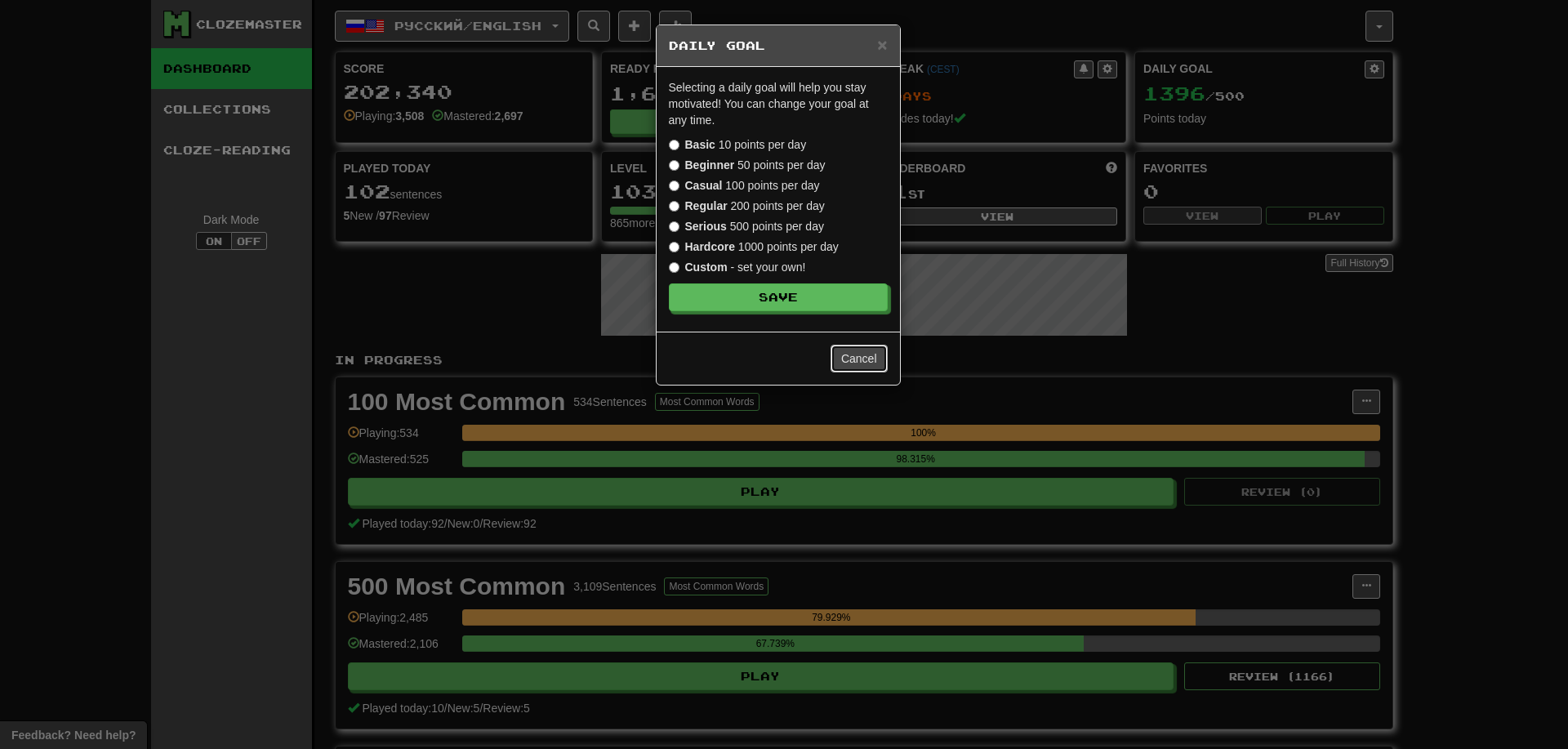 click on "Cancel" at bounding box center (859, 359) 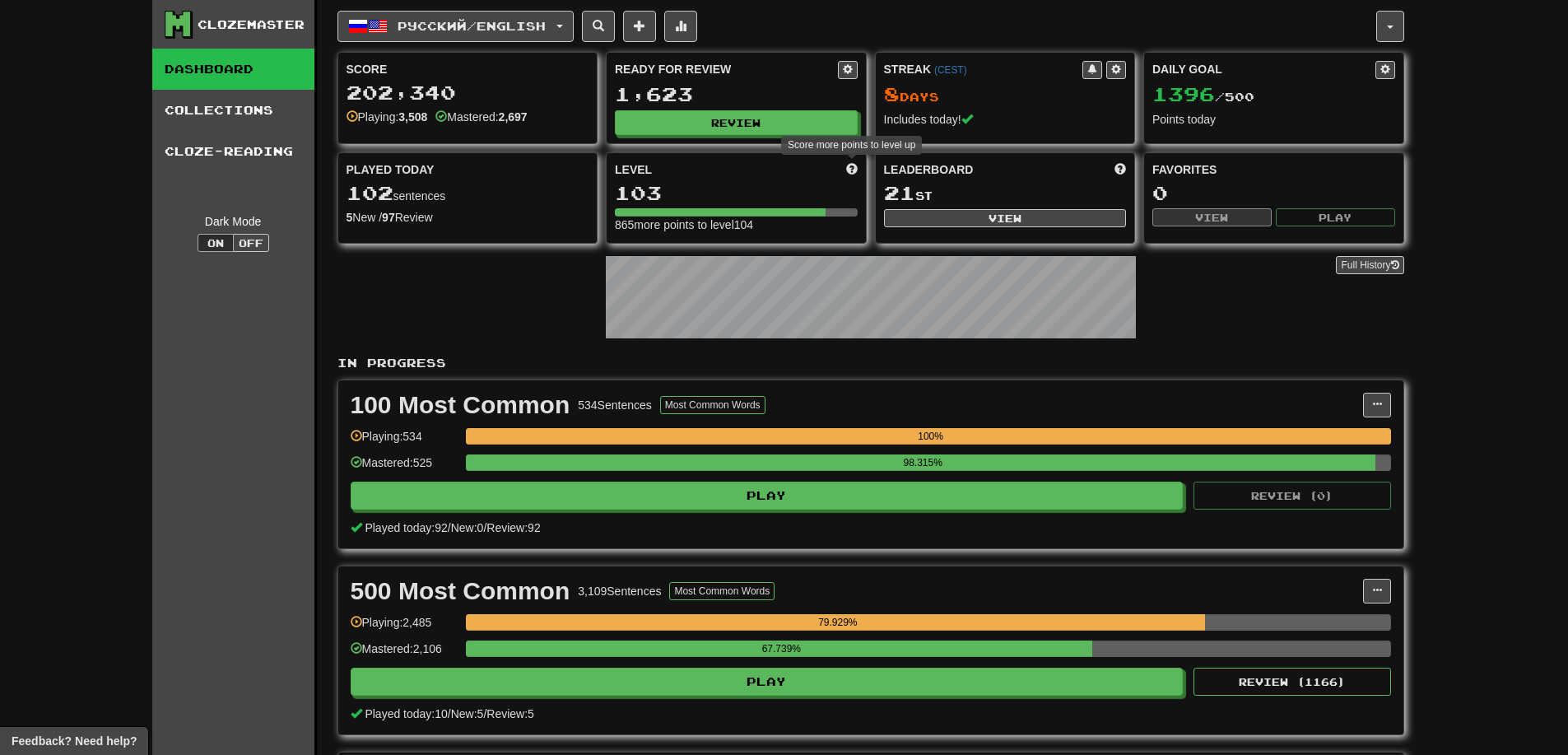 click at bounding box center (852, 169) 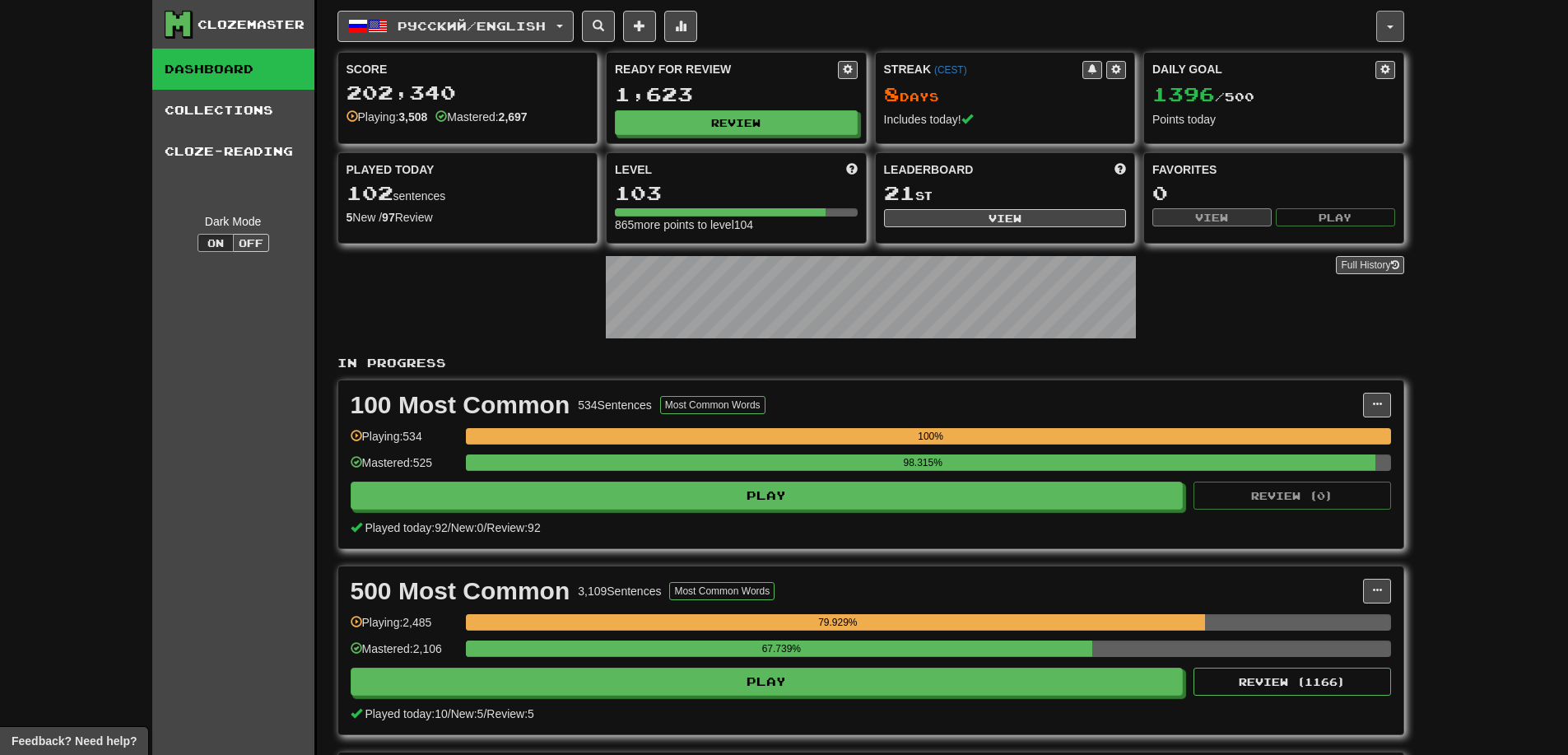 click at bounding box center [1390, 26] 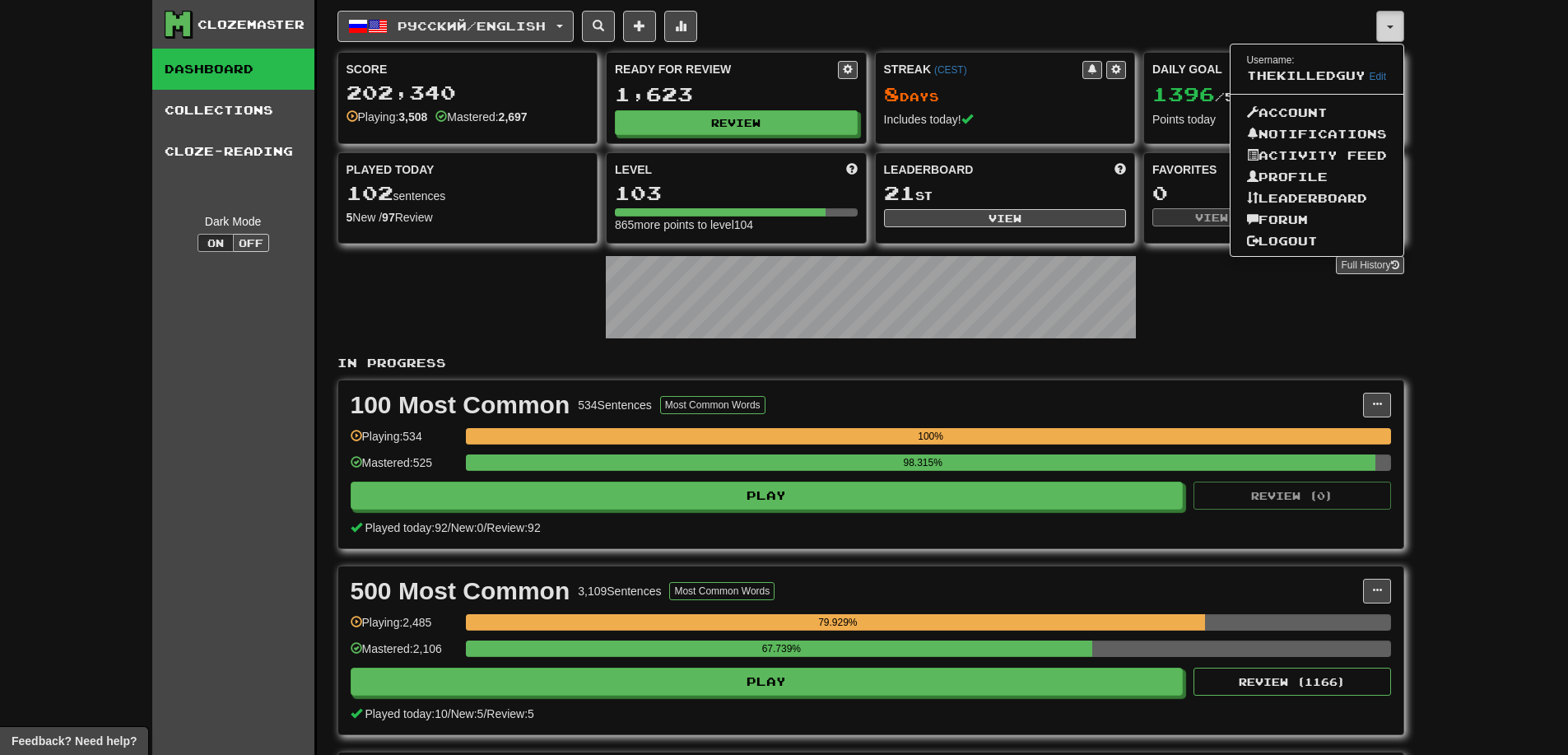 click at bounding box center (1390, 26) 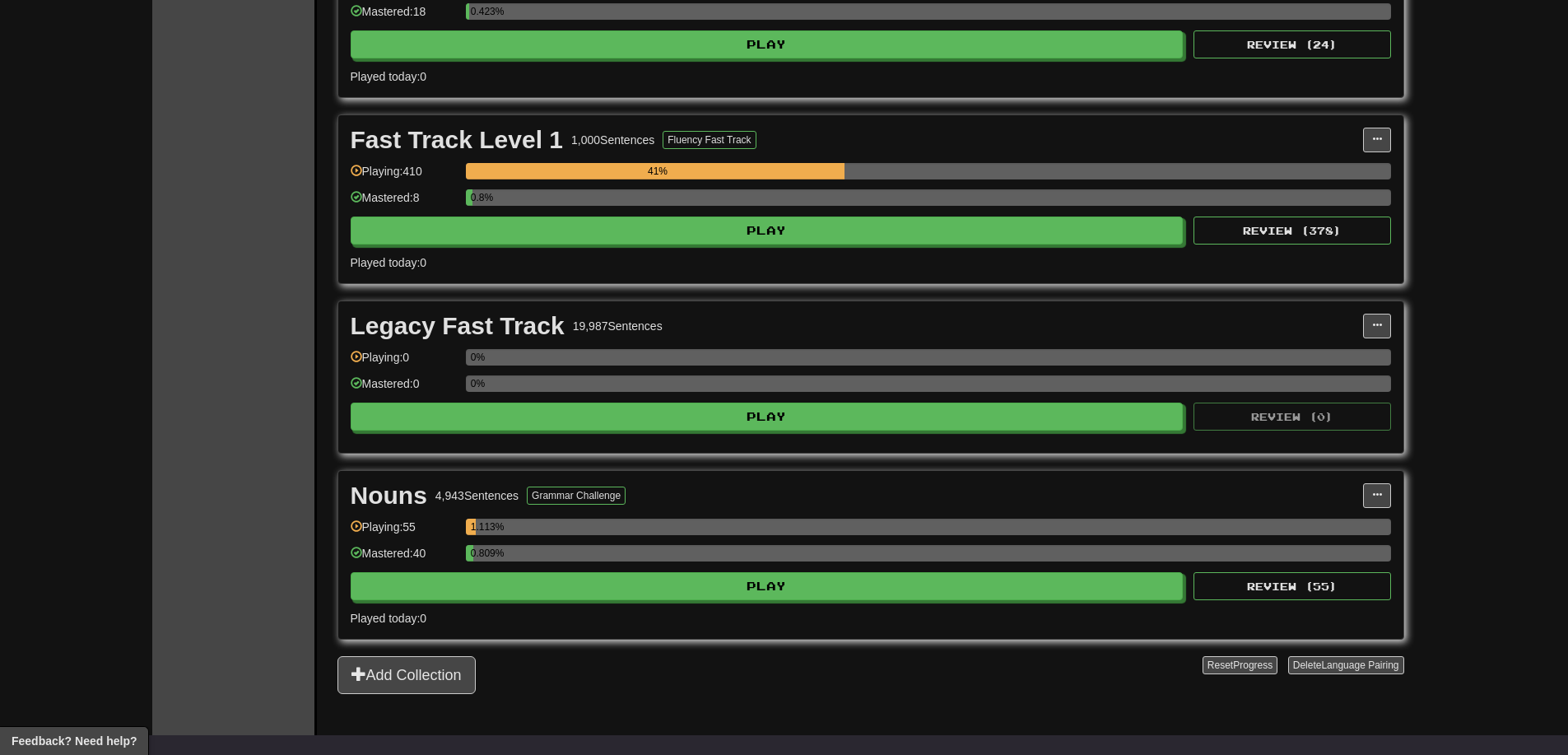 scroll, scrollTop: 1347, scrollLeft: 0, axis: vertical 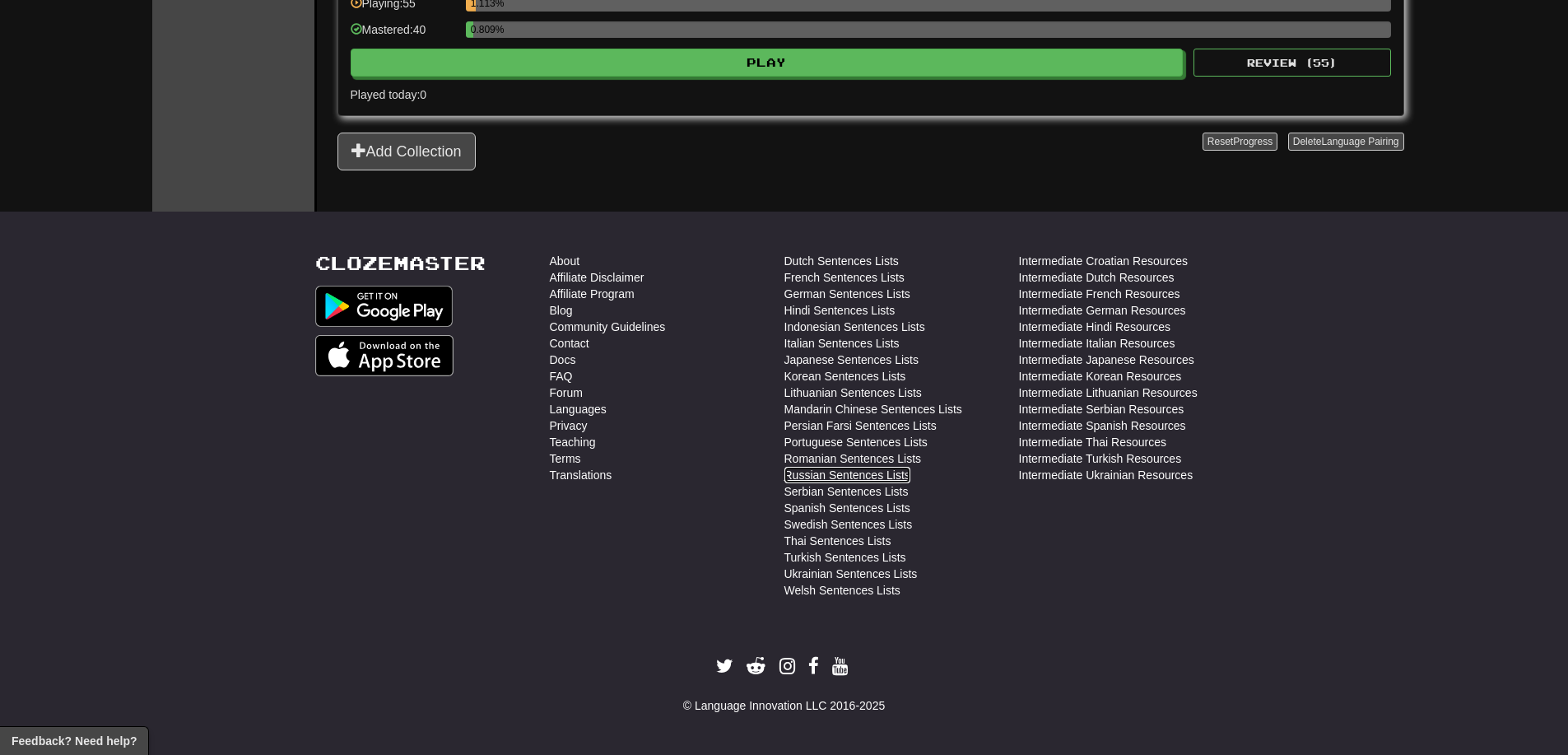 click on "Russian Sentences Lists" at bounding box center [847, 475] 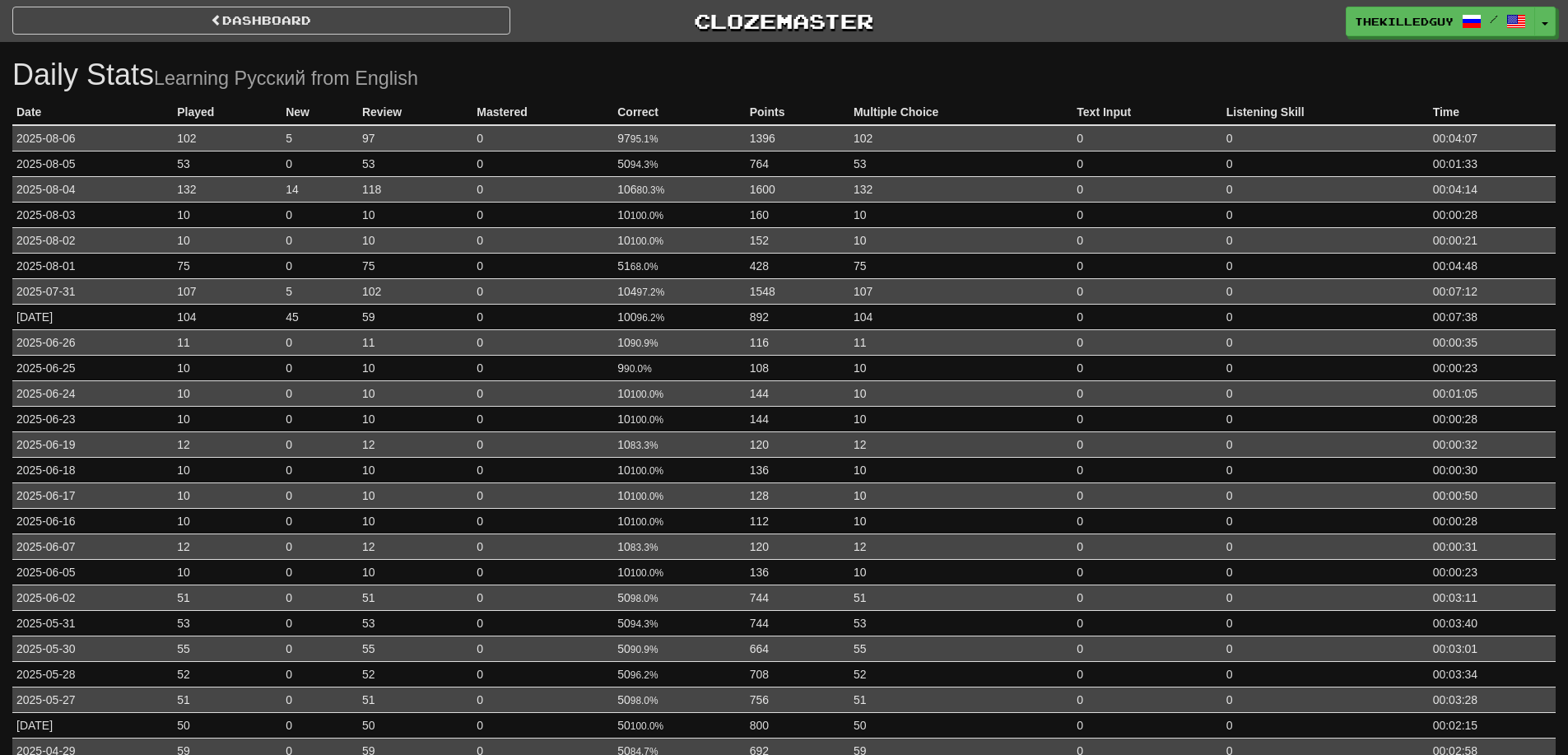 scroll, scrollTop: 0, scrollLeft: 0, axis: both 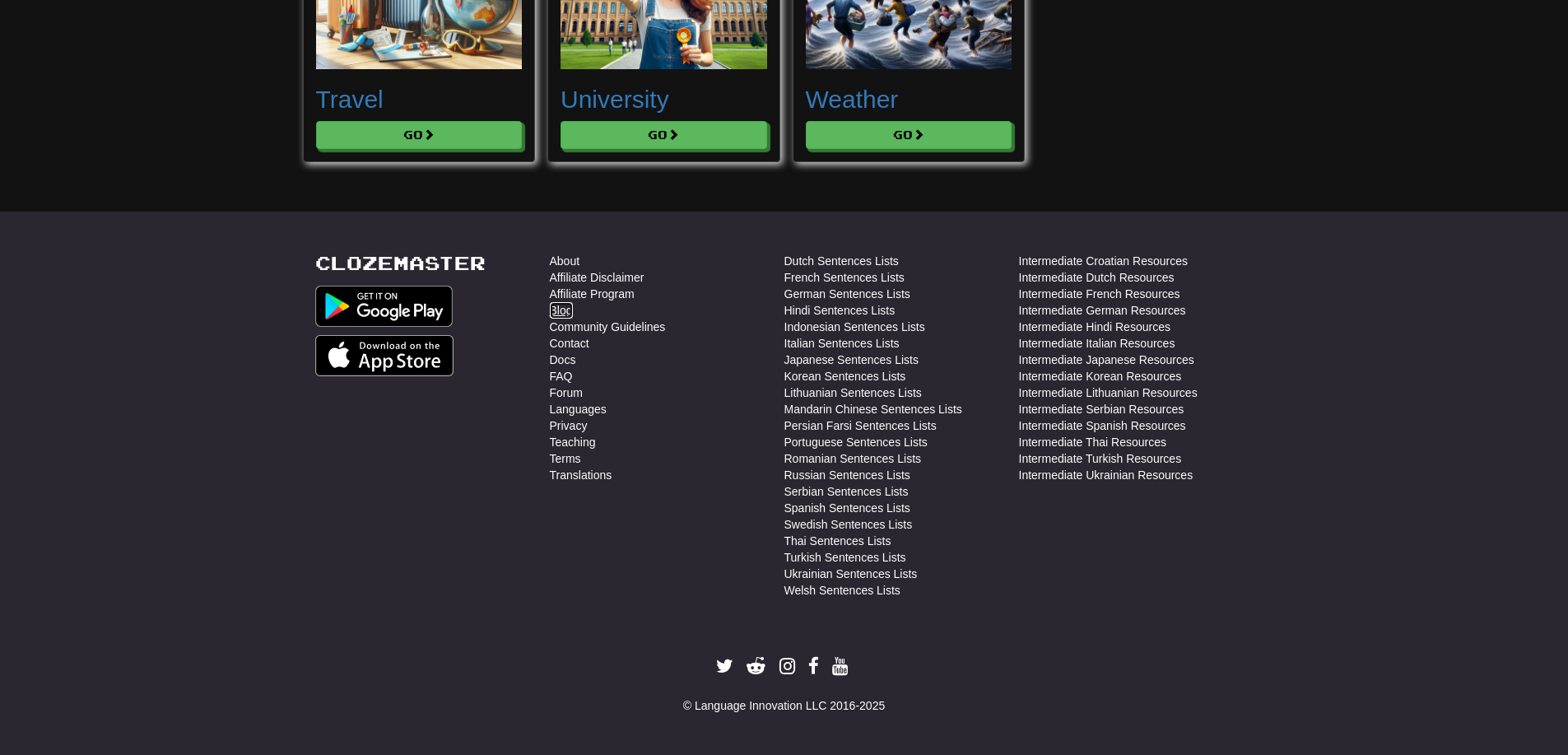 click on "Blog" at bounding box center (561, 310) 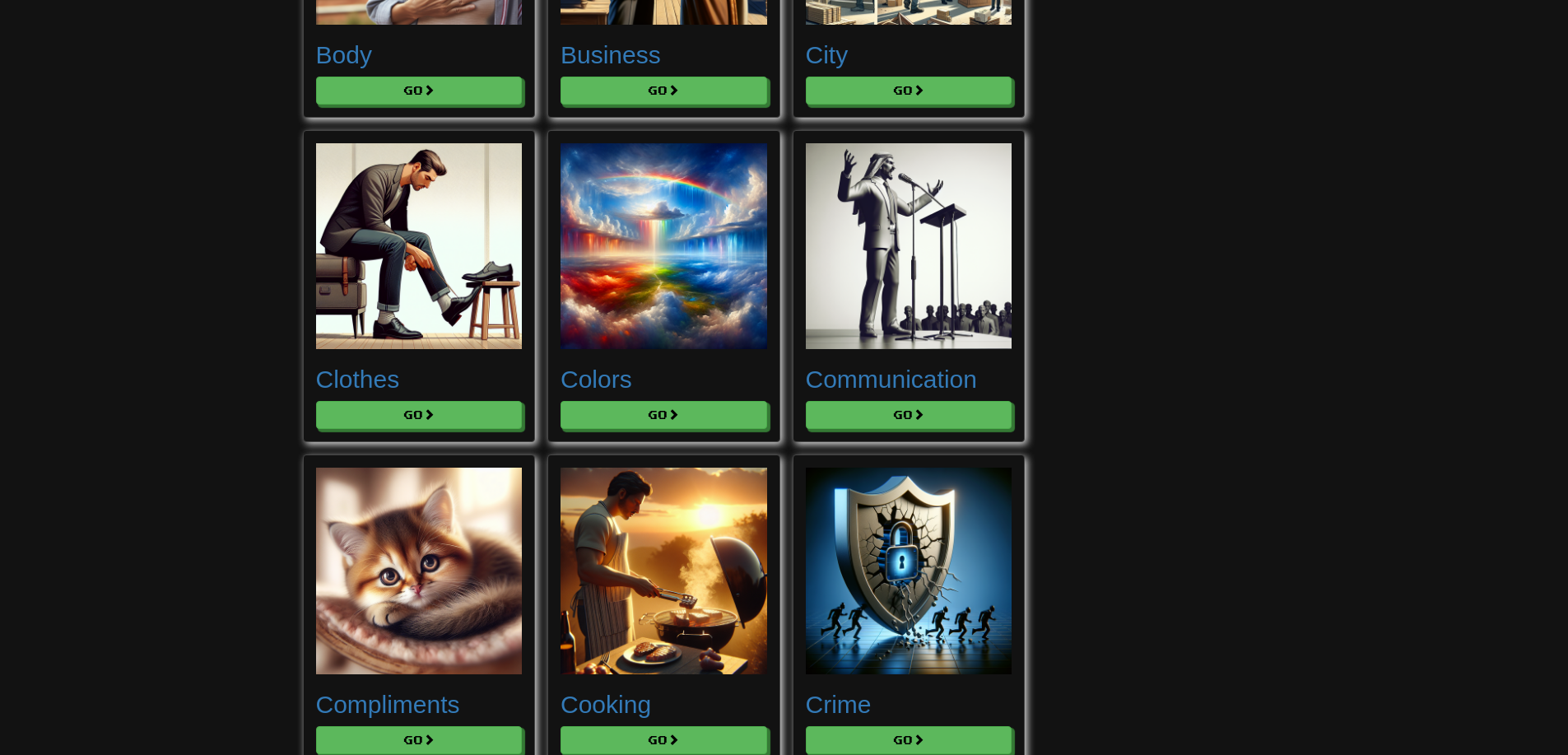 scroll, scrollTop: 0, scrollLeft: 0, axis: both 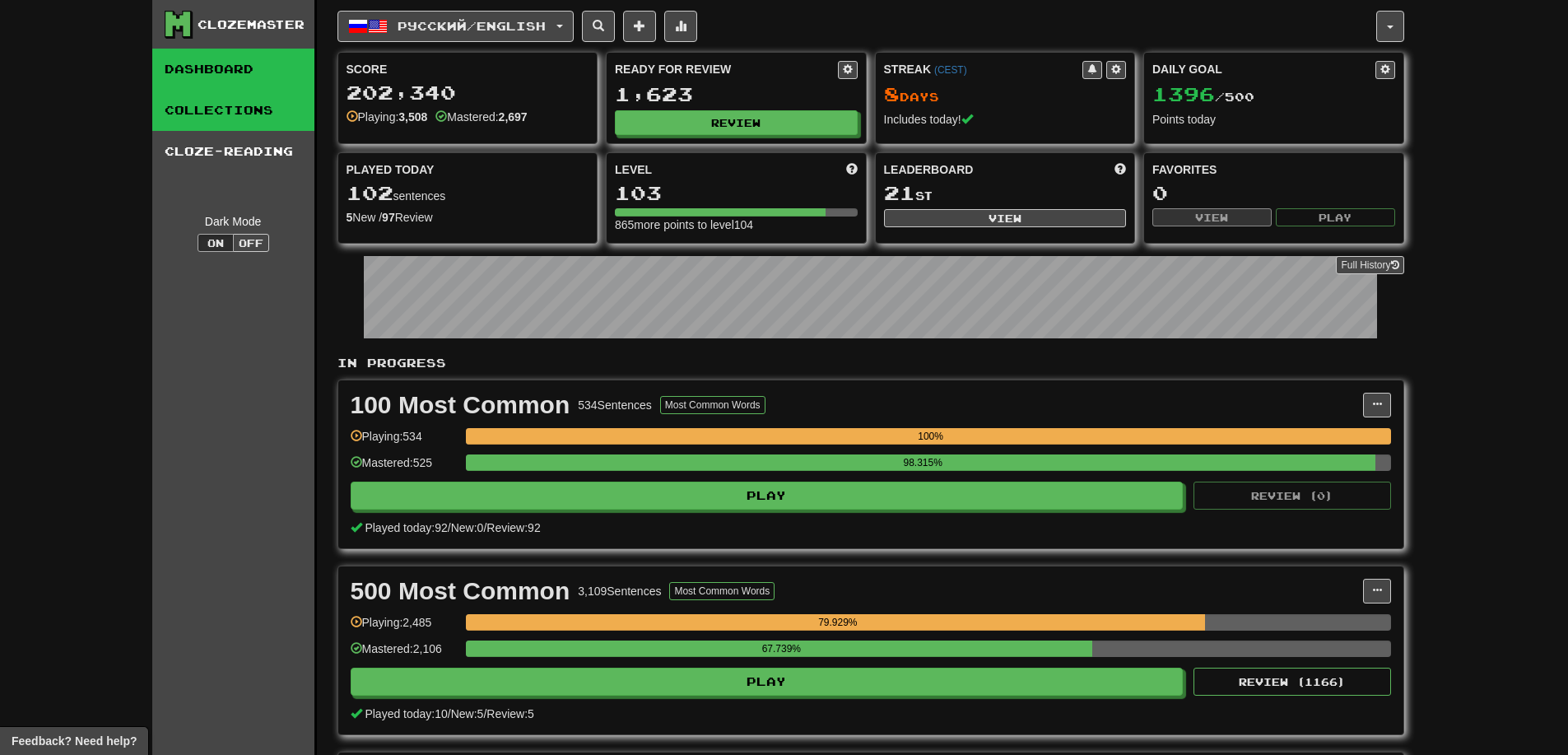 click on "Collections" at bounding box center (233, 110) 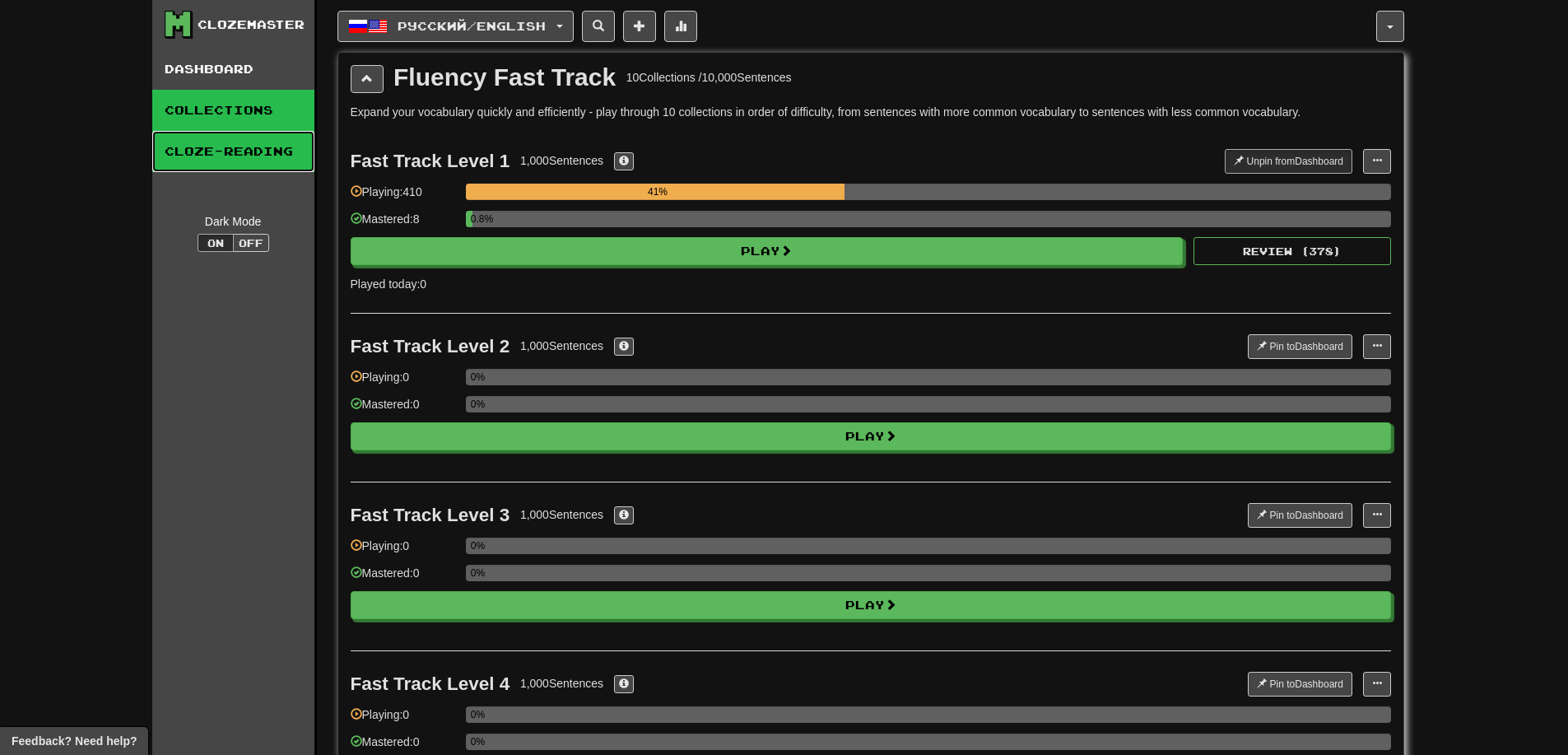 click on "Cloze-Reading" at bounding box center (233, 151) 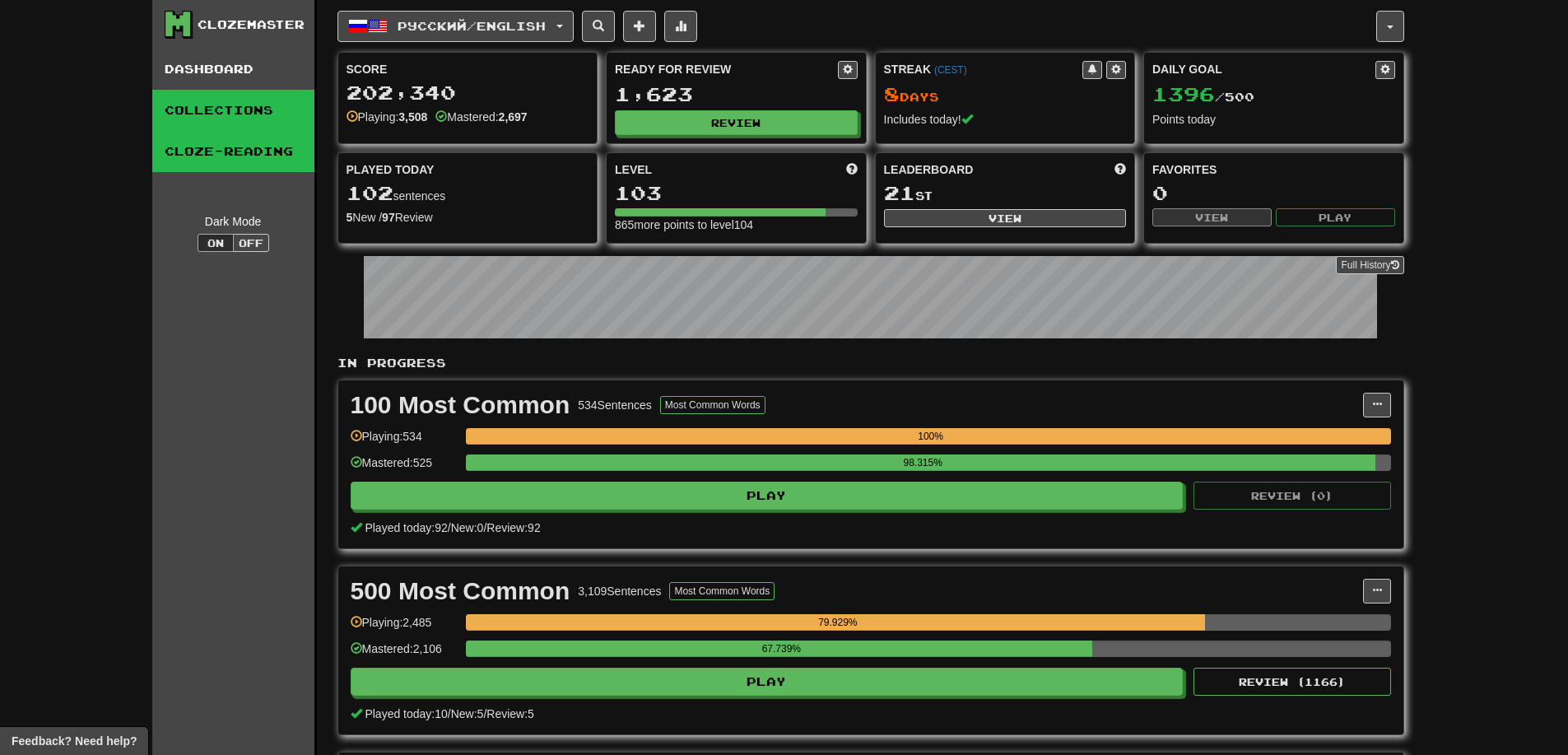 click on "Collections" at bounding box center (233, 110) 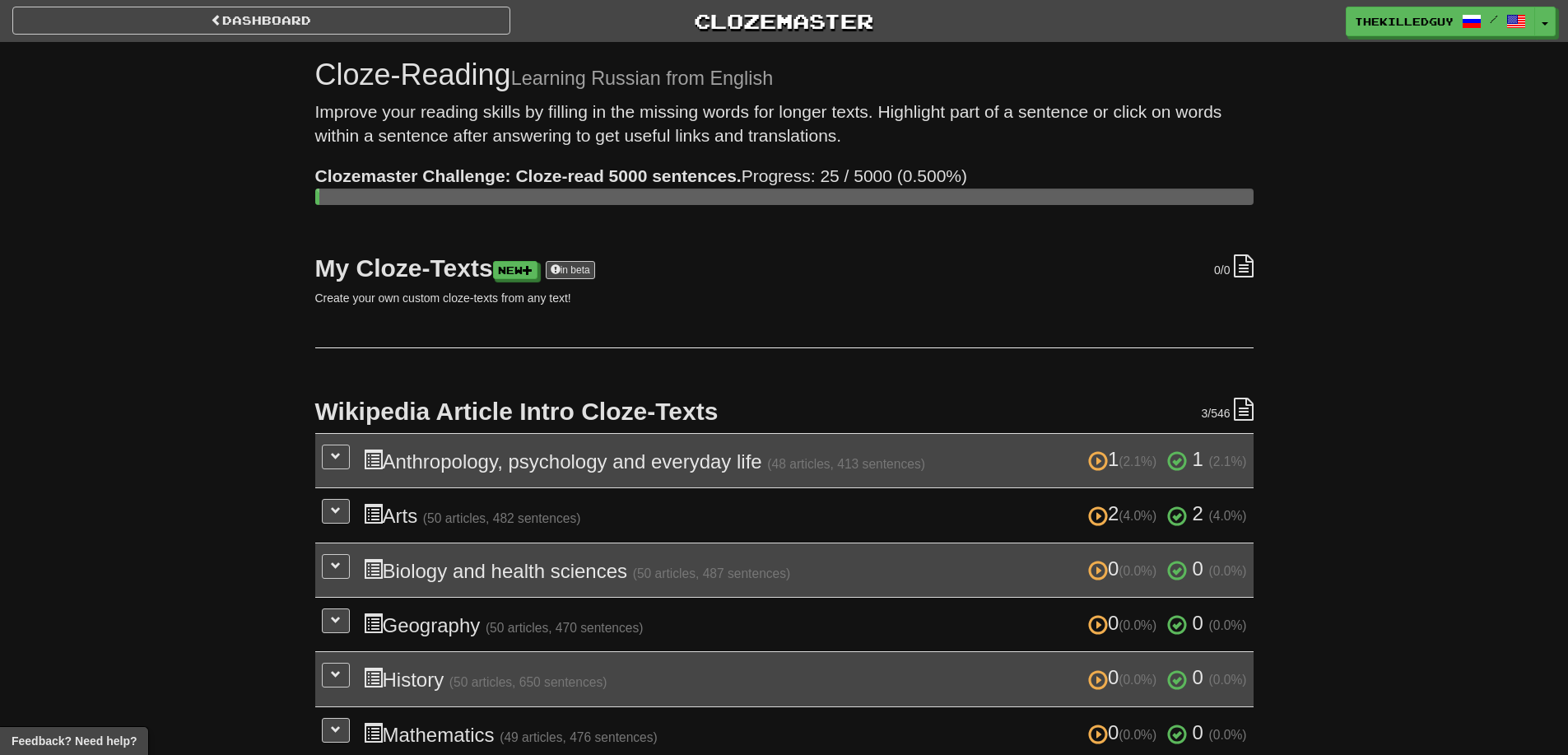 scroll, scrollTop: 0, scrollLeft: 0, axis: both 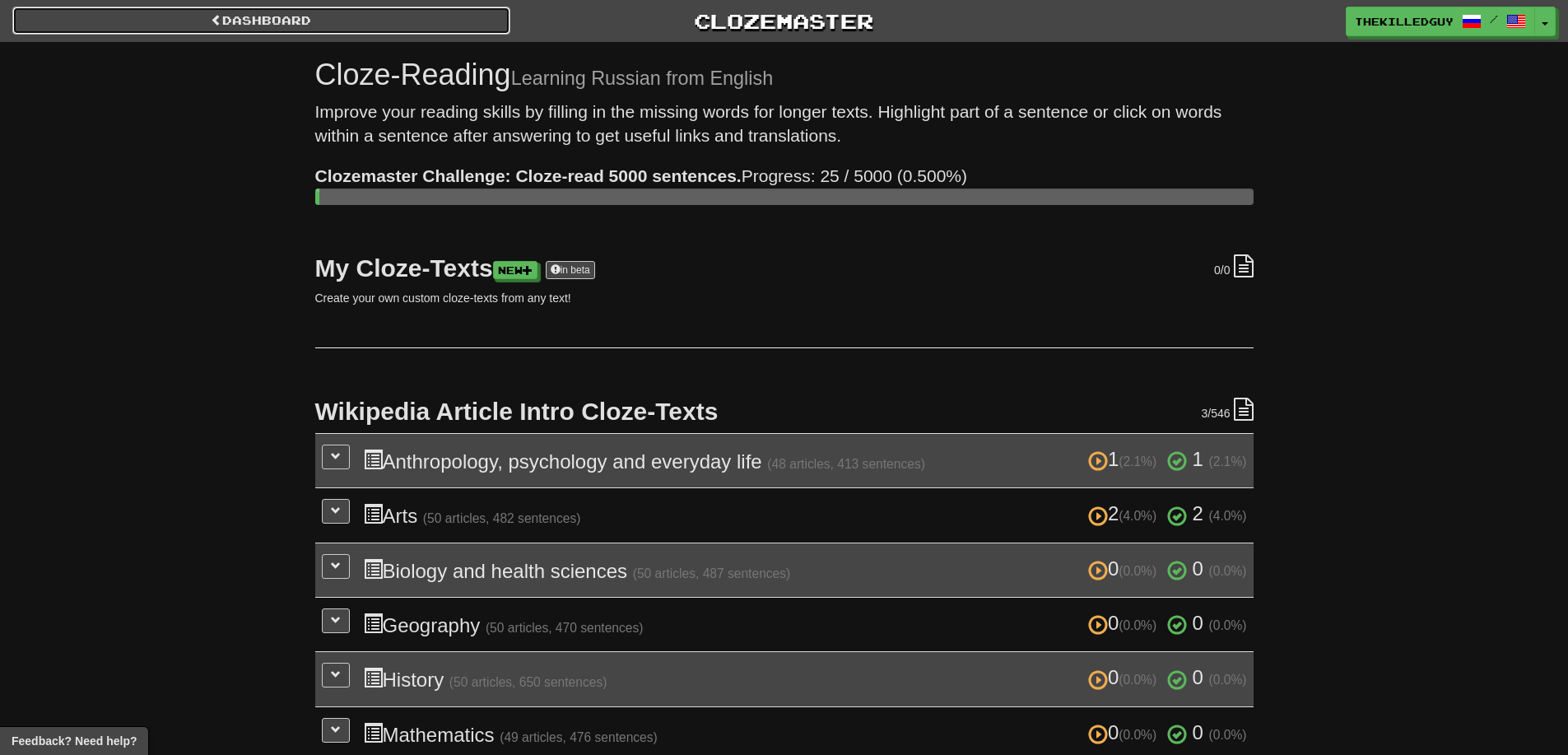 click on "Dashboard" at bounding box center [261, 21] 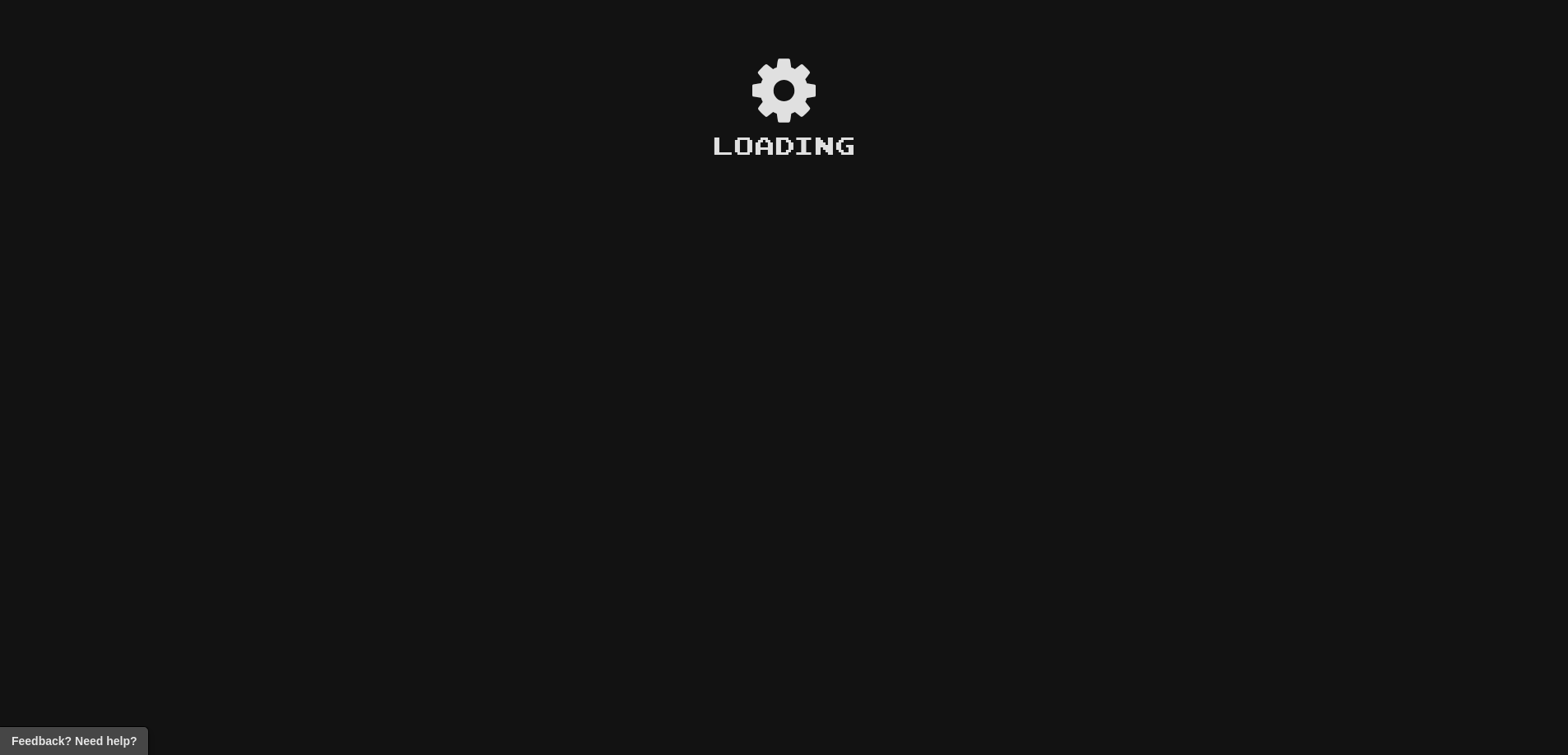 scroll, scrollTop: 0, scrollLeft: 0, axis: both 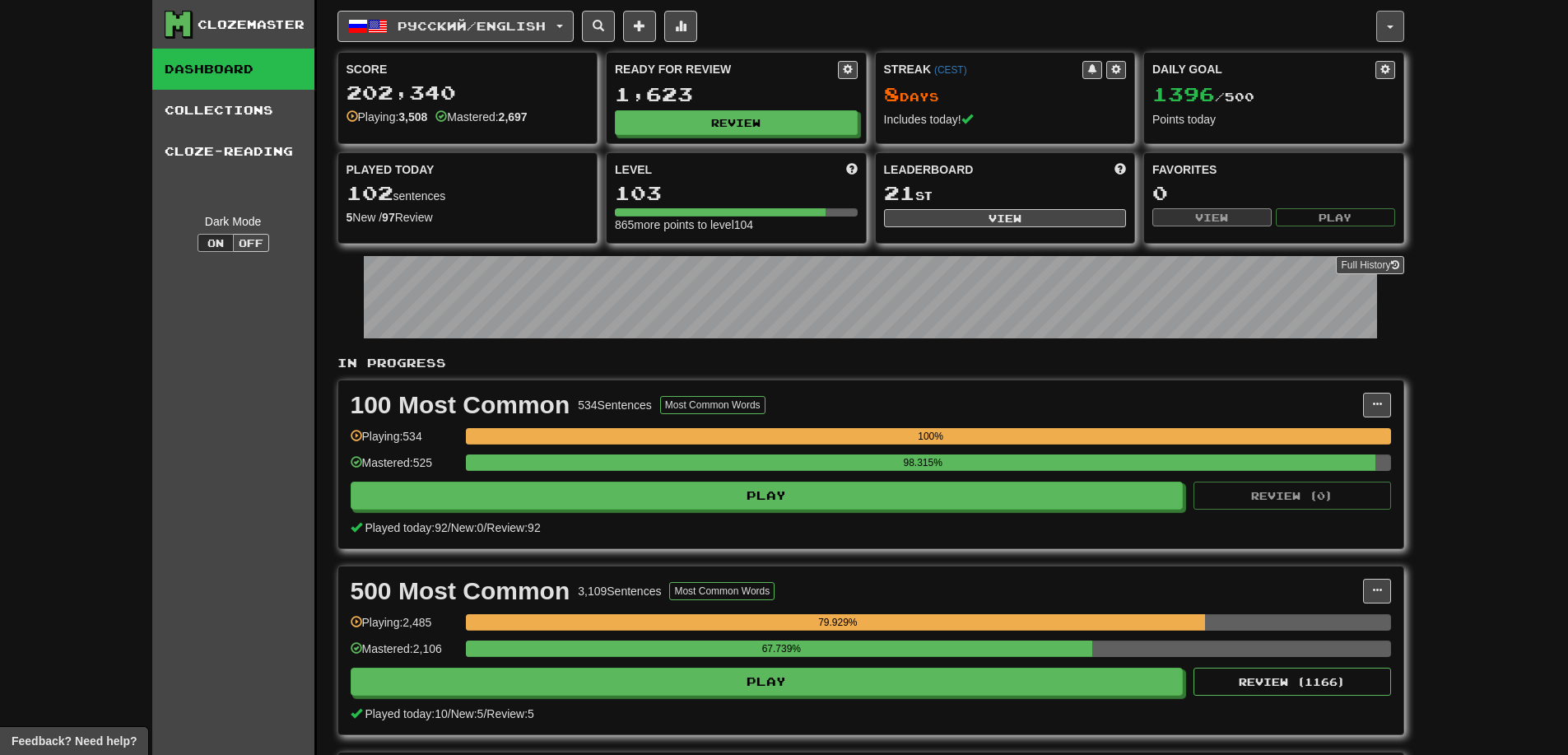 click at bounding box center [1390, 26] 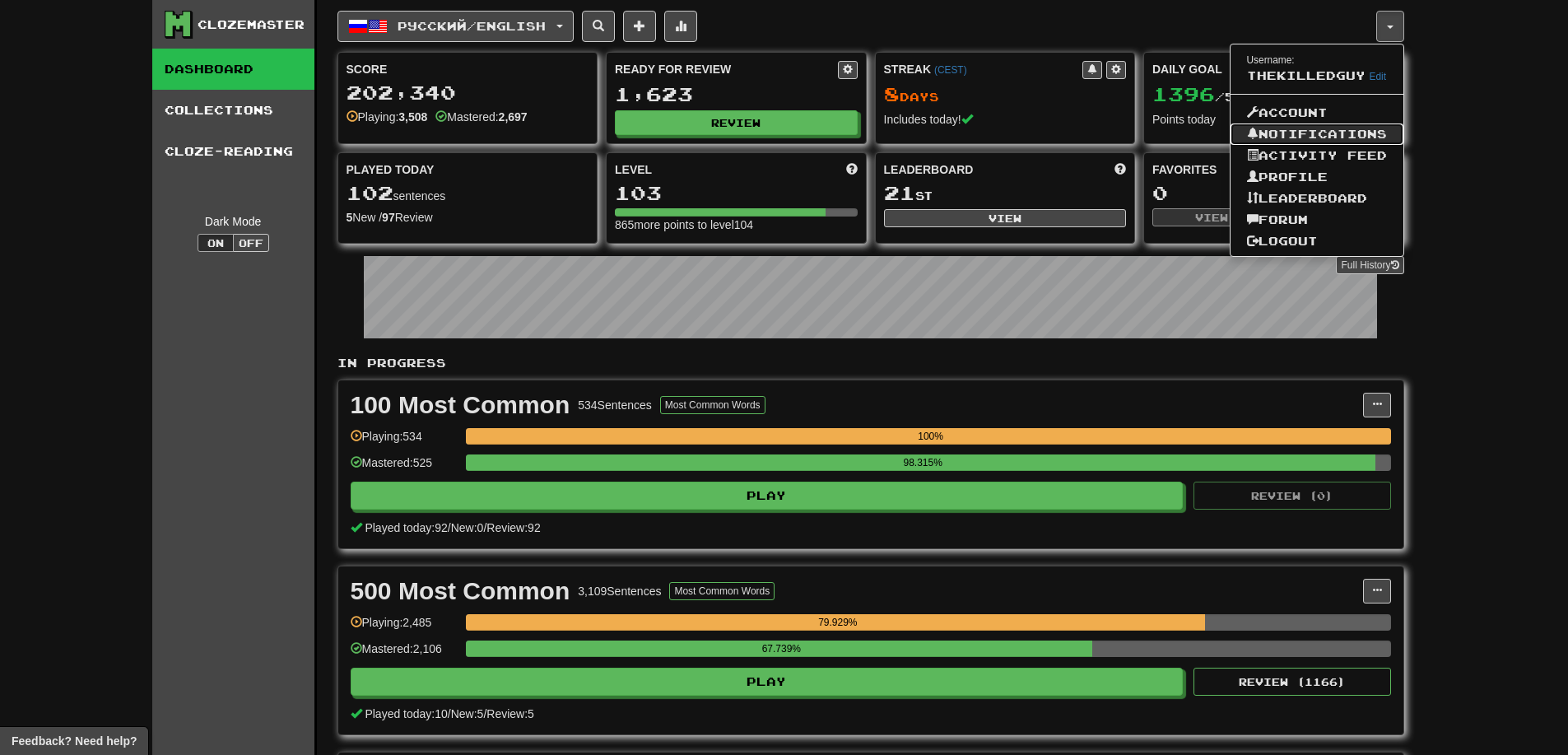 click on "Notifications" at bounding box center (1317, 134) 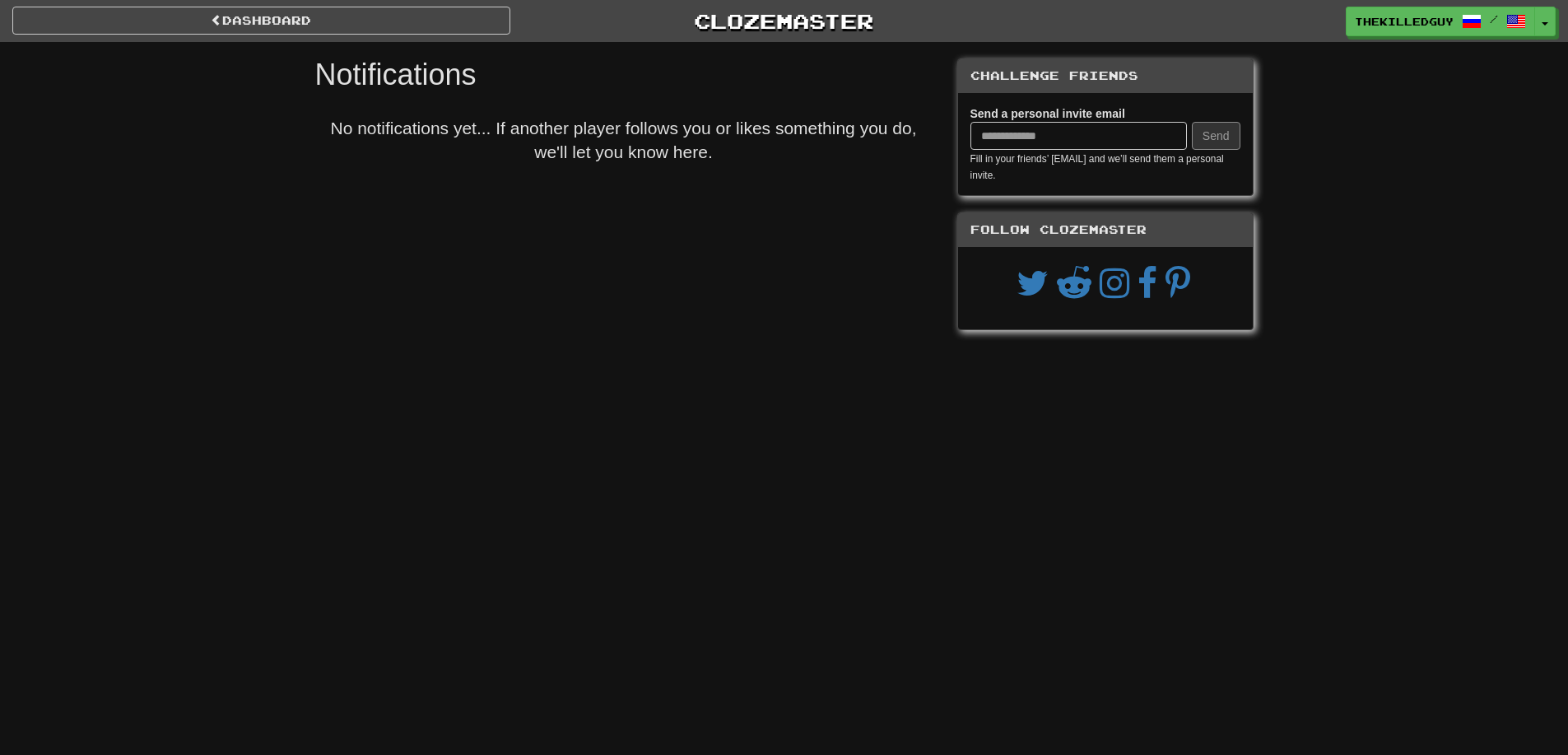 scroll, scrollTop: 0, scrollLeft: 0, axis: both 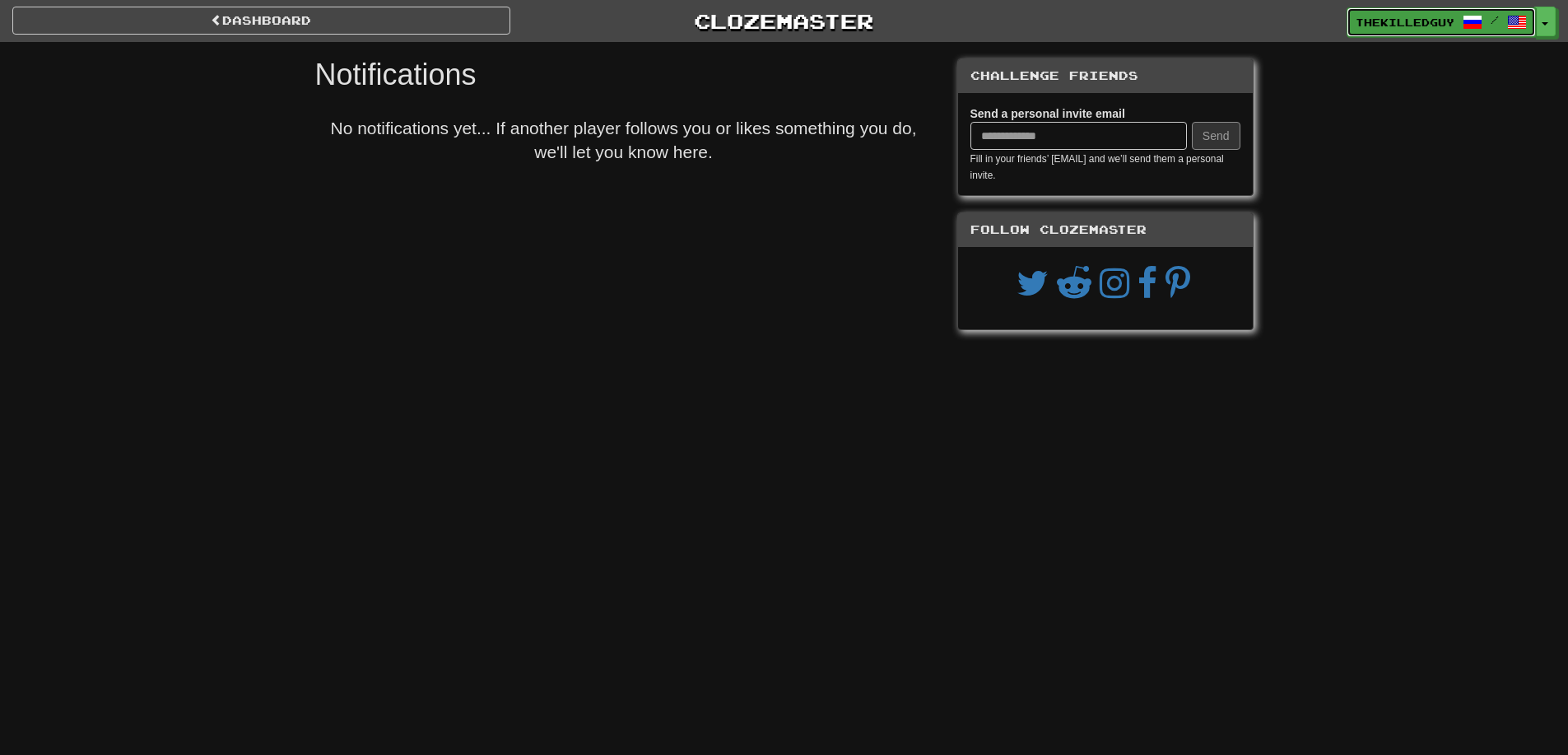 click on "Thekilledguy
/" at bounding box center (1441, 22) 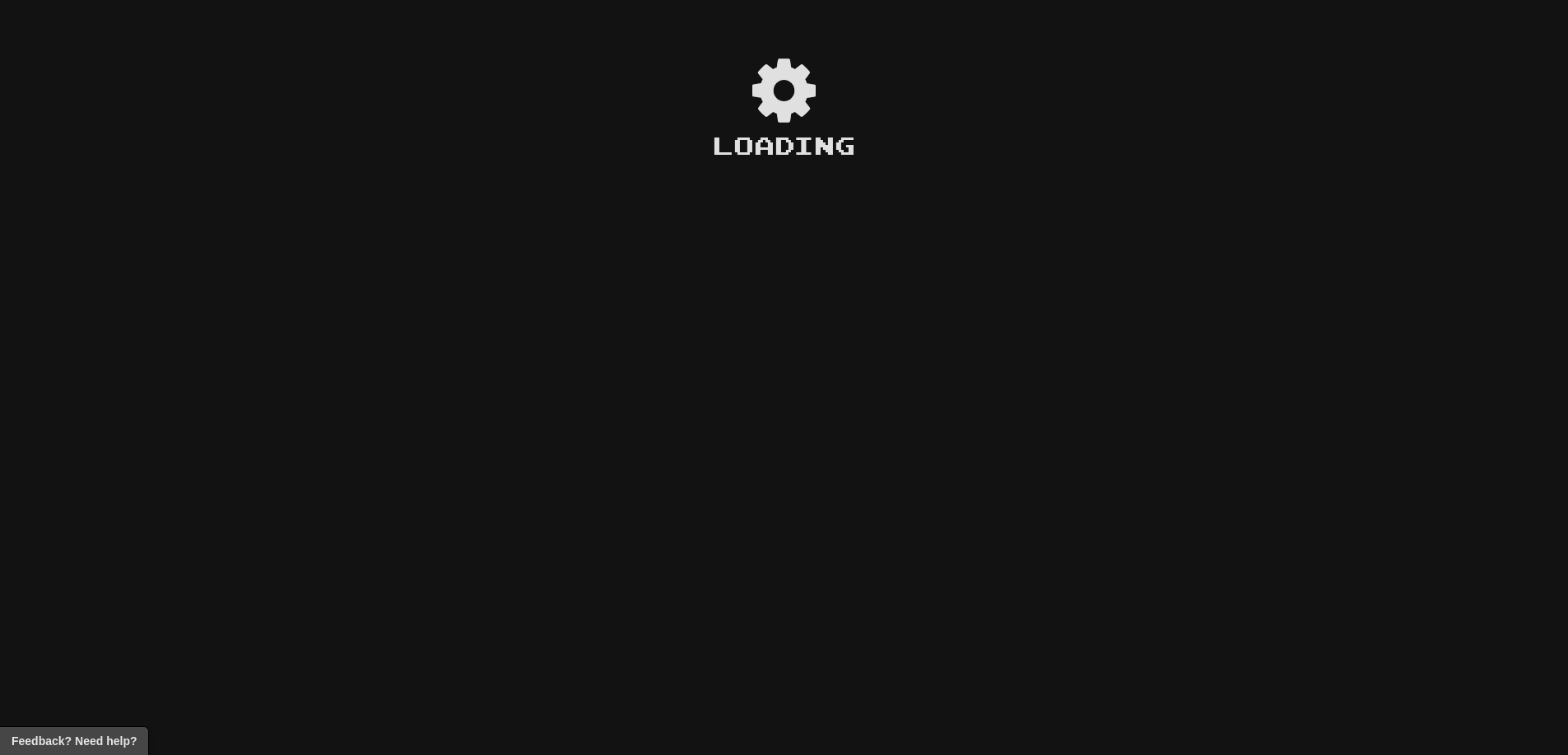 scroll, scrollTop: 0, scrollLeft: 0, axis: both 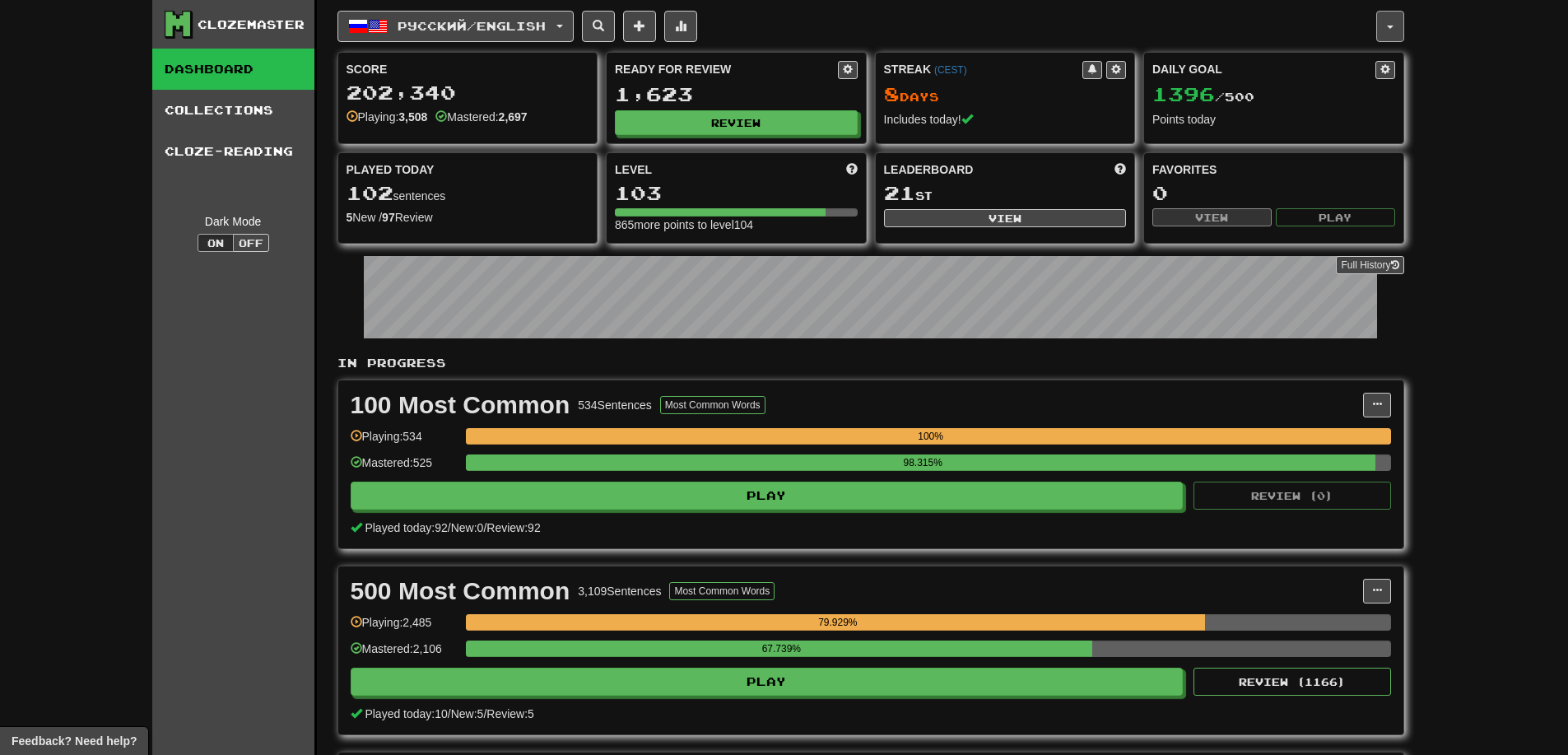 click at bounding box center [1390, 26] 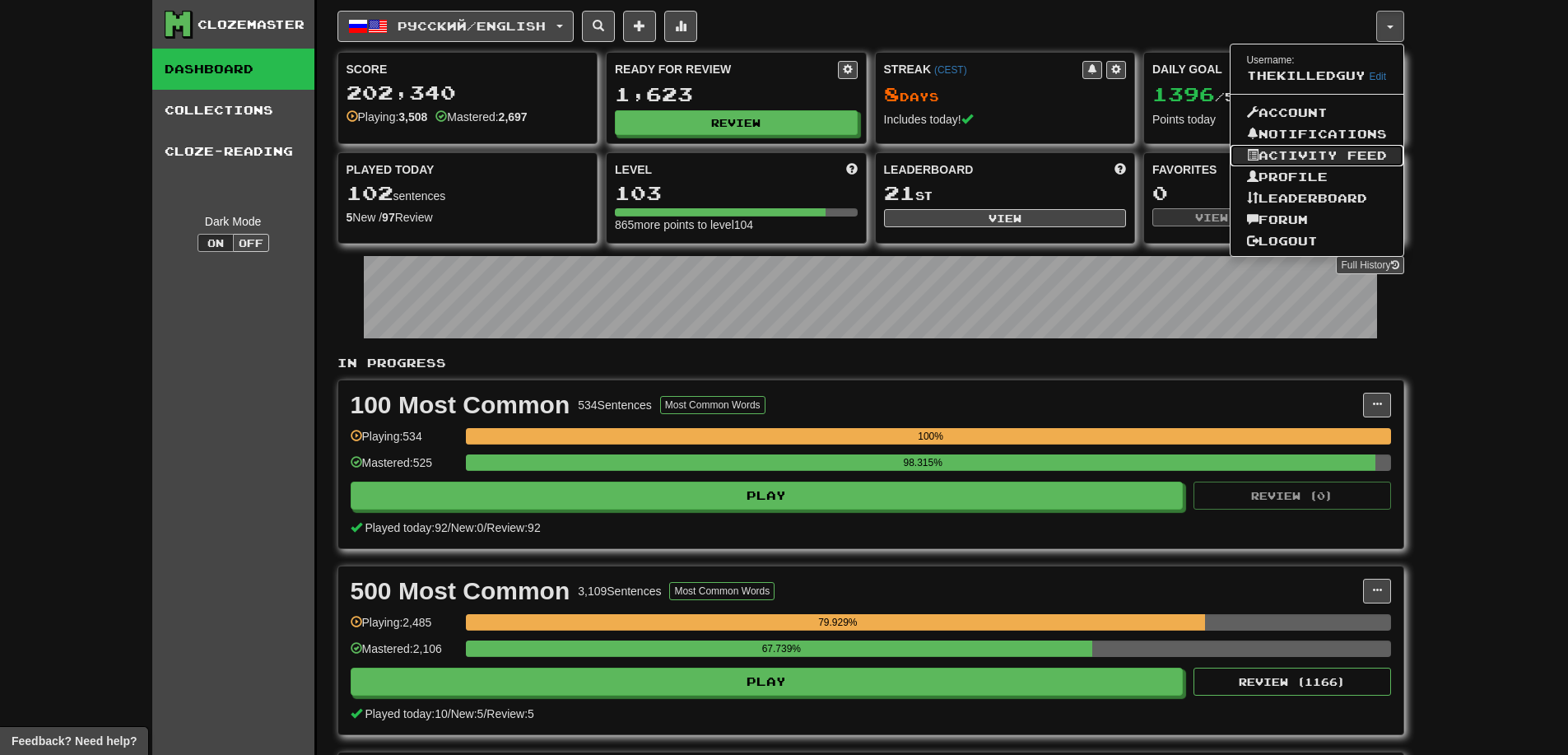 click on "Activity Feed" at bounding box center (1317, 156) 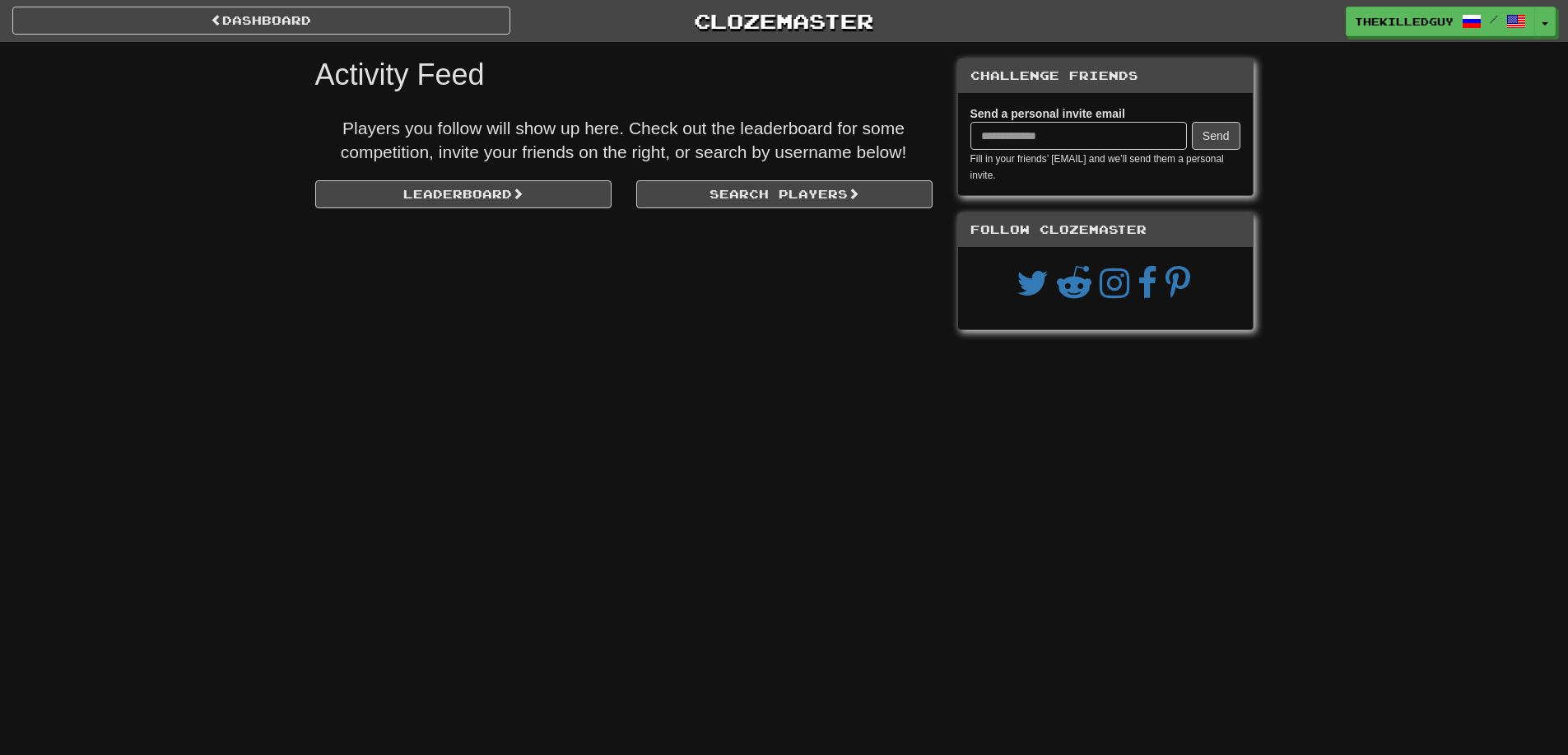 scroll, scrollTop: 0, scrollLeft: 0, axis: both 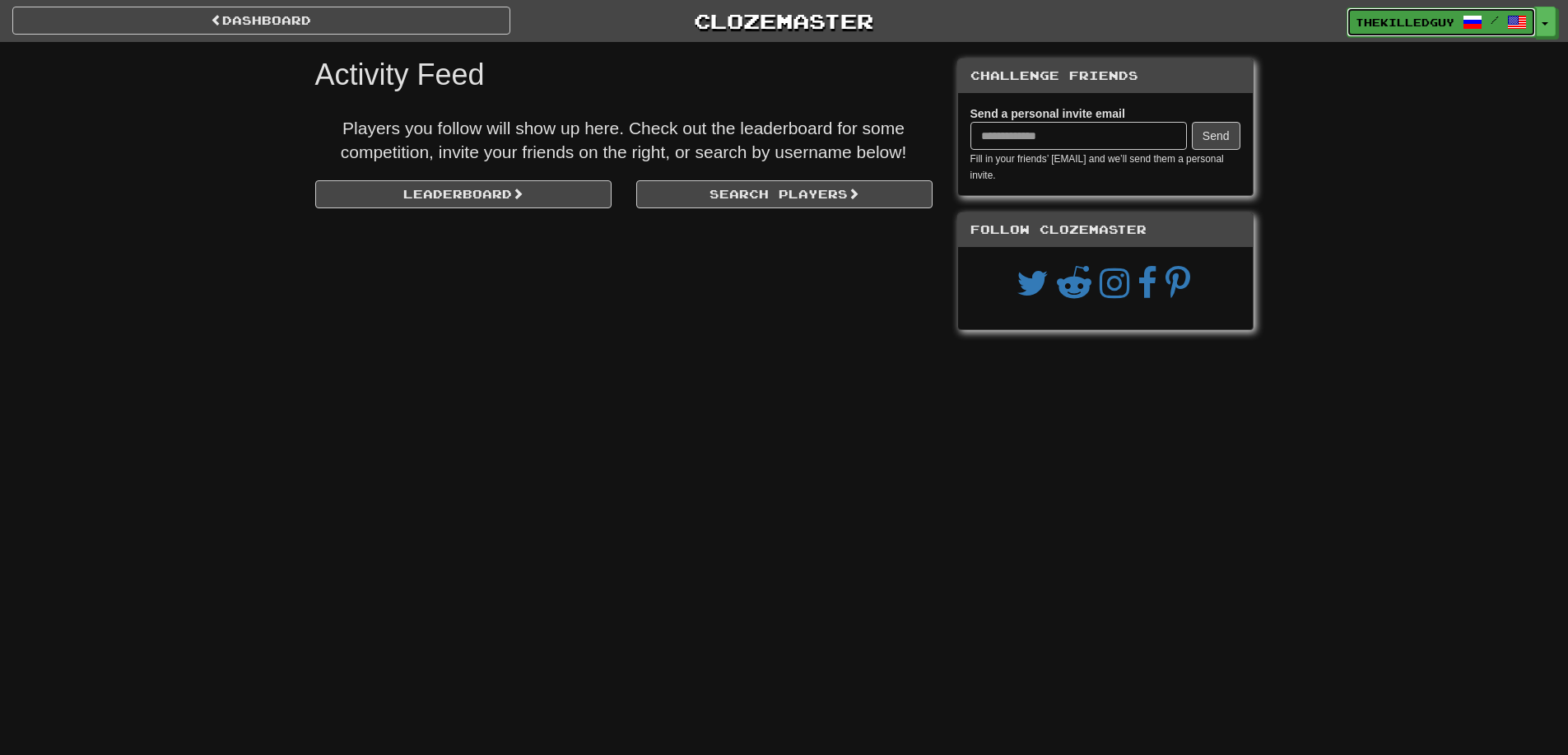 click at bounding box center (1473, 22) 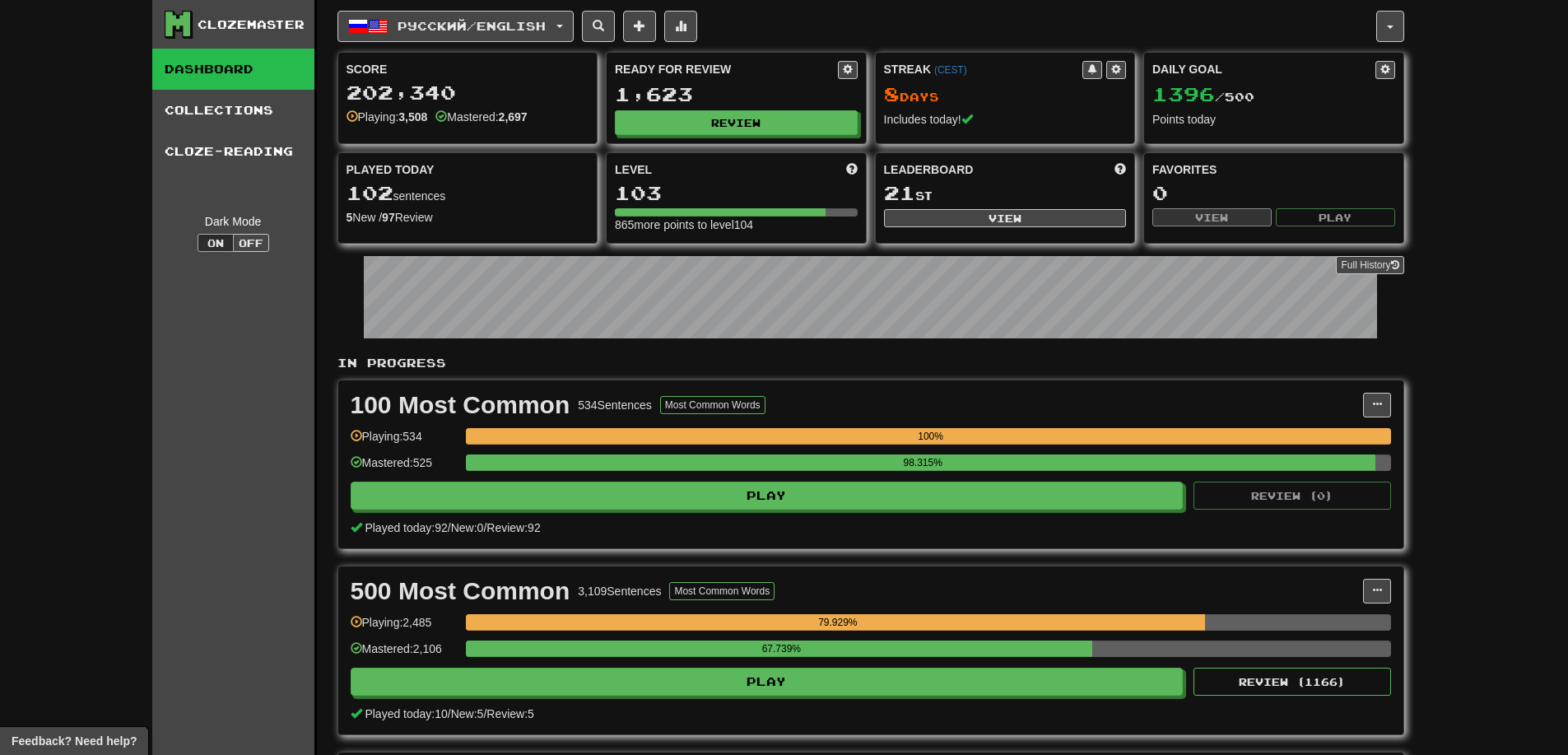 scroll, scrollTop: 0, scrollLeft: 0, axis: both 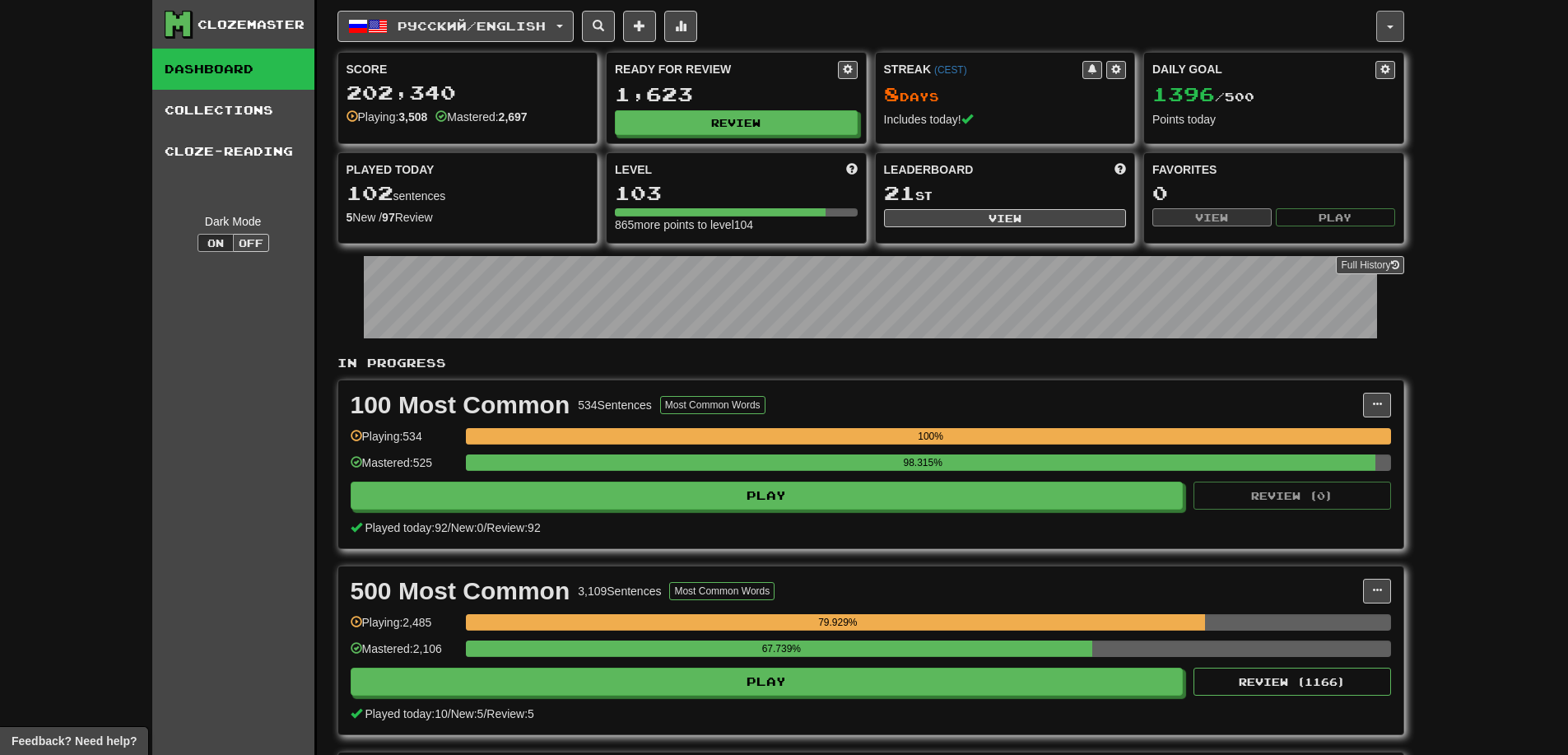 click at bounding box center (1390, 26) 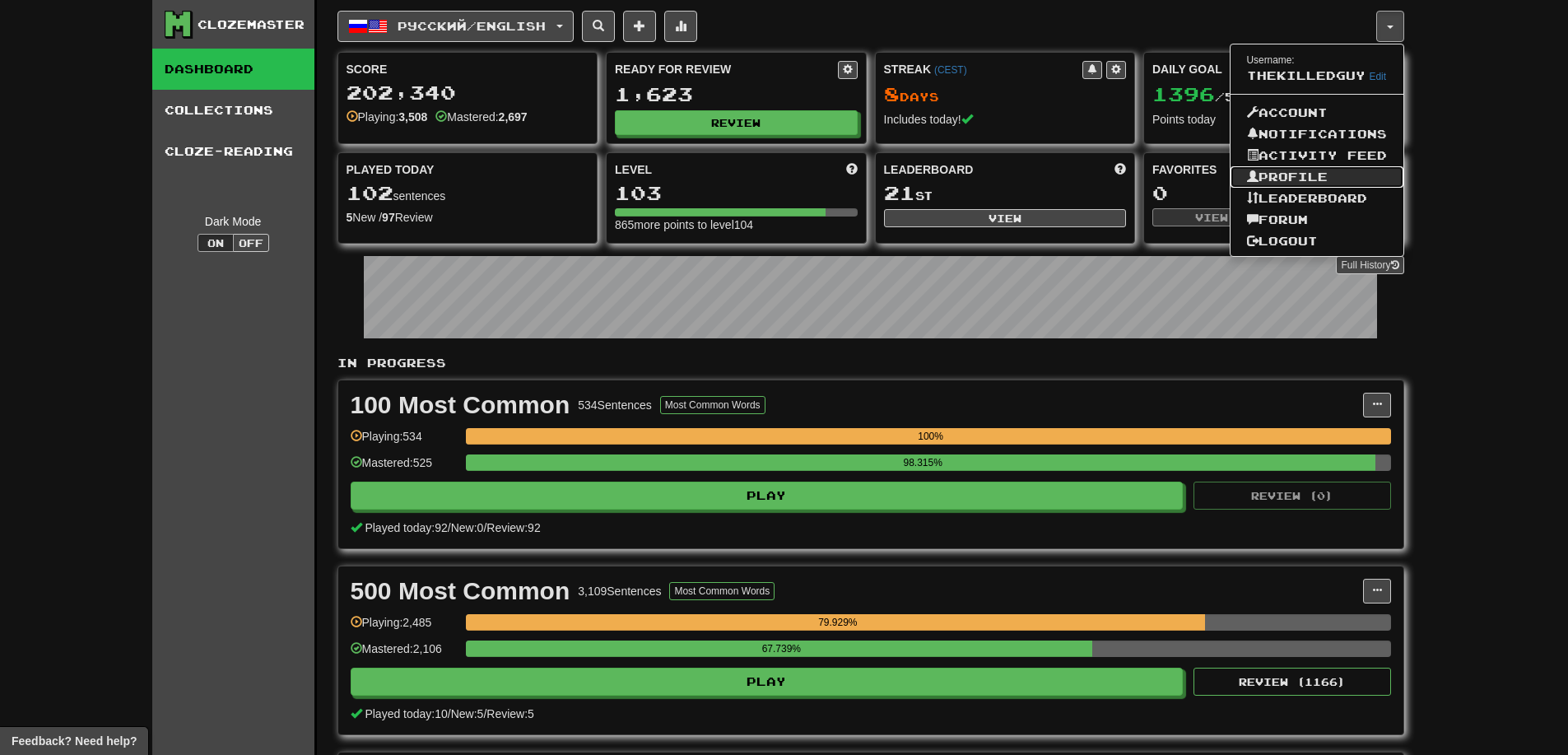 click on "Profile" at bounding box center (1317, 177) 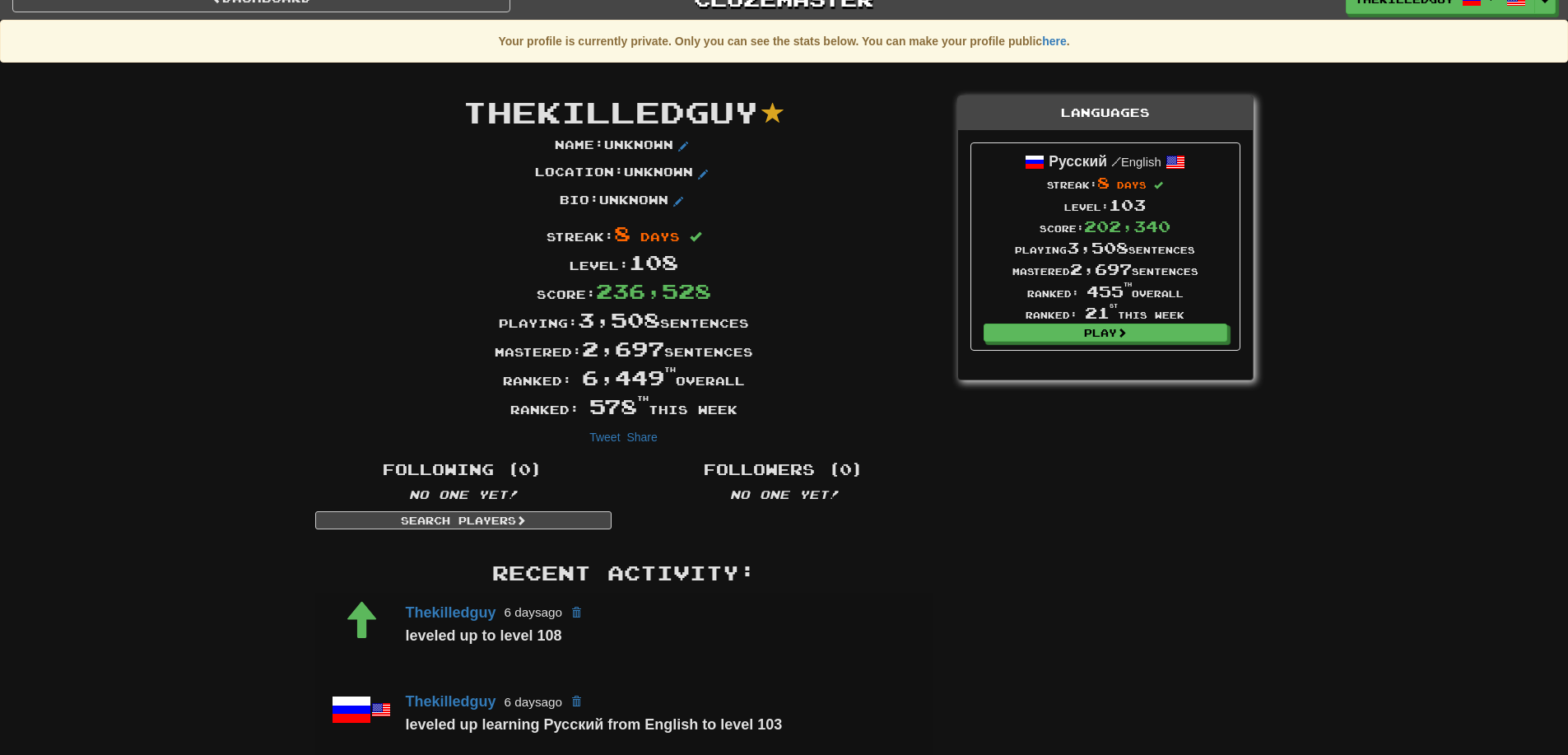 scroll, scrollTop: 0, scrollLeft: 0, axis: both 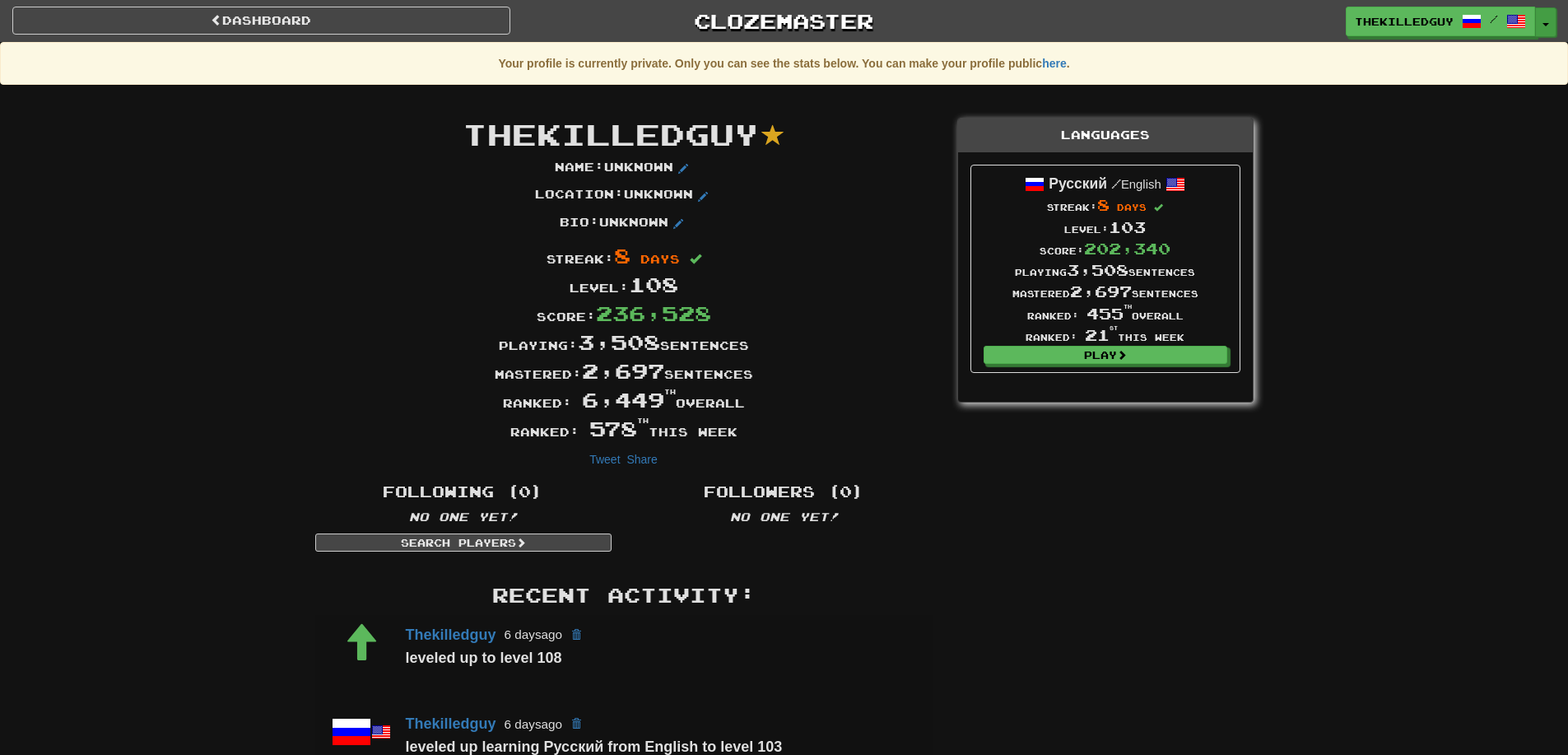 click on "Toggle Dropdown" at bounding box center [1546, 22] 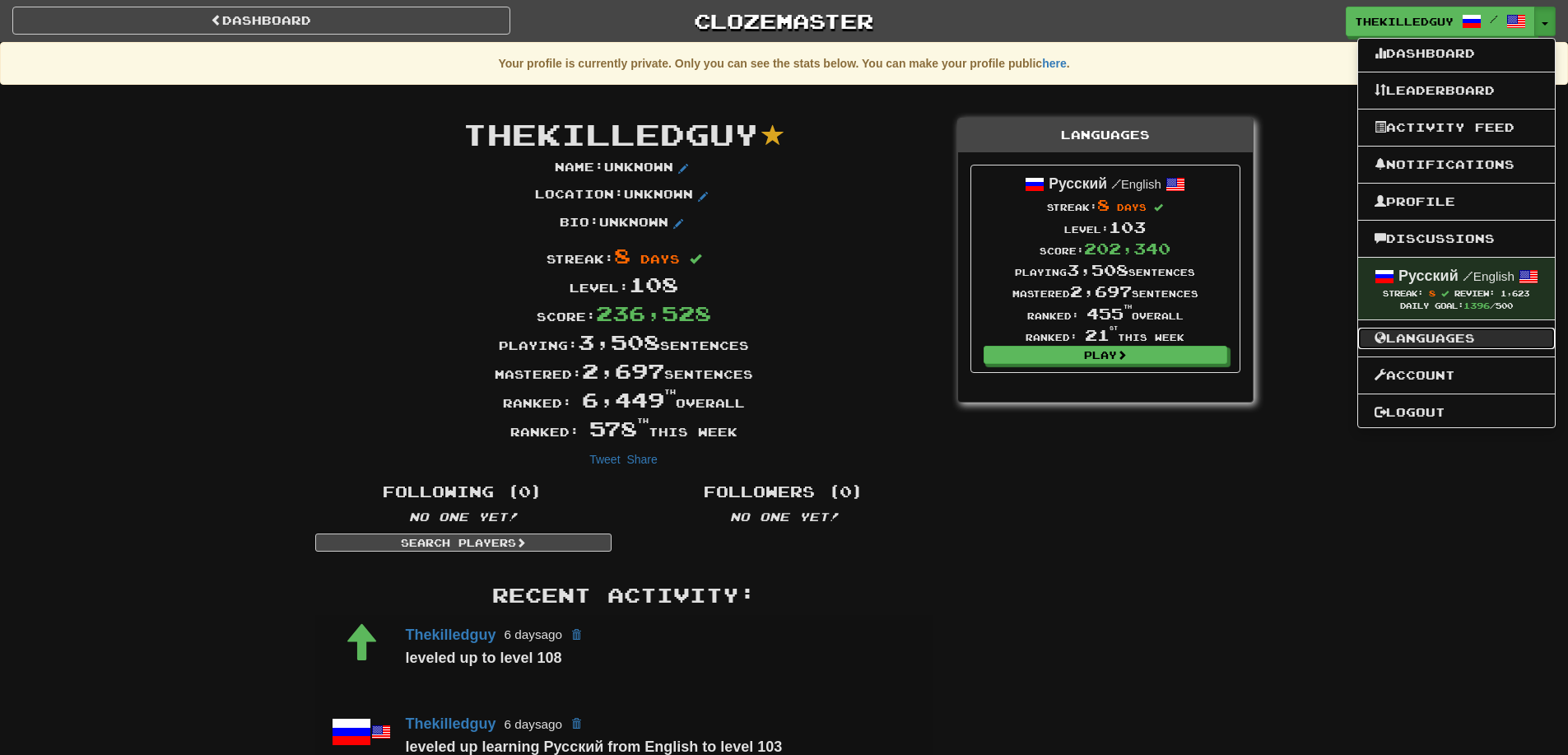 click on "Languages" at bounding box center (1456, 338) 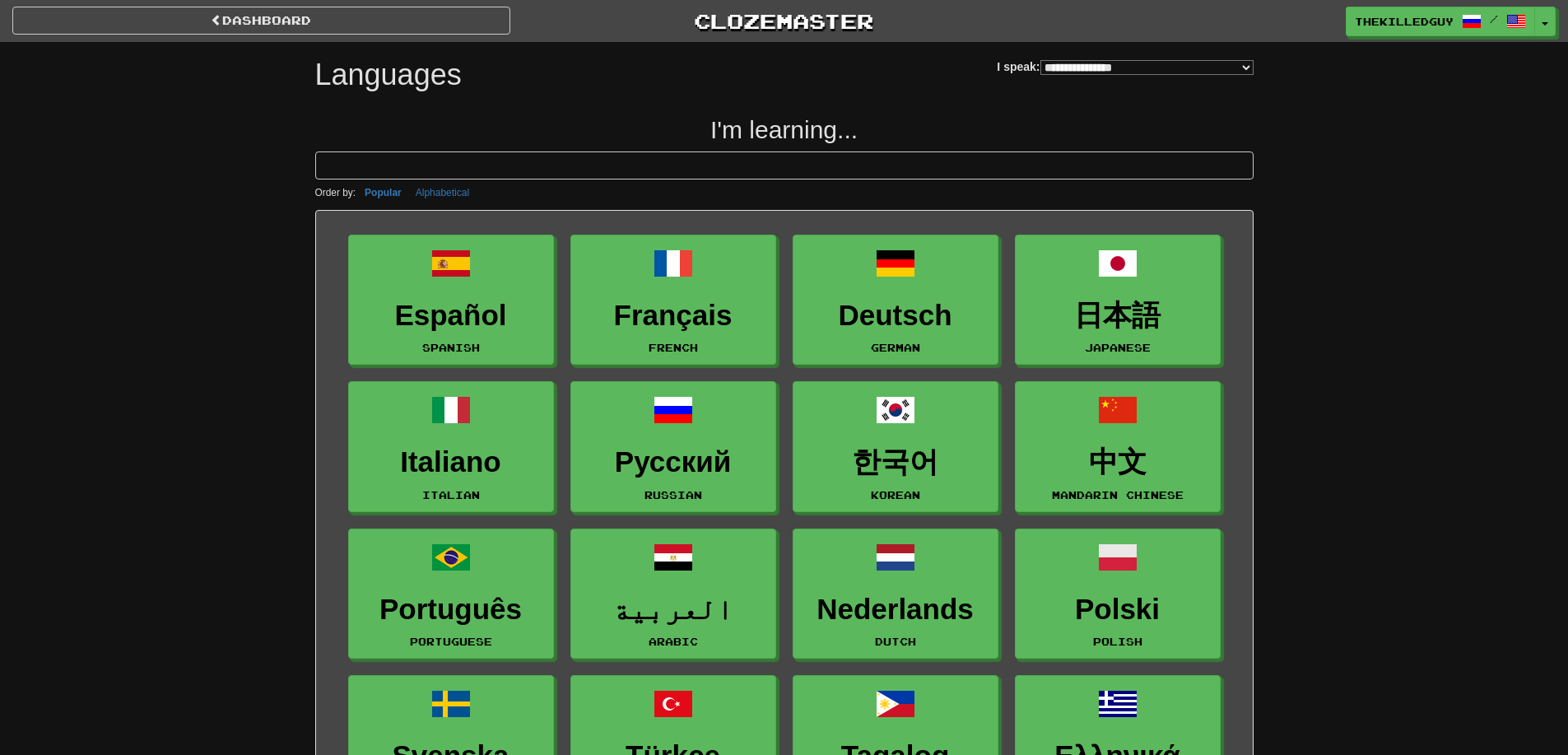 select on "*******" 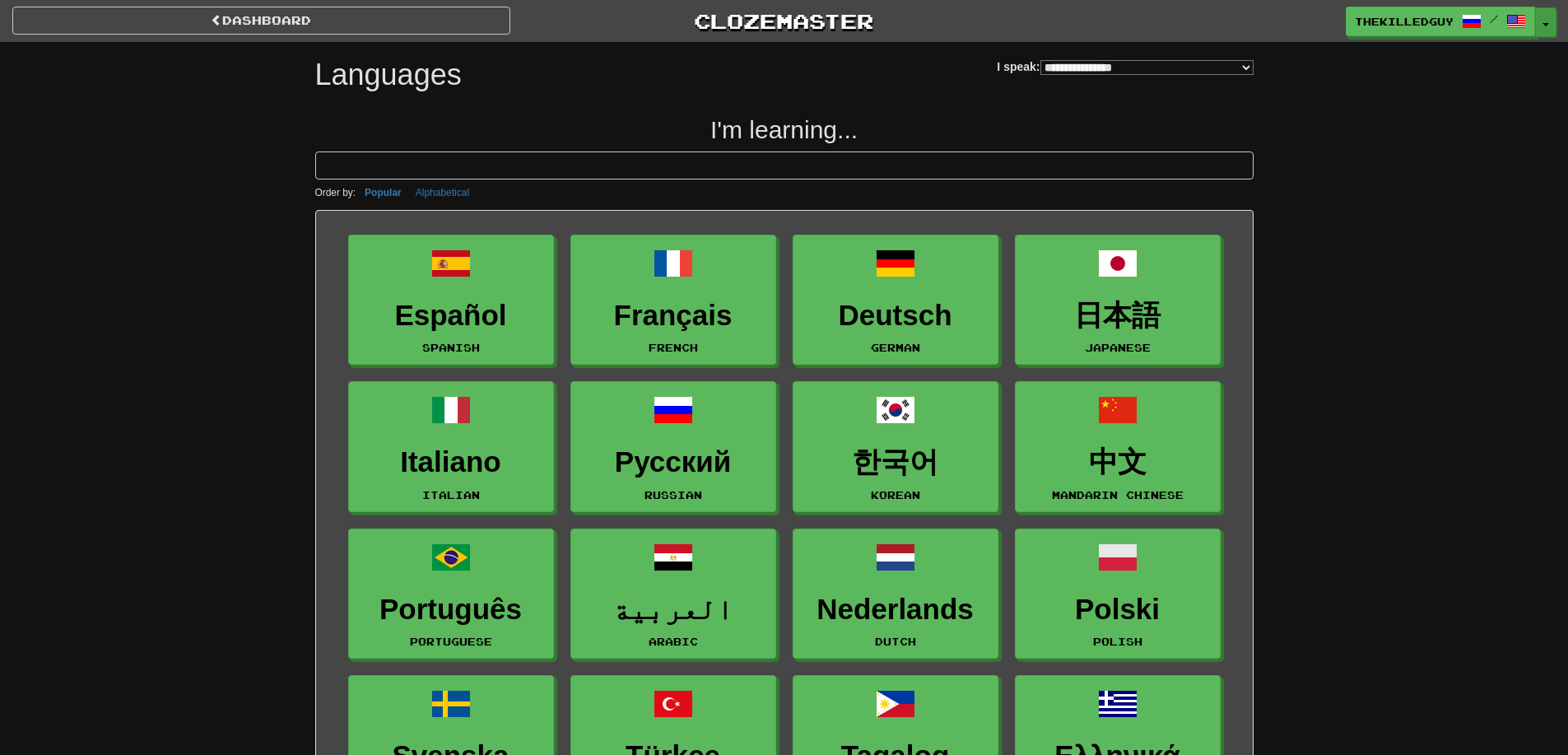 click on "Toggle Dropdown" at bounding box center (1546, 22) 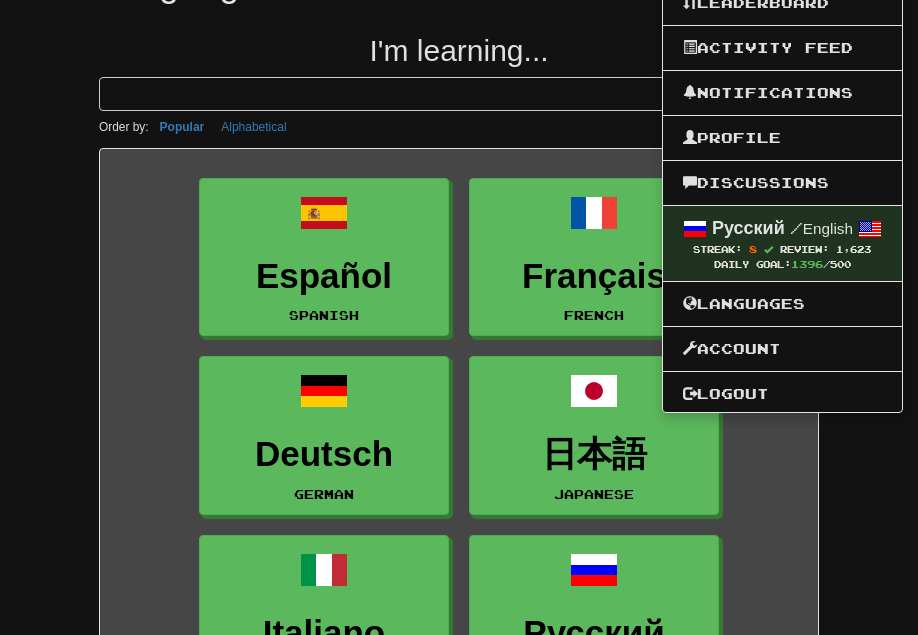 scroll, scrollTop: 0, scrollLeft: 0, axis: both 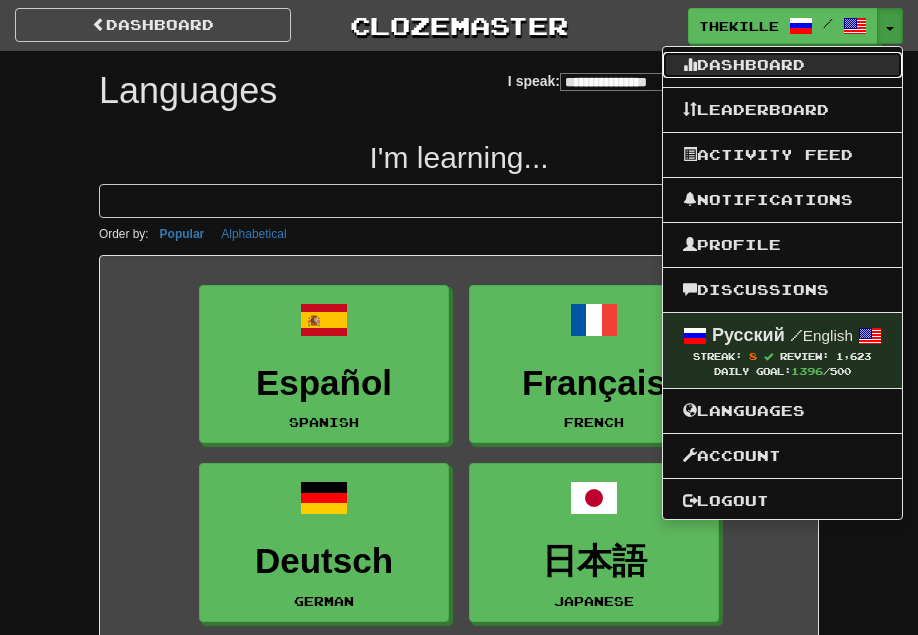 click on "Dashboard" at bounding box center [782, 65] 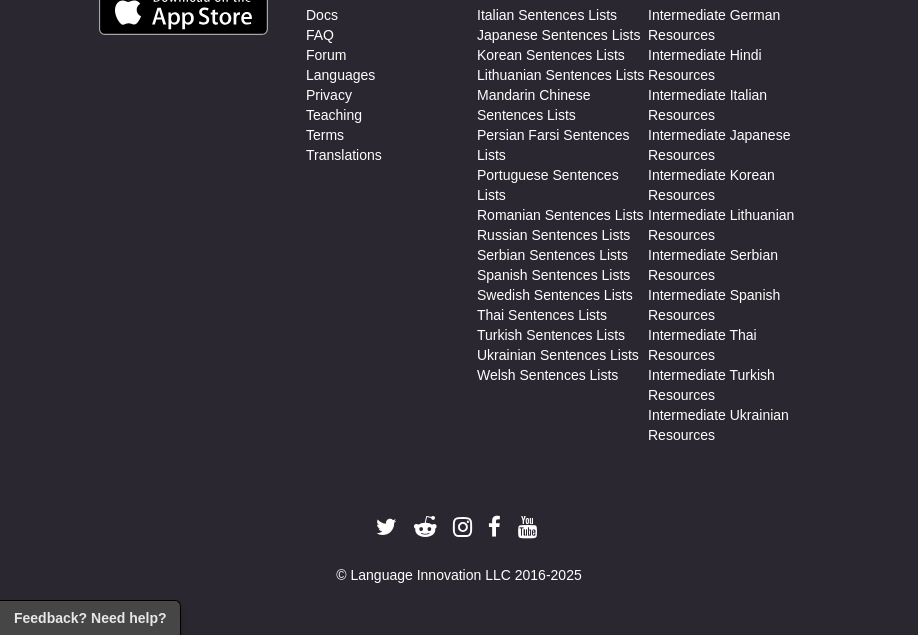 scroll, scrollTop: 1761, scrollLeft: 0, axis: vertical 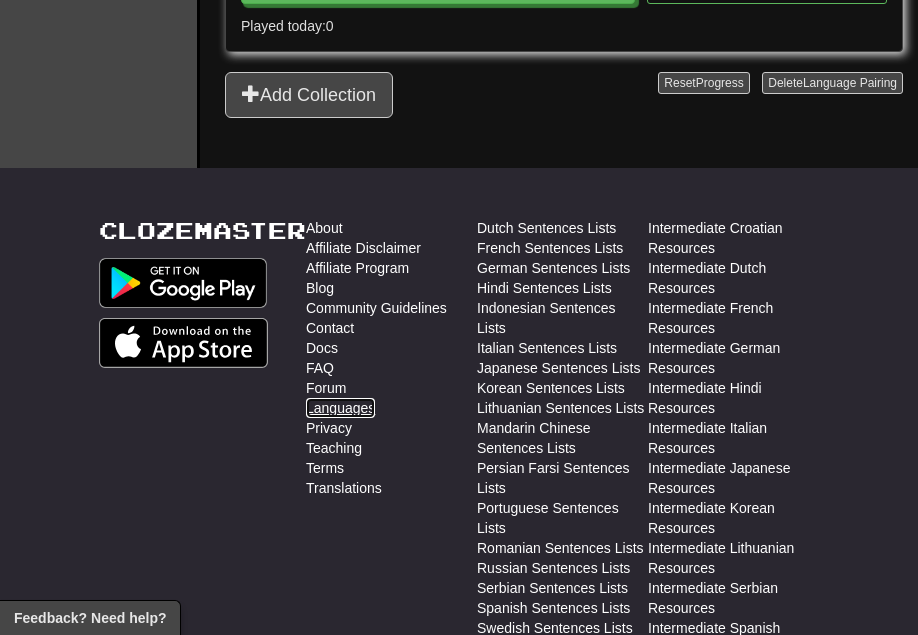 click on "Languages" at bounding box center (340, 408) 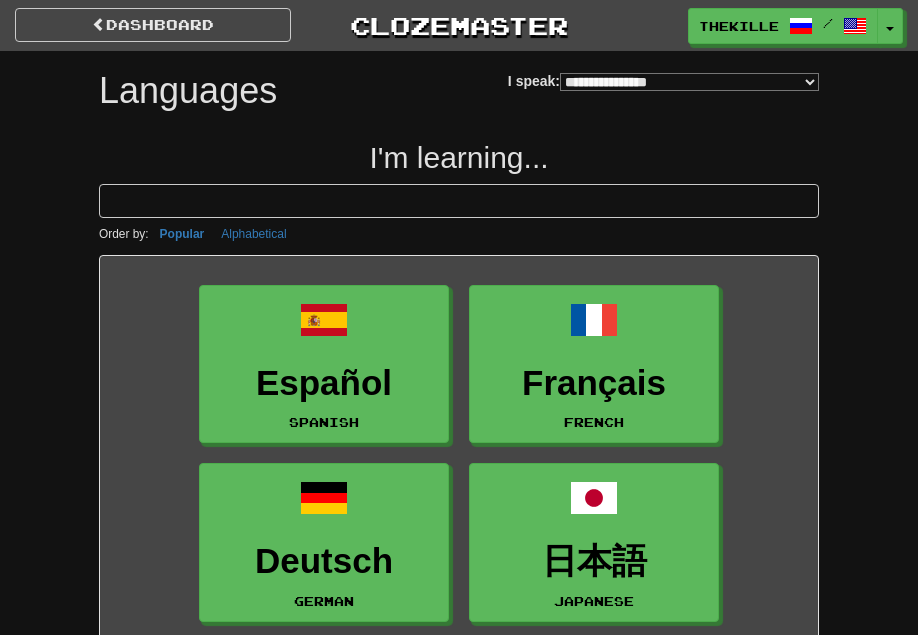 select on "*******" 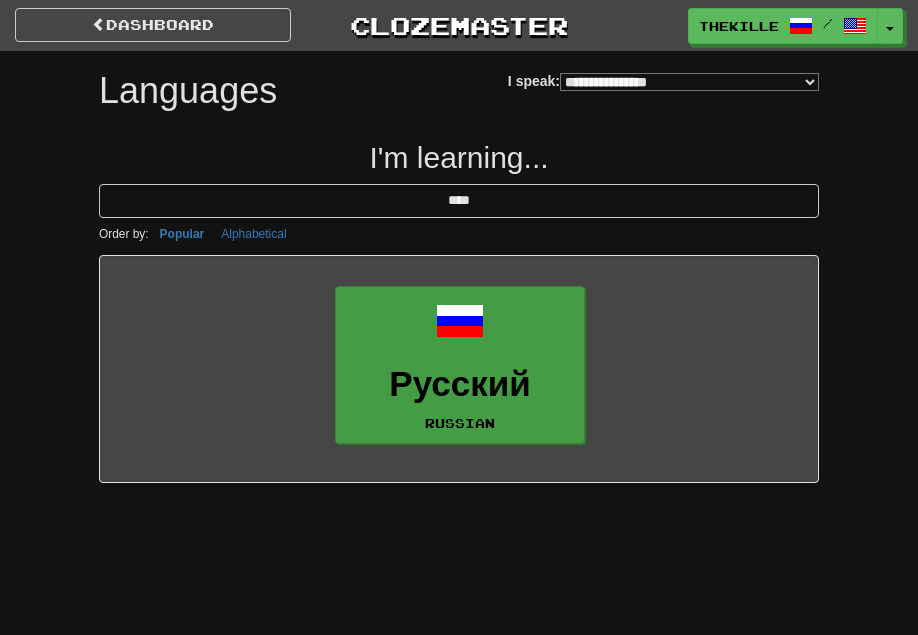 type on "****" 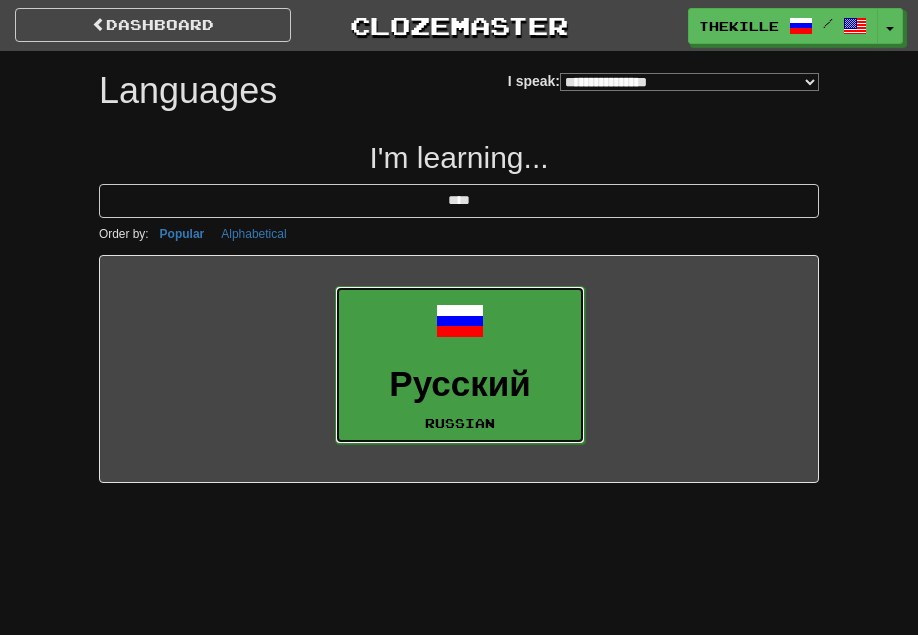 click on "Русский Russian" at bounding box center [460, 365] 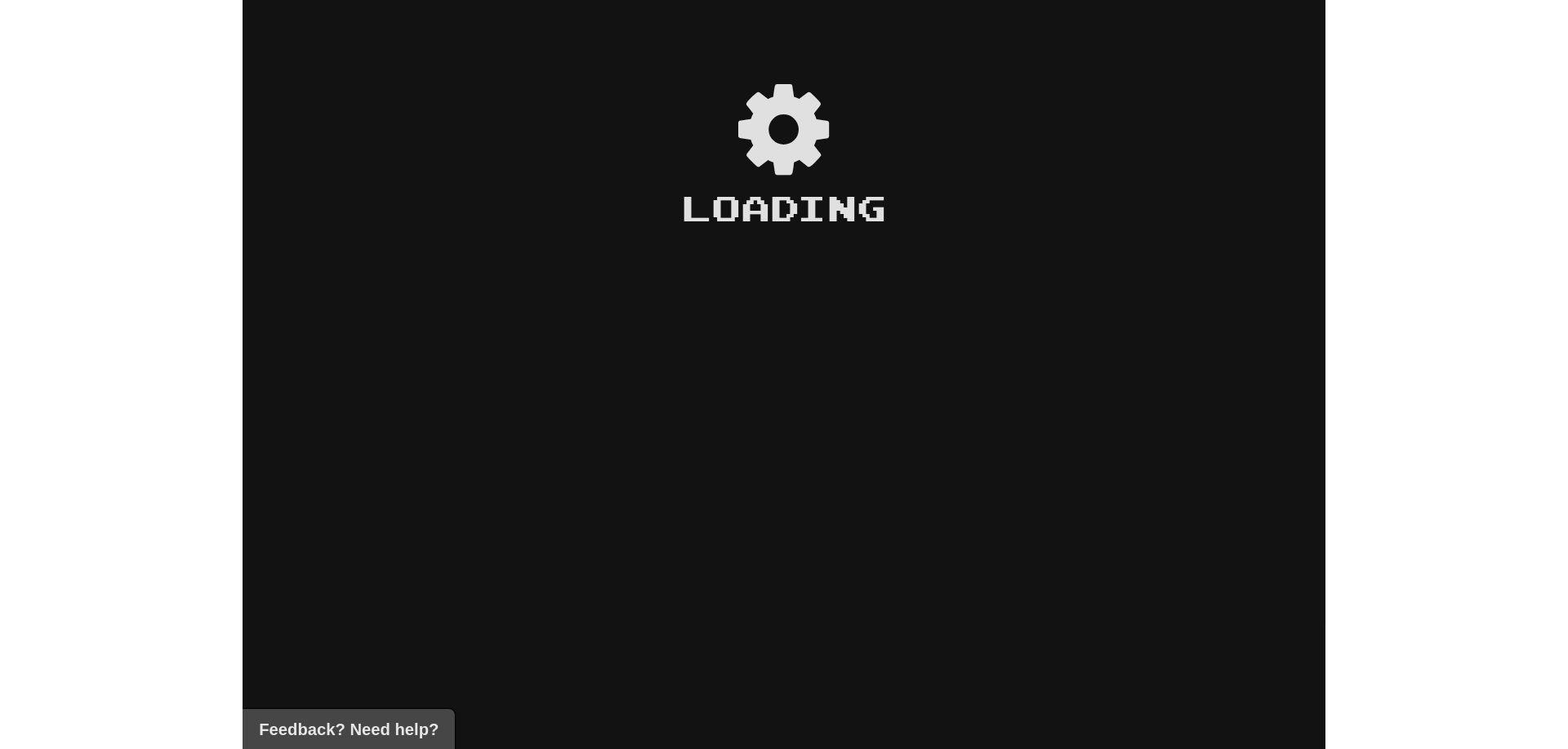 scroll, scrollTop: 0, scrollLeft: 0, axis: both 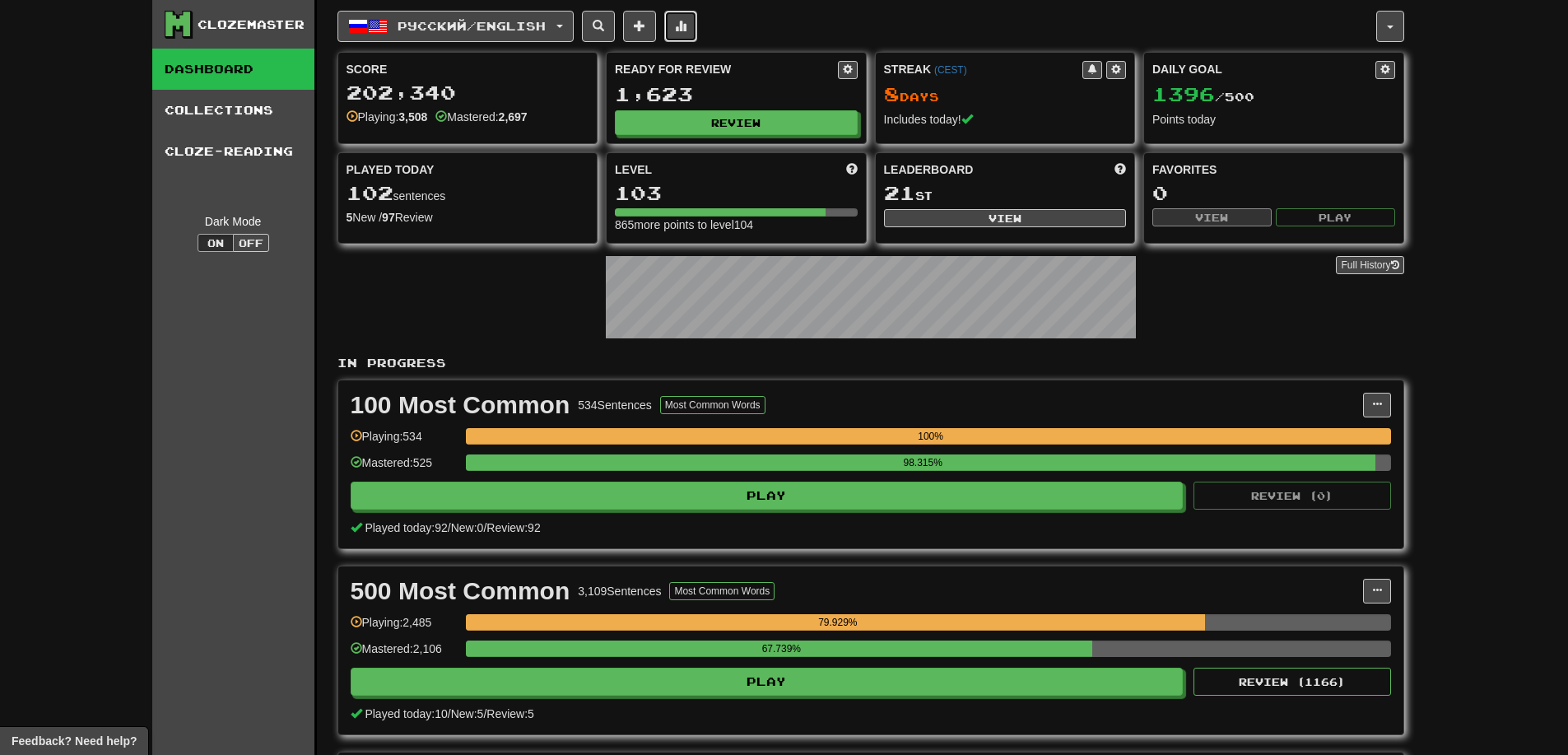 click at bounding box center (681, 26) 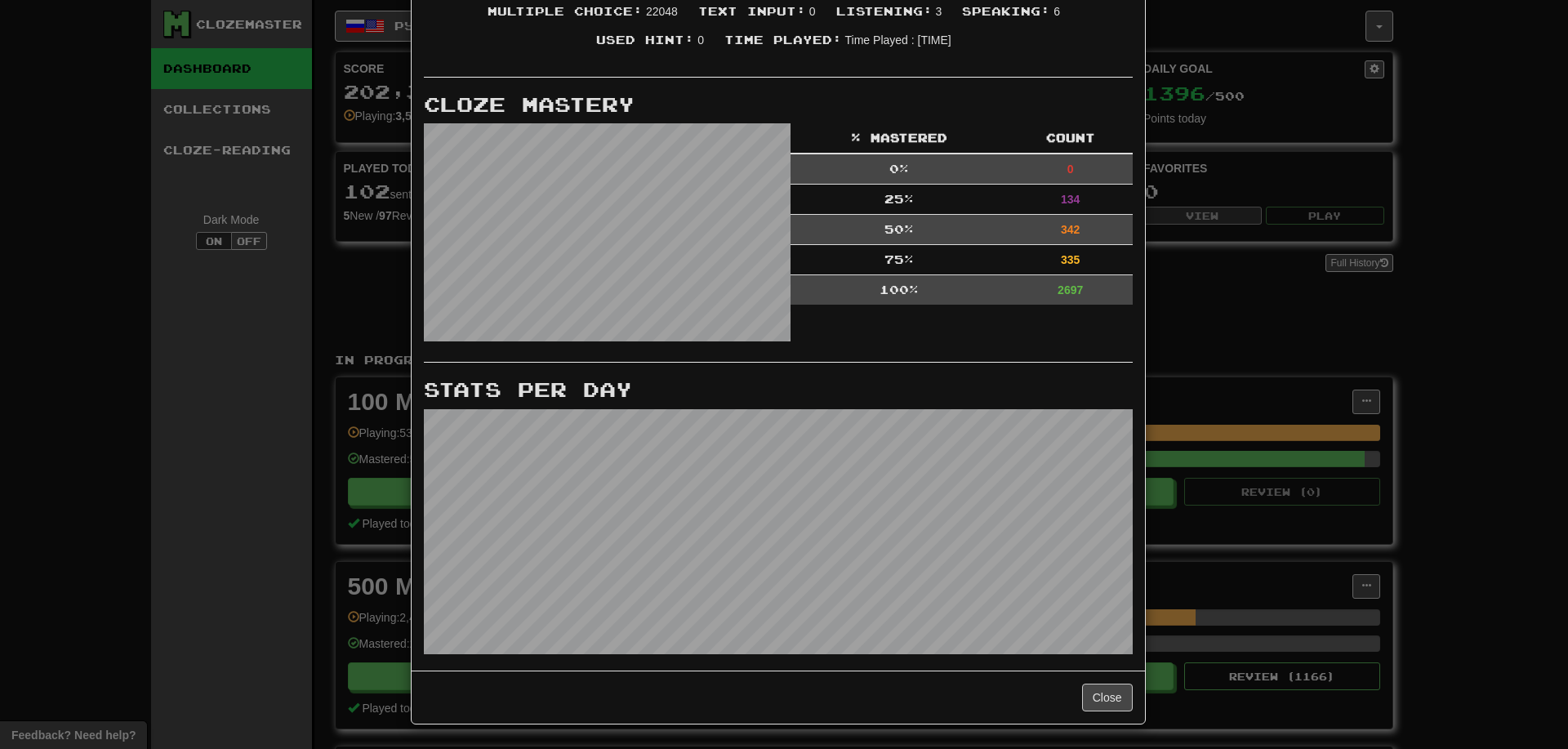 scroll, scrollTop: 0, scrollLeft: 0, axis: both 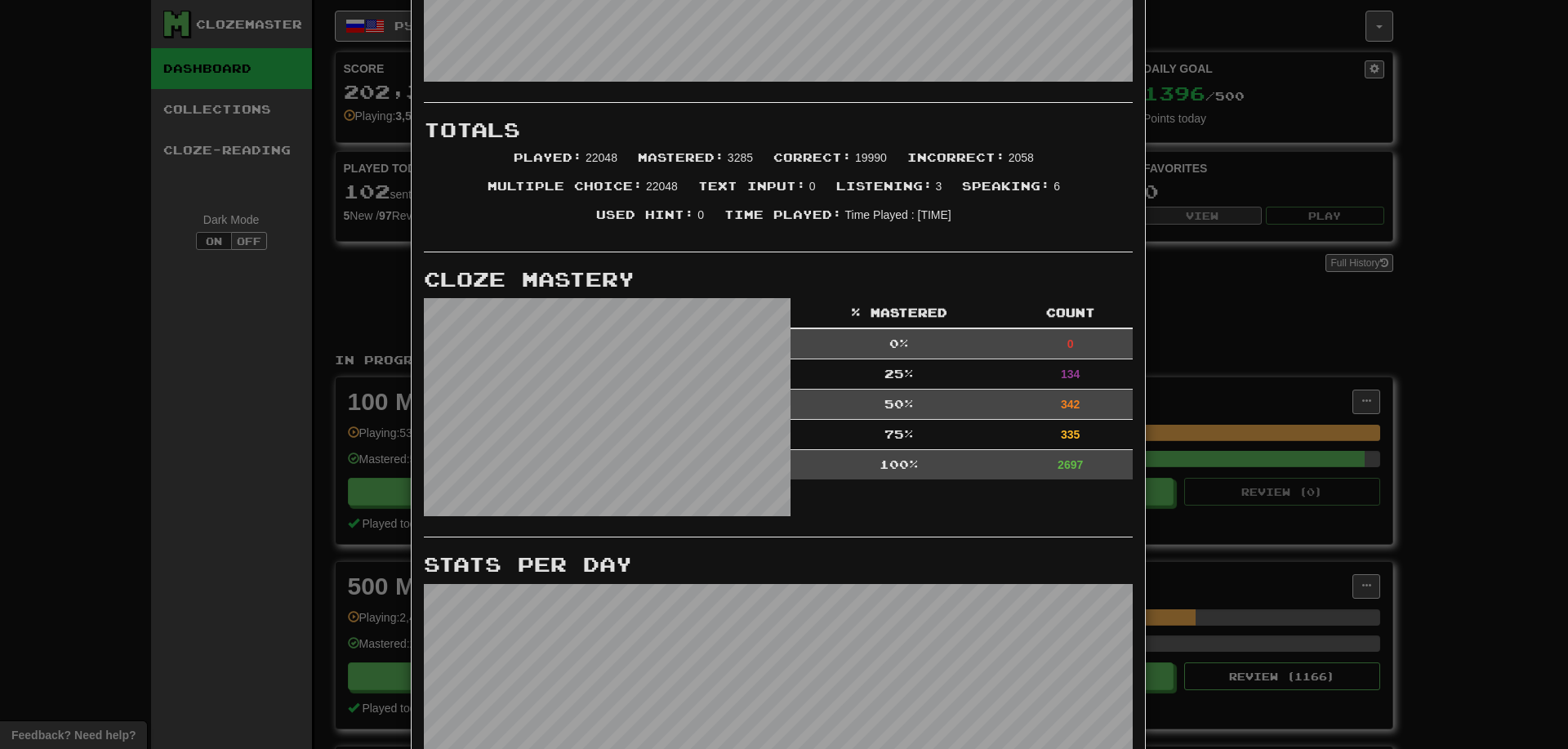 click on "× More Stats Review Forecast Totals Played :   22048 Mastered :   3285 Correct :   19990 Incorrect :   2058 Multiple Choice :   22048 Text Input :   0 Listening :   3 Speaking :   6 Used Hint :   0 Time Played :   21:05:36 Cloze Mastery % Mastered Count 0 % 0 25 % 134 50 % 342 75 % 335 100 % 2697 Stats Per Day Close" at bounding box center [784, 374] 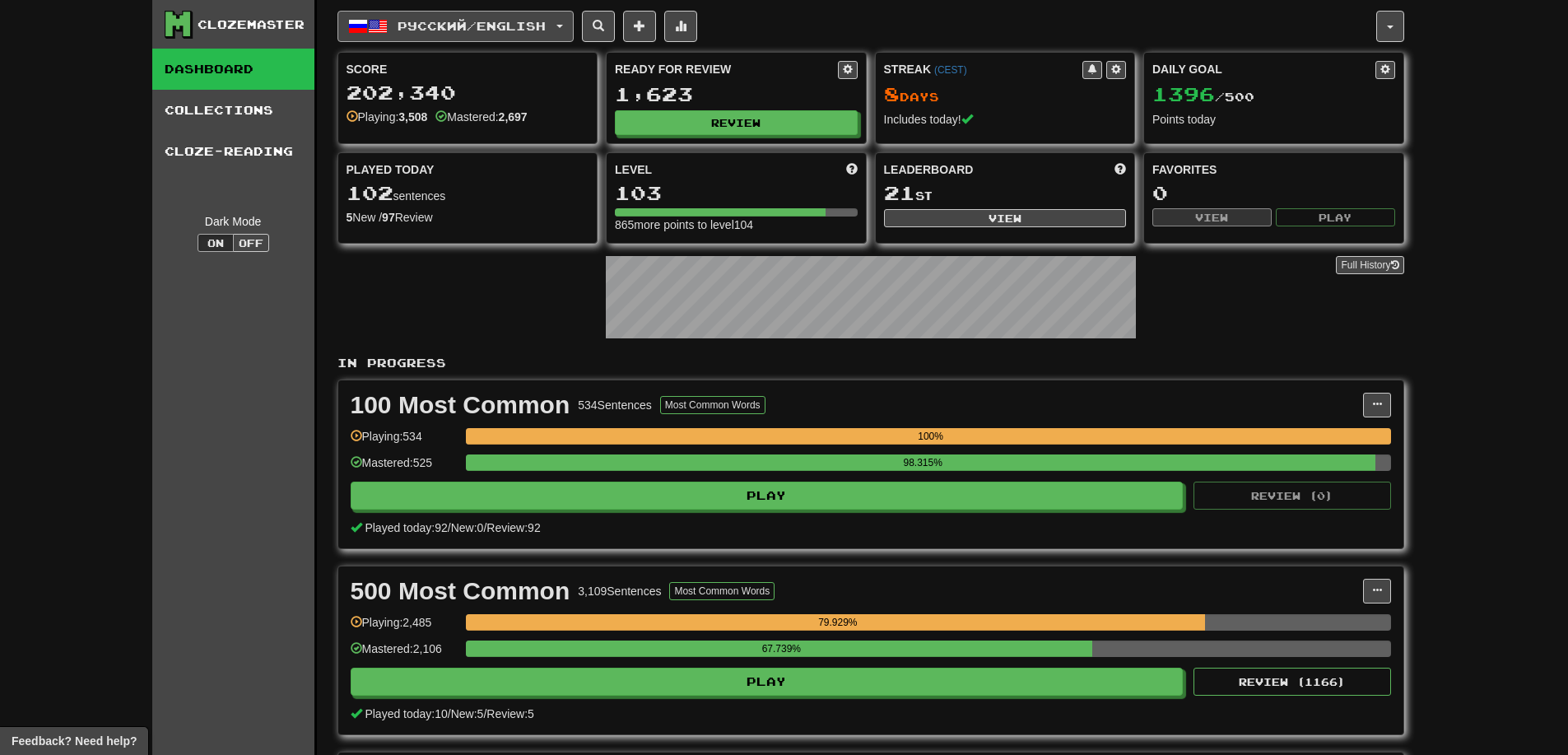click on "Русский  /  English" at bounding box center [472, 26] 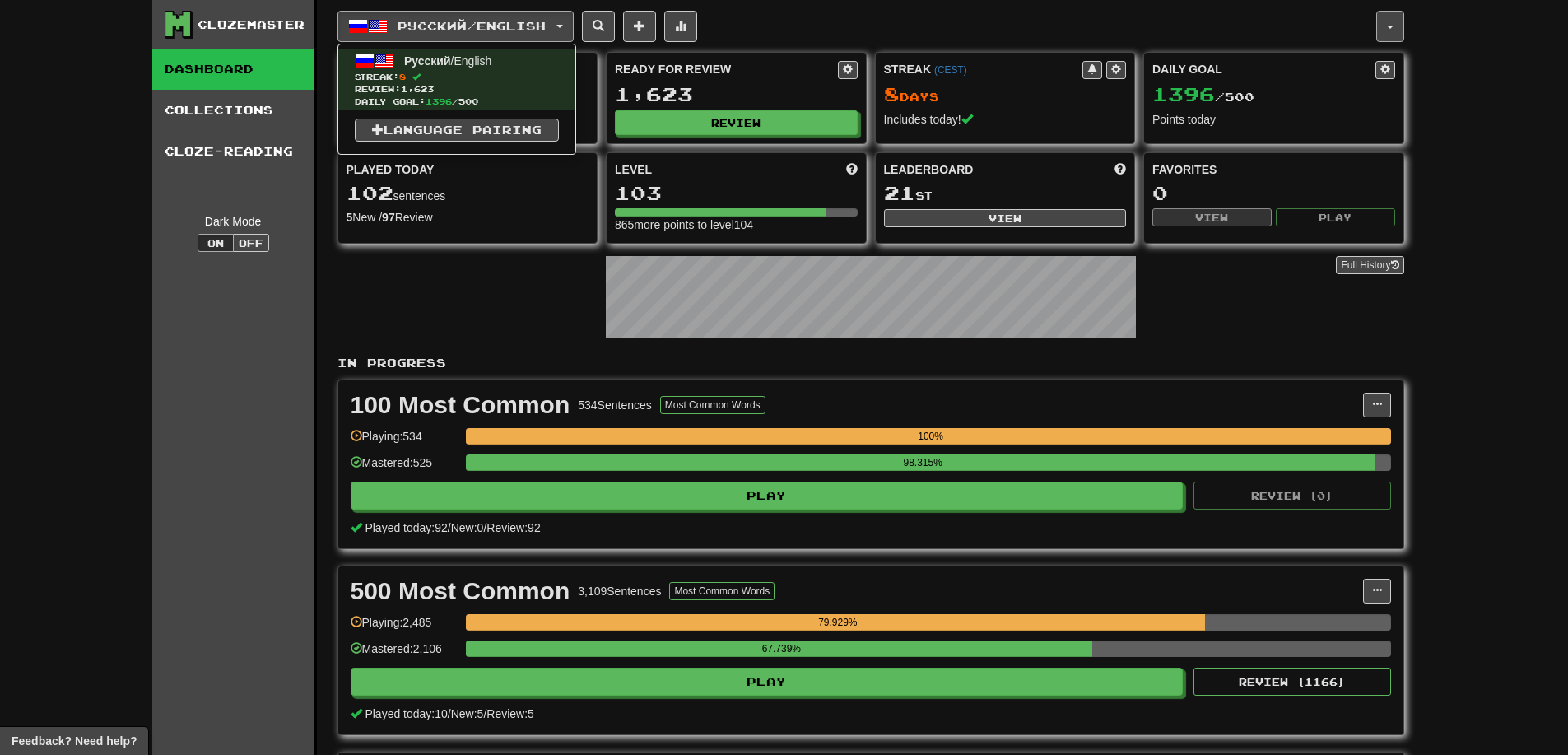 click at bounding box center [1390, 26] 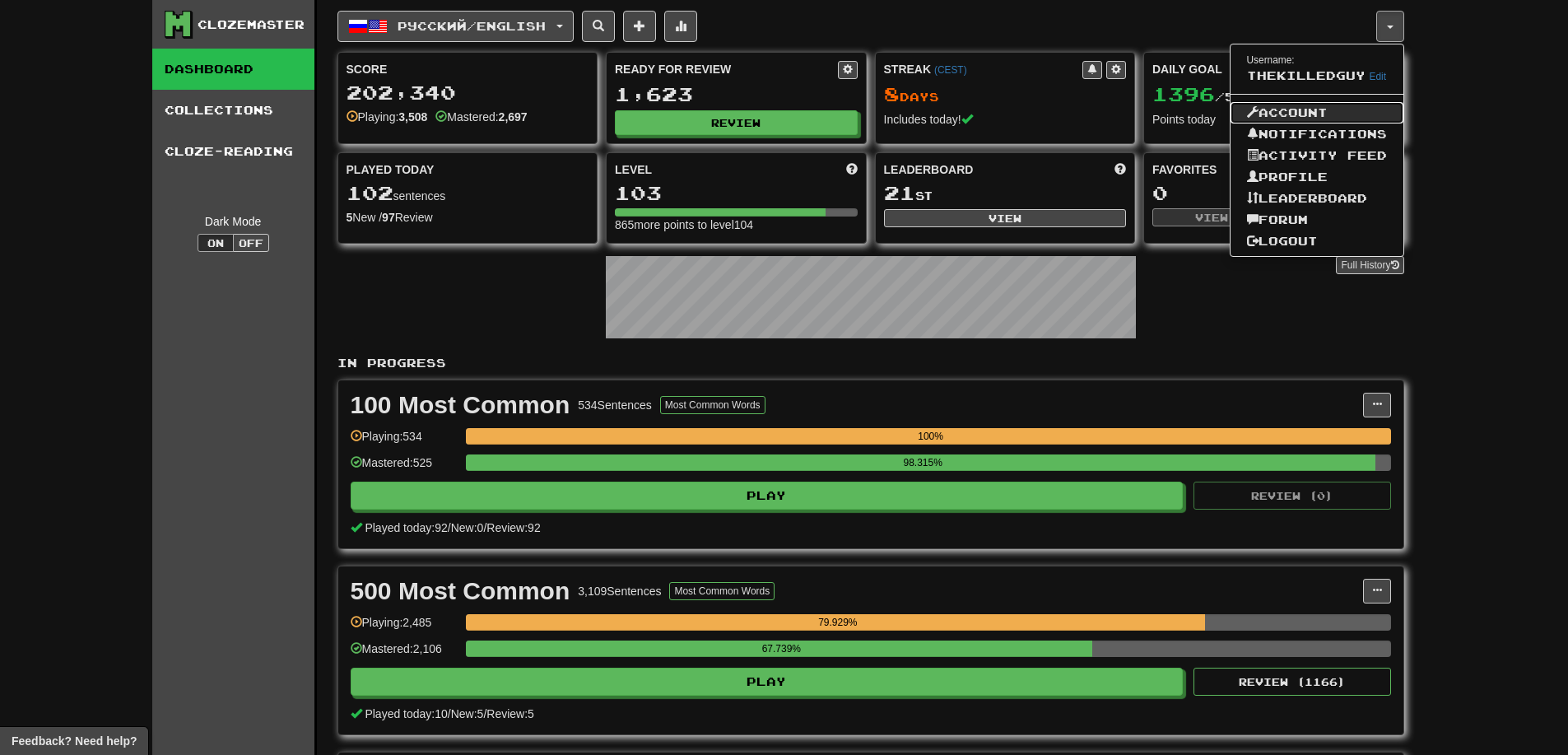click on "Account" at bounding box center (1317, 113) 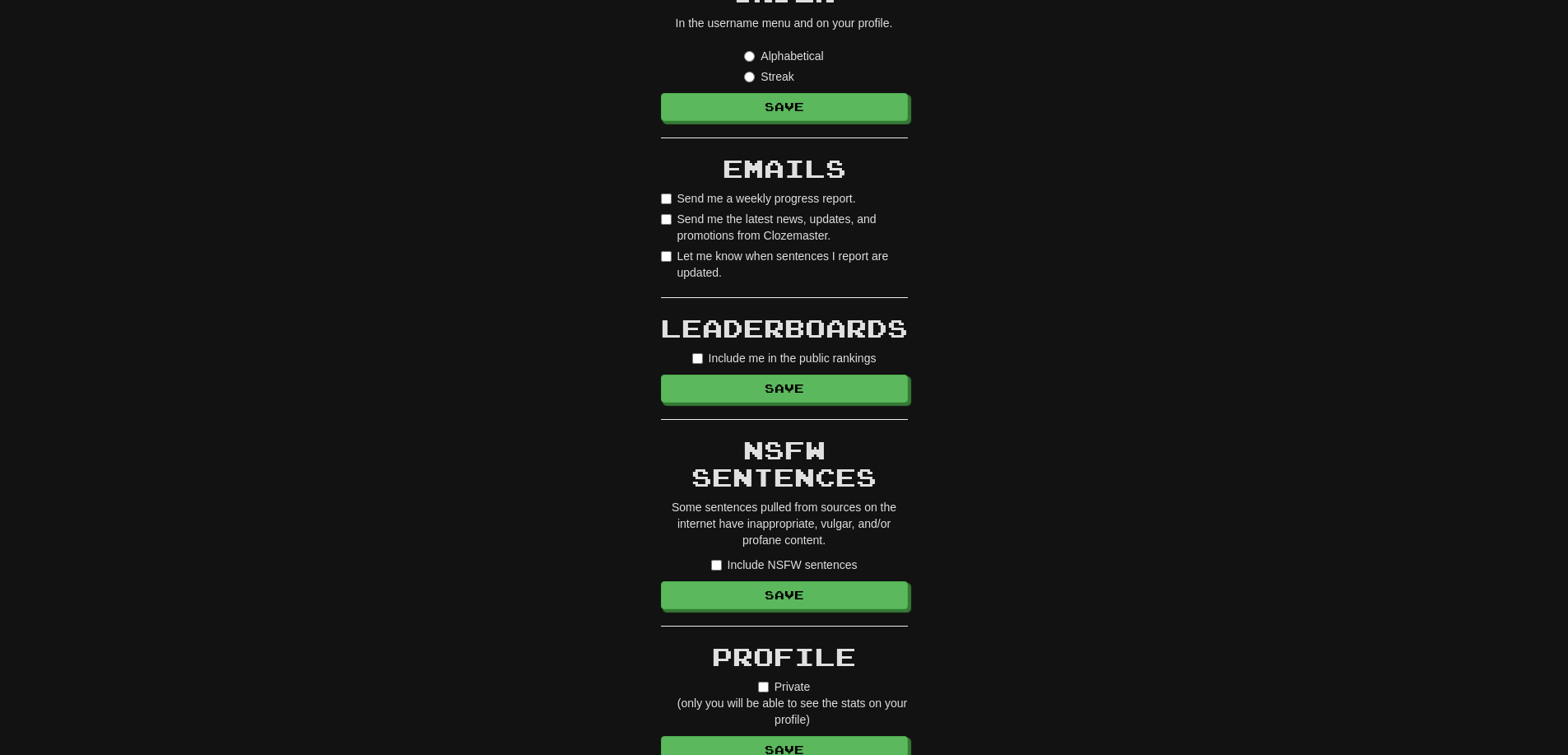 scroll, scrollTop: 1373, scrollLeft: 0, axis: vertical 